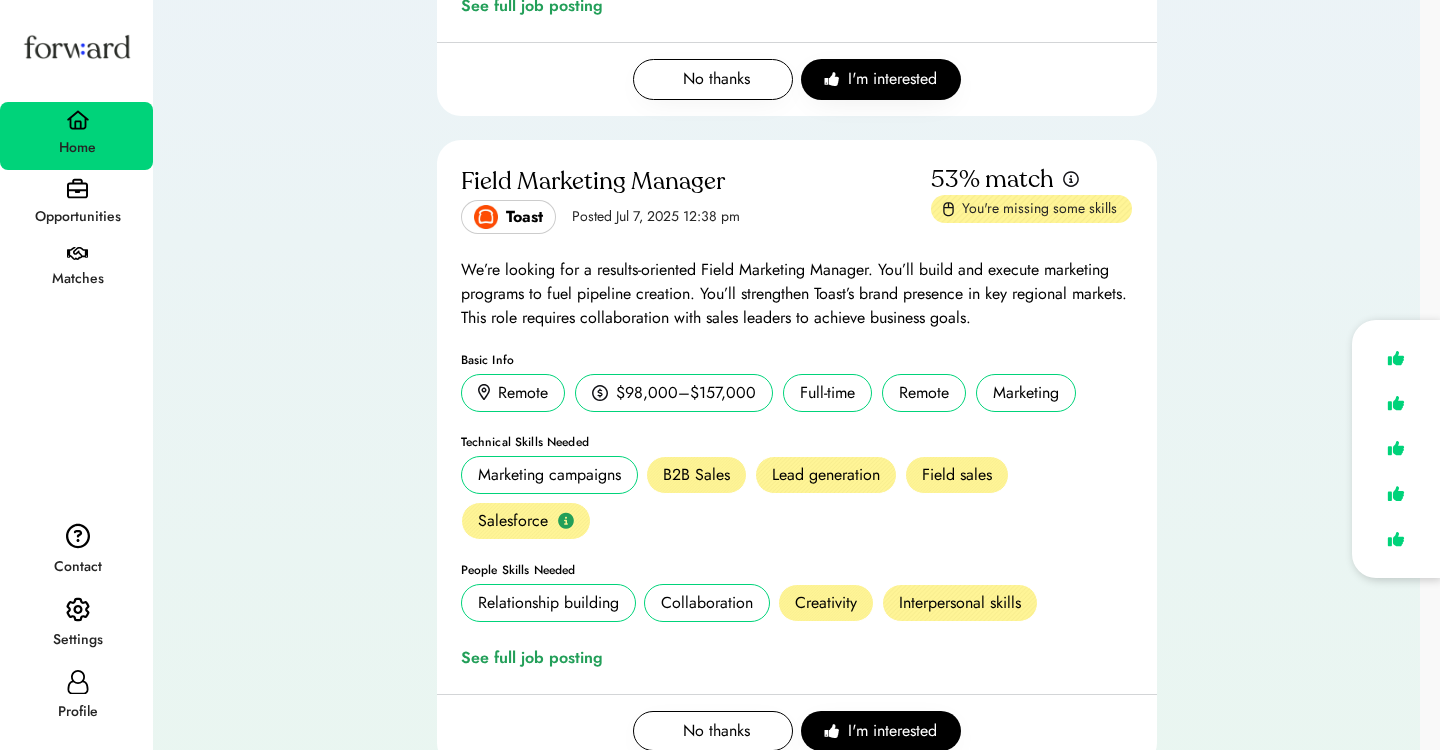 scroll, scrollTop: 3001, scrollLeft: 0, axis: vertical 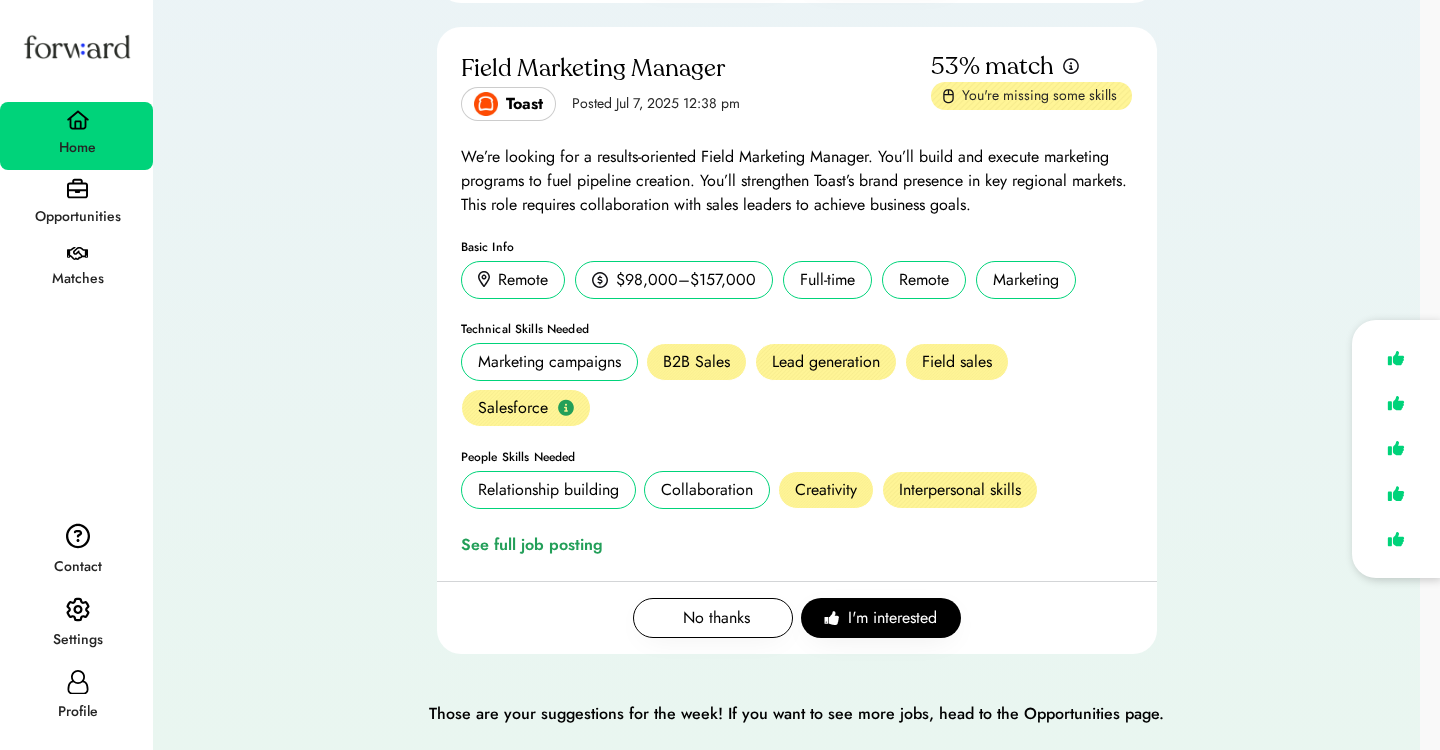click on "Opportunities" at bounding box center (77, 217) 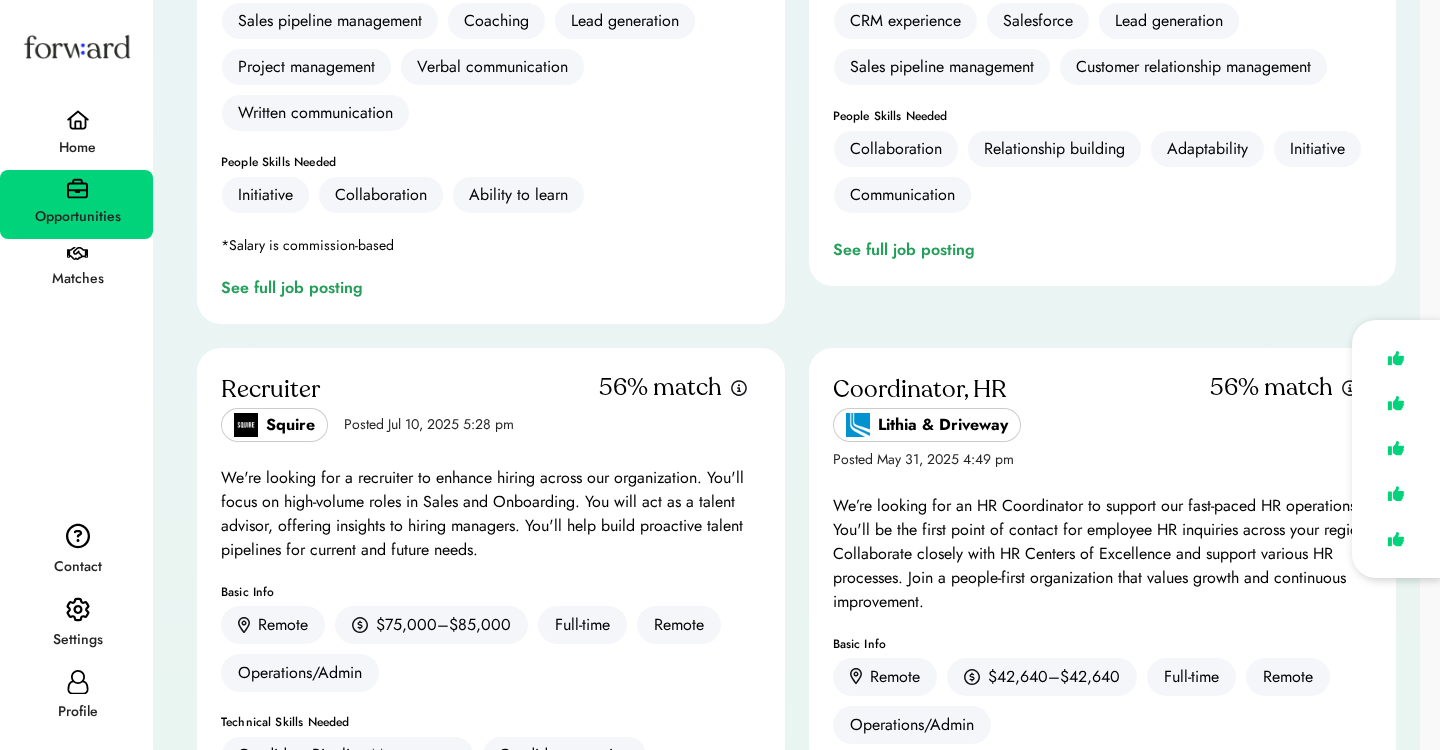 scroll, scrollTop: 6470, scrollLeft: 0, axis: vertical 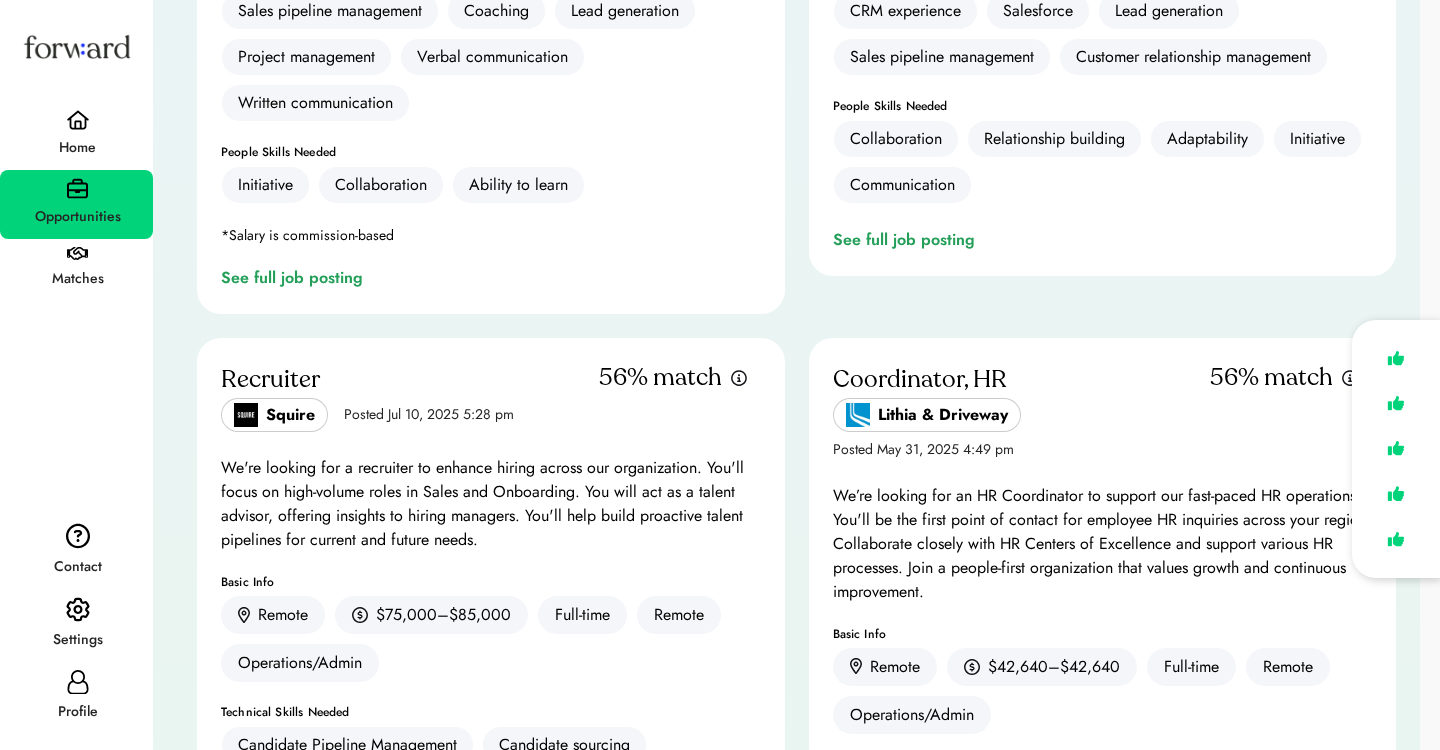 click on "Matches" at bounding box center [76, 270] 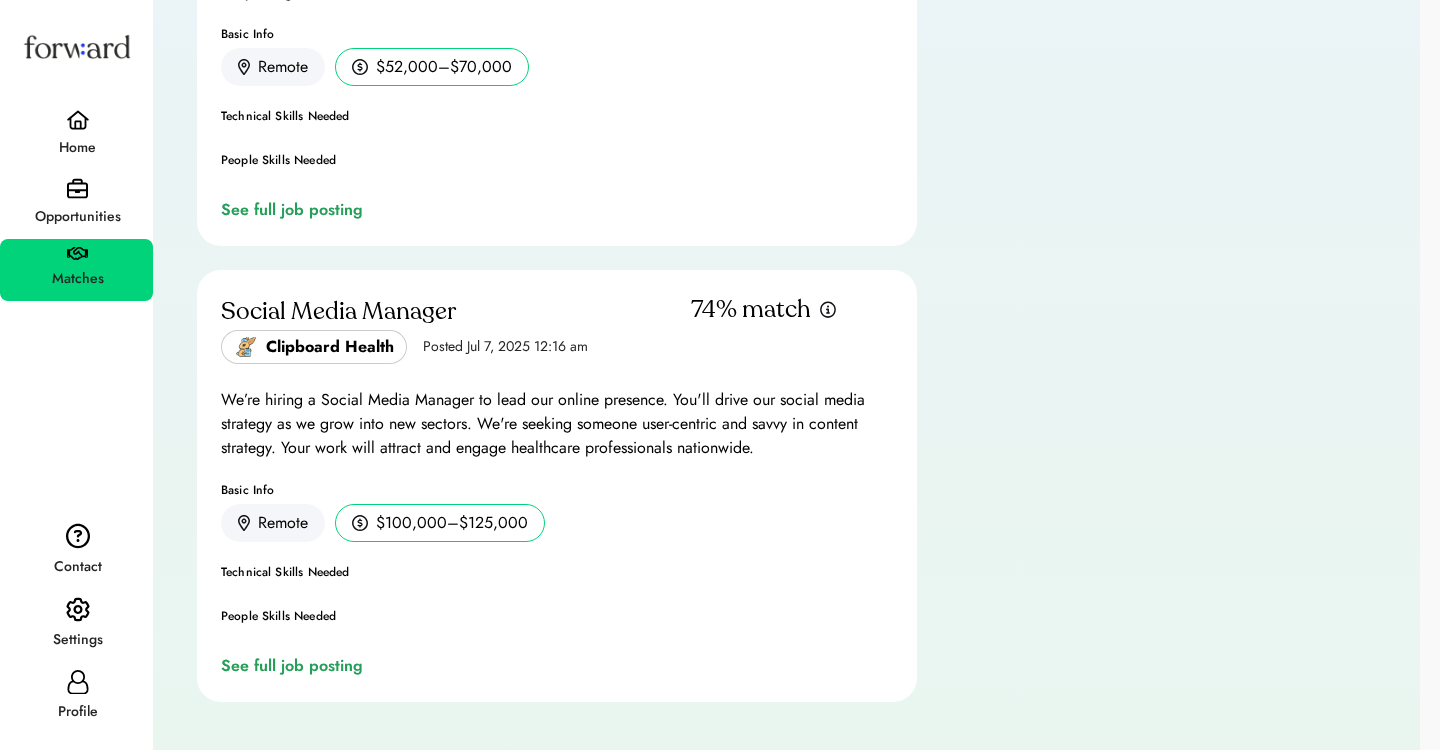 scroll, scrollTop: 0, scrollLeft: 0, axis: both 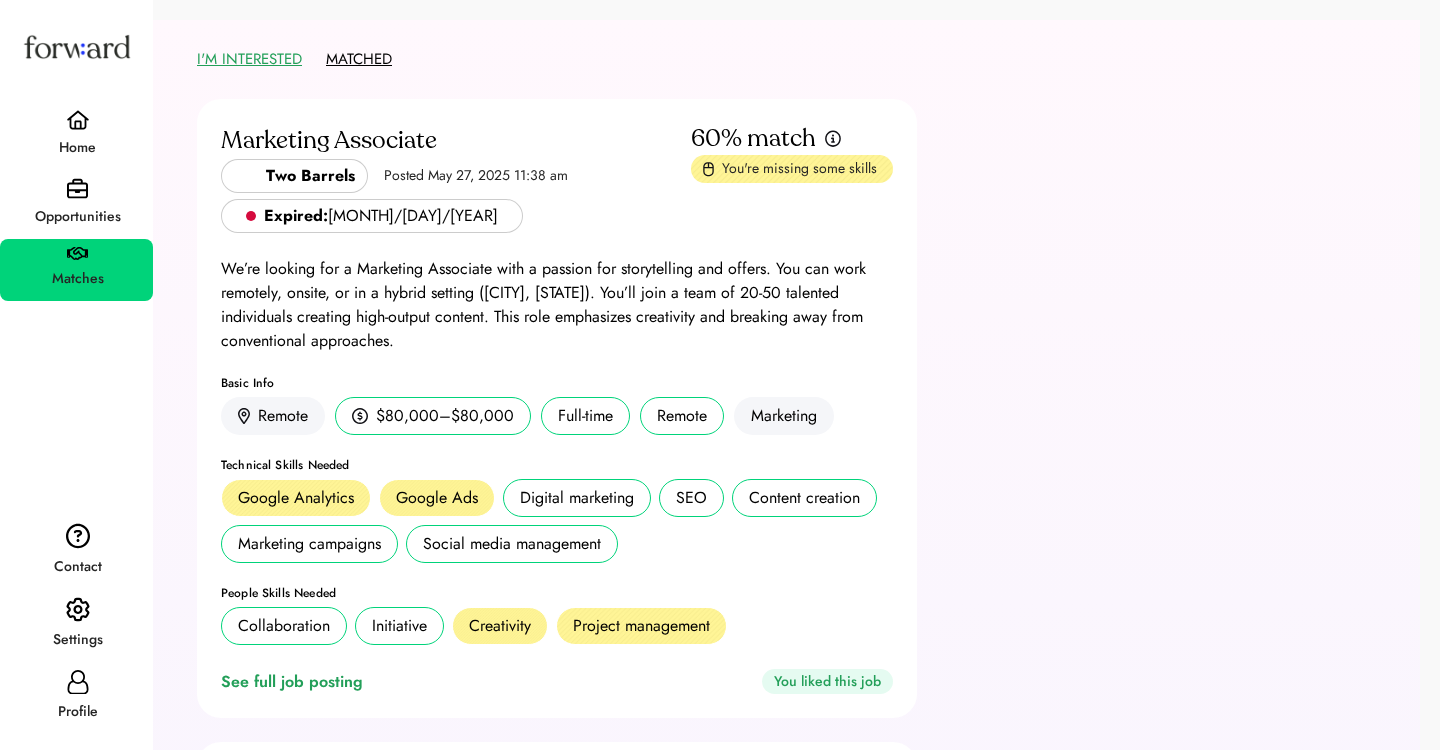 click on "MATCHED" at bounding box center (359, 59) 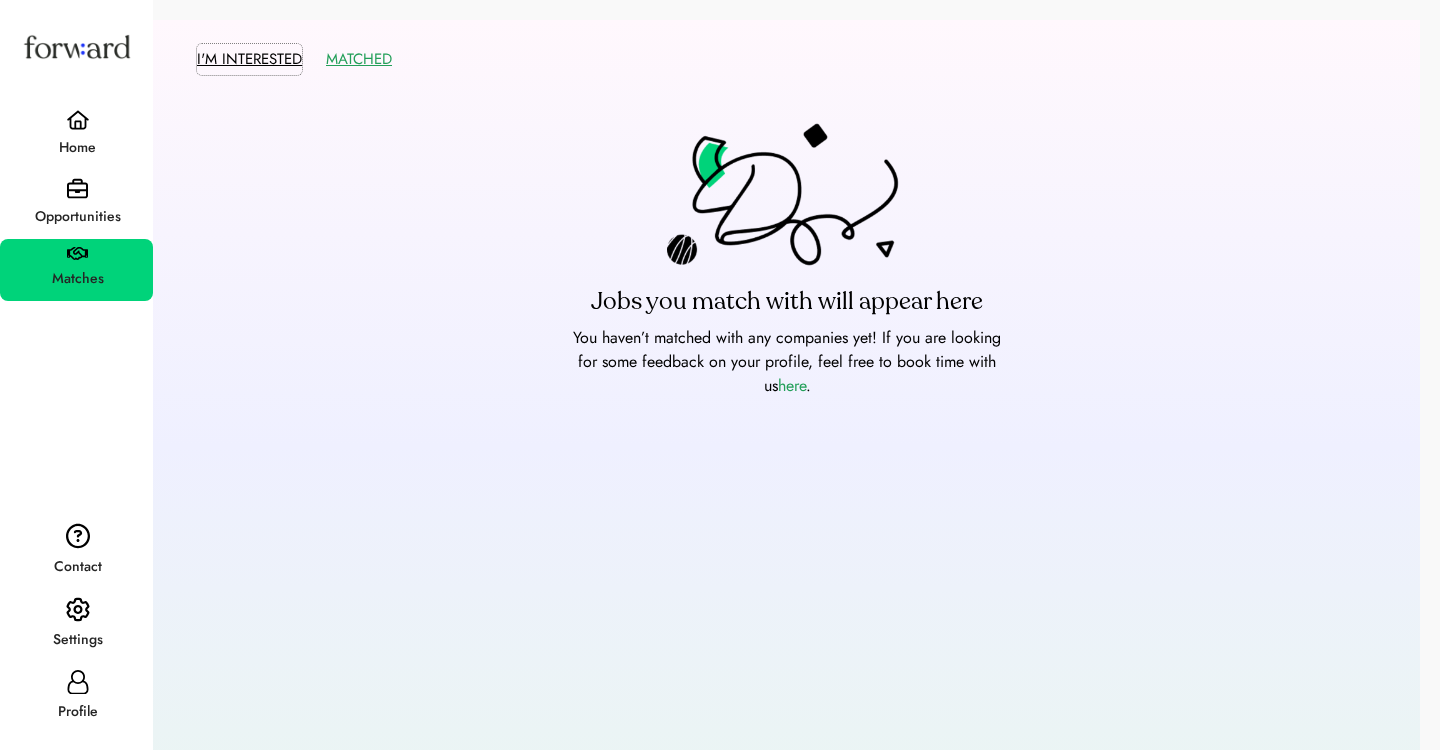 click on "I'M INTERESTED" at bounding box center [249, 59] 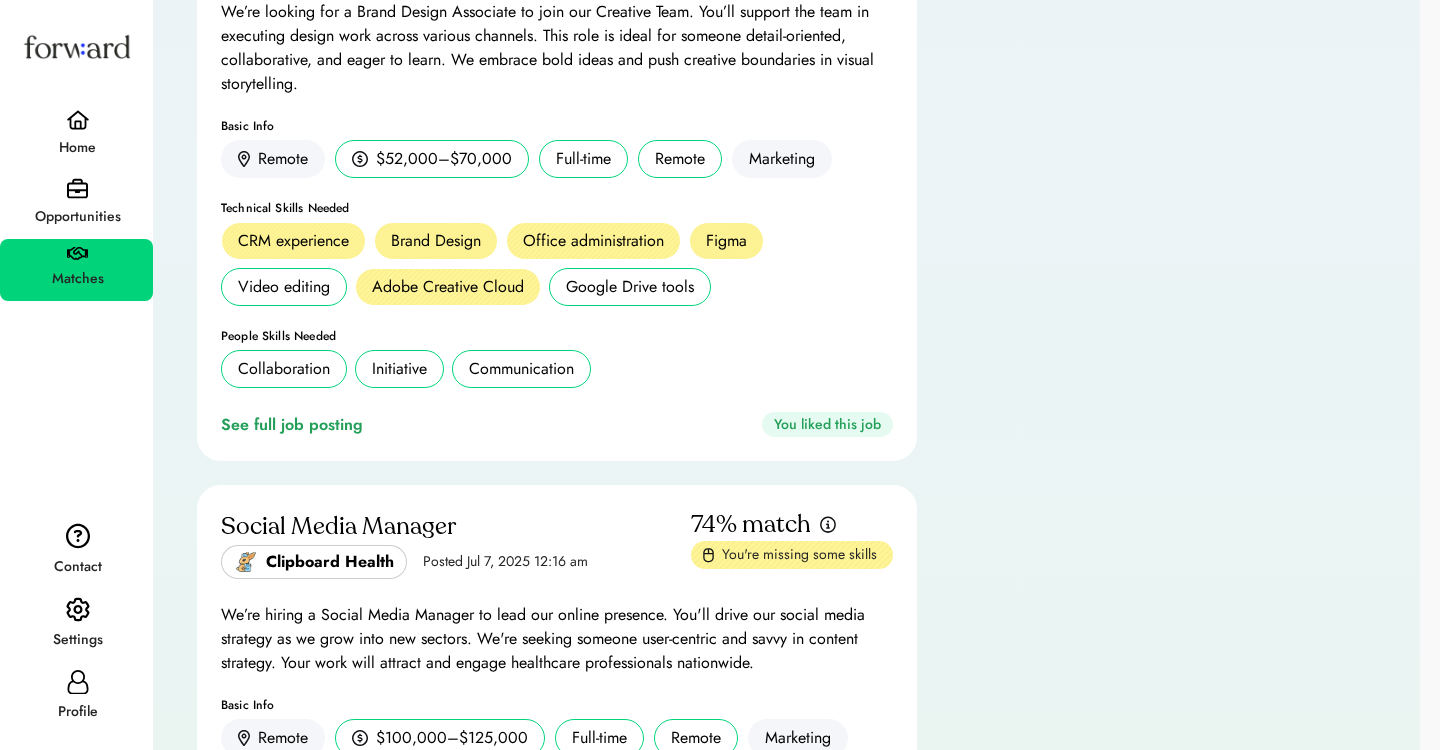 scroll, scrollTop: 3906, scrollLeft: 0, axis: vertical 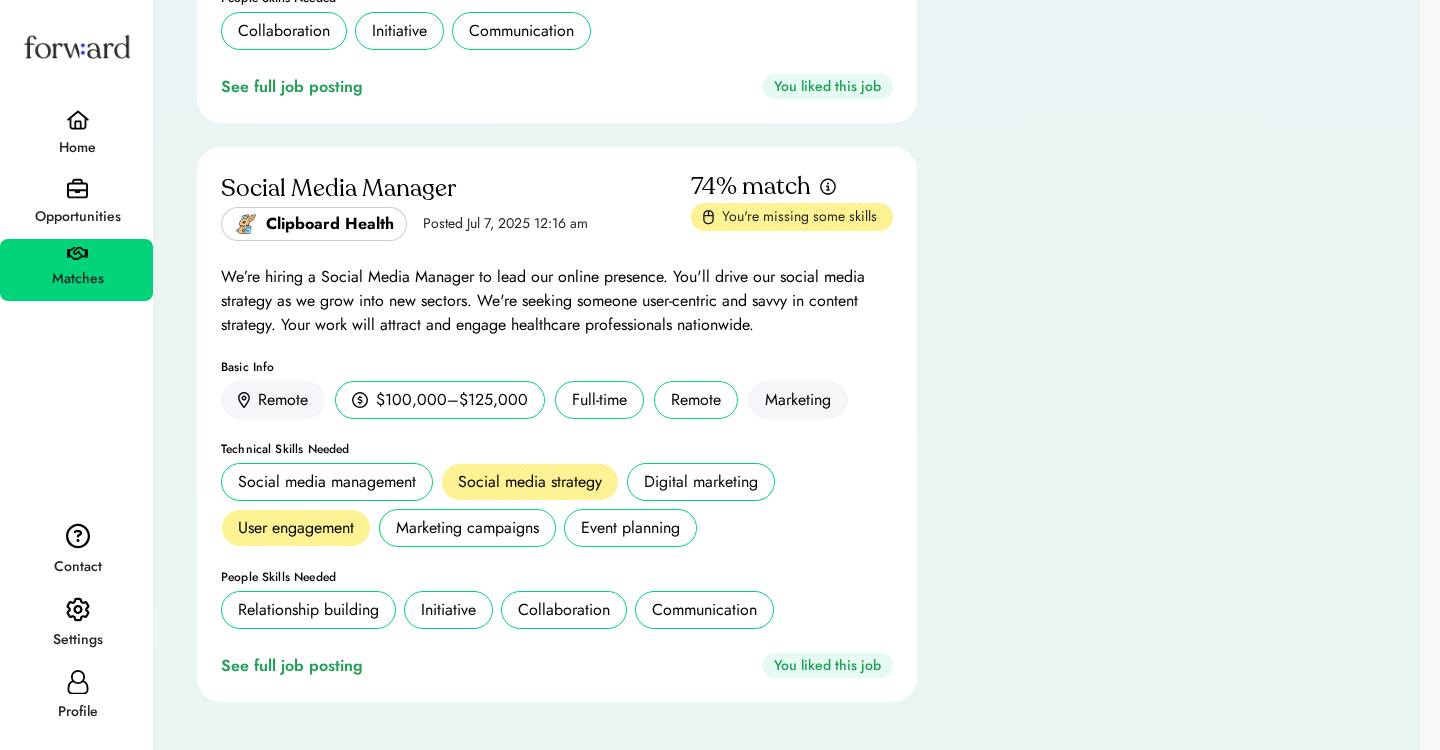 click on "Profile" at bounding box center (77, 712) 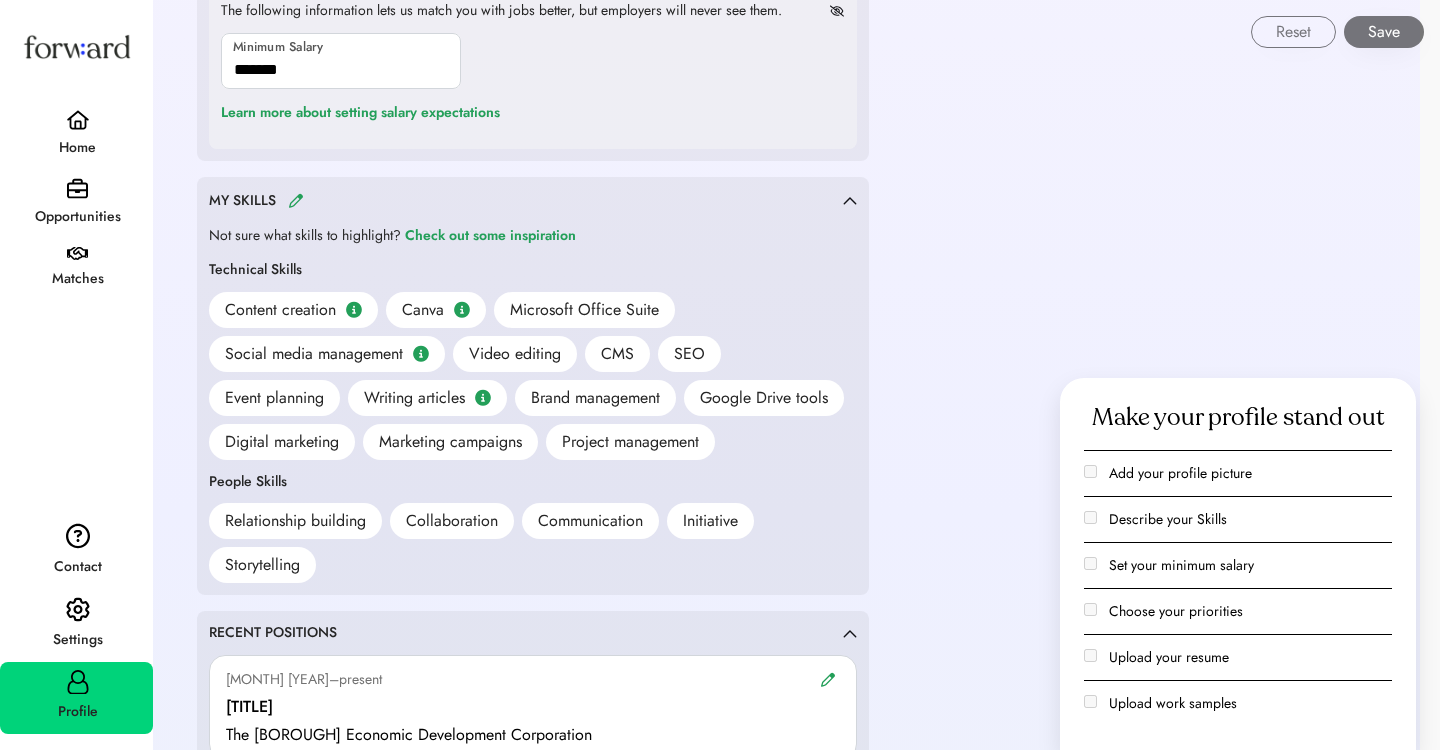scroll, scrollTop: 1415, scrollLeft: 0, axis: vertical 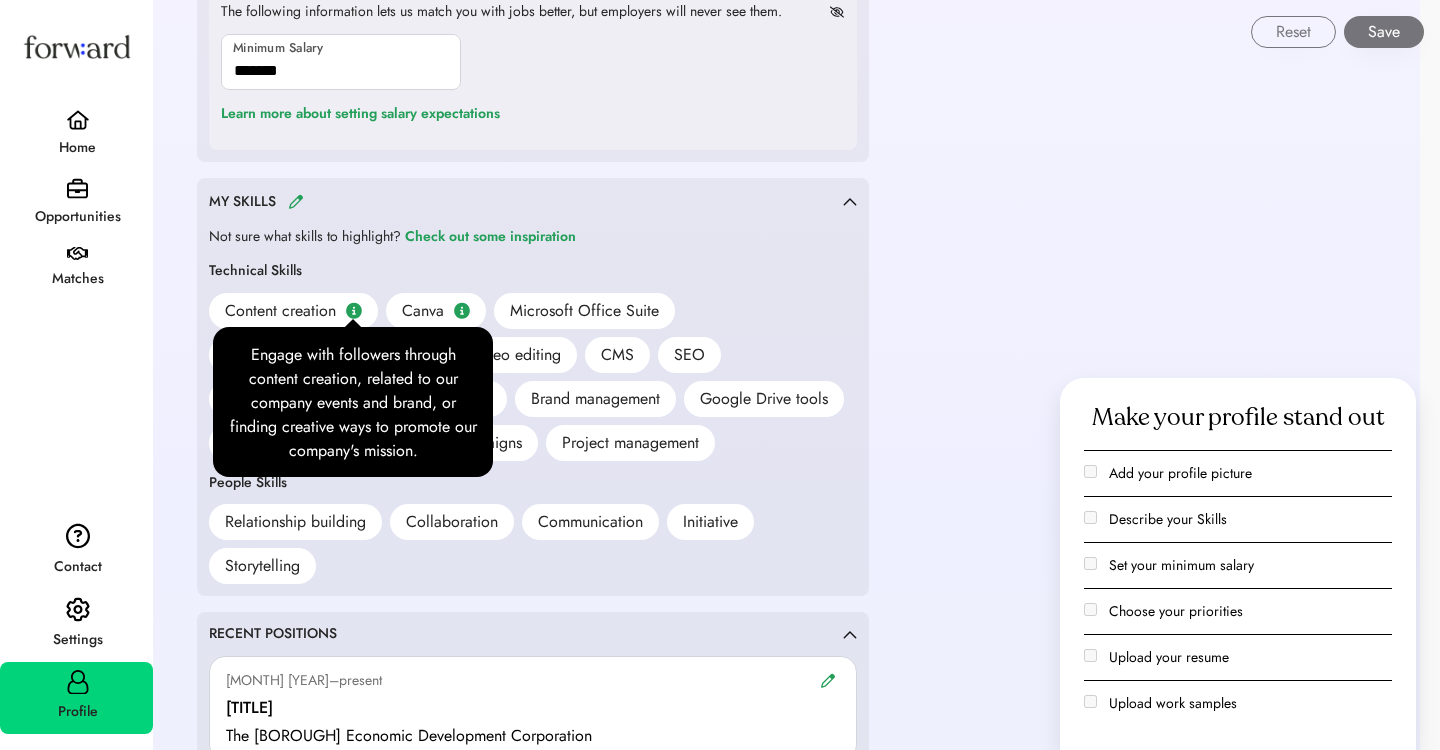 click at bounding box center [354, 310] 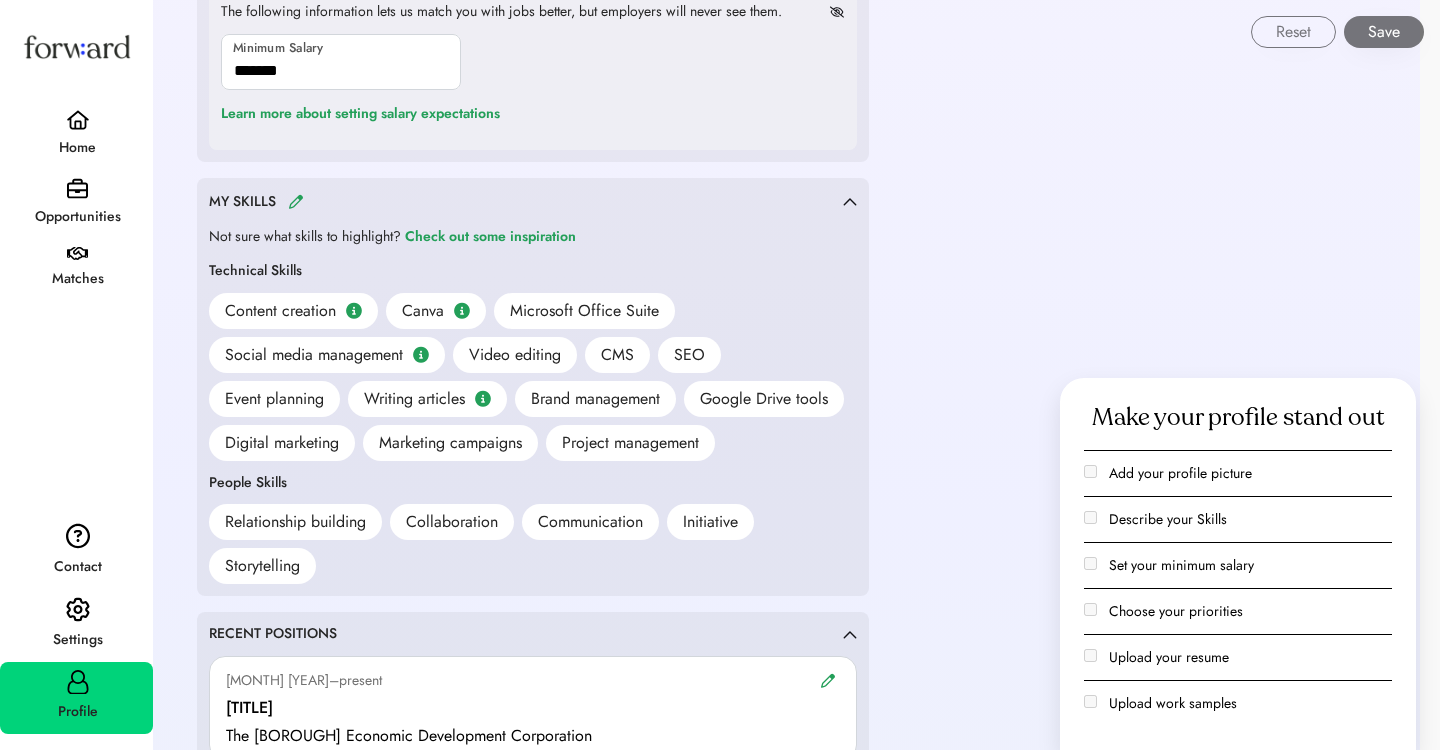 click on "Relationship building" at bounding box center [295, 522] 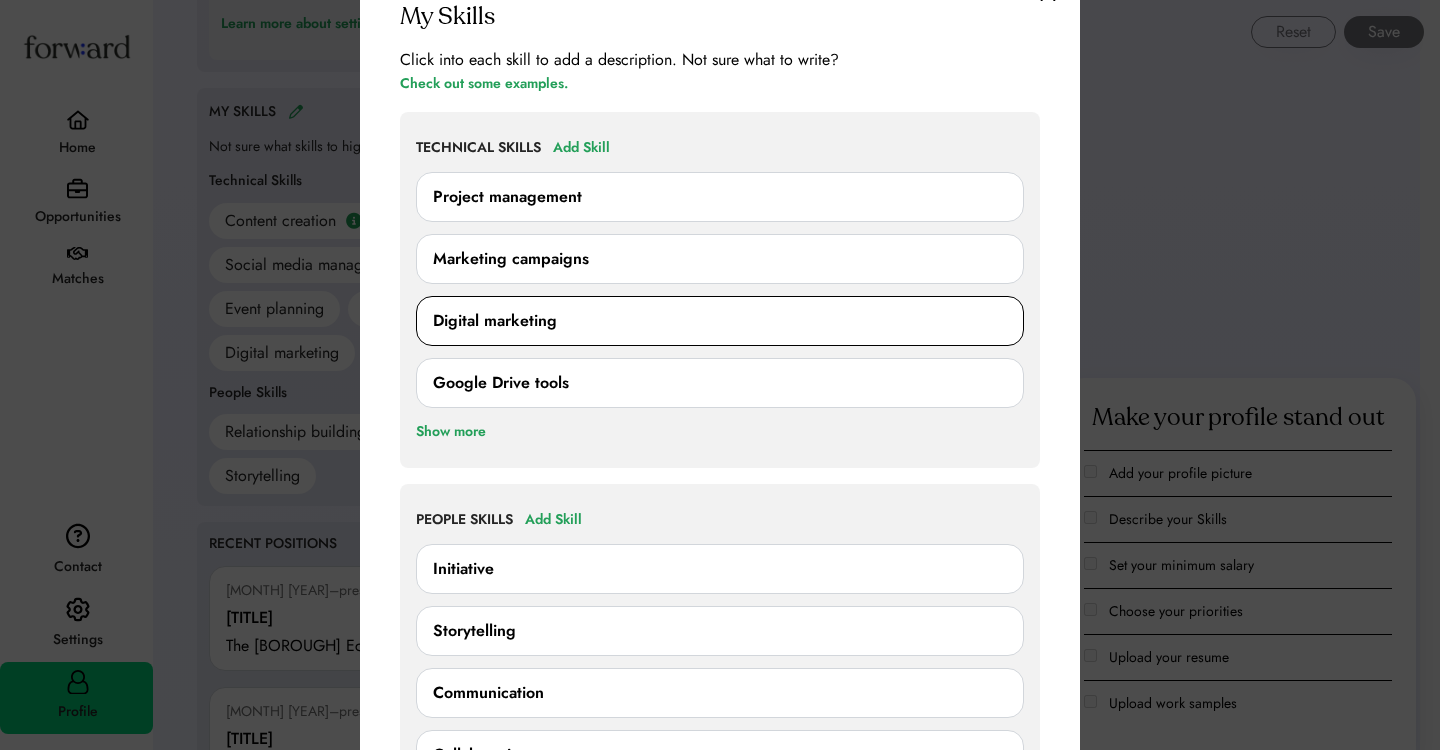scroll, scrollTop: 1746, scrollLeft: 0, axis: vertical 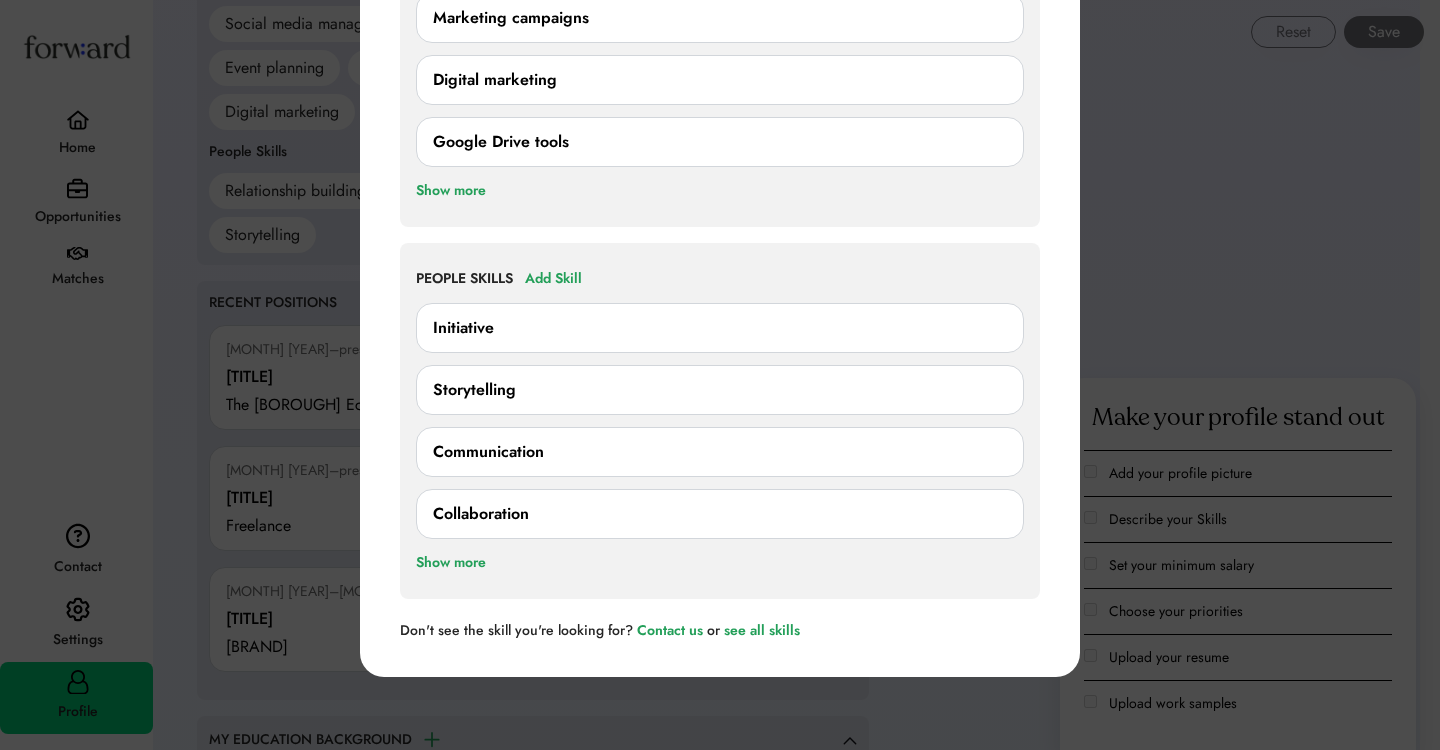 click on "Initiative" at bounding box center [720, 328] 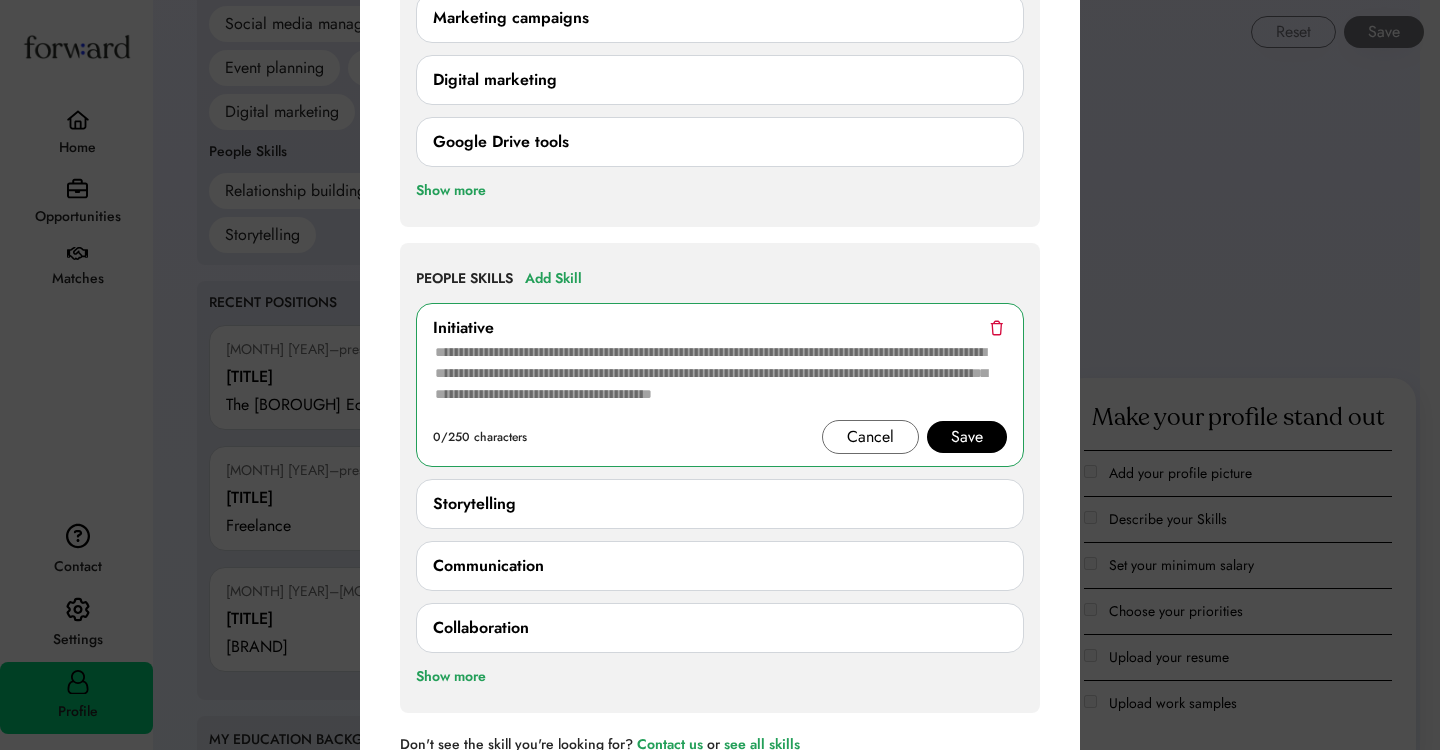 click at bounding box center [720, 380] 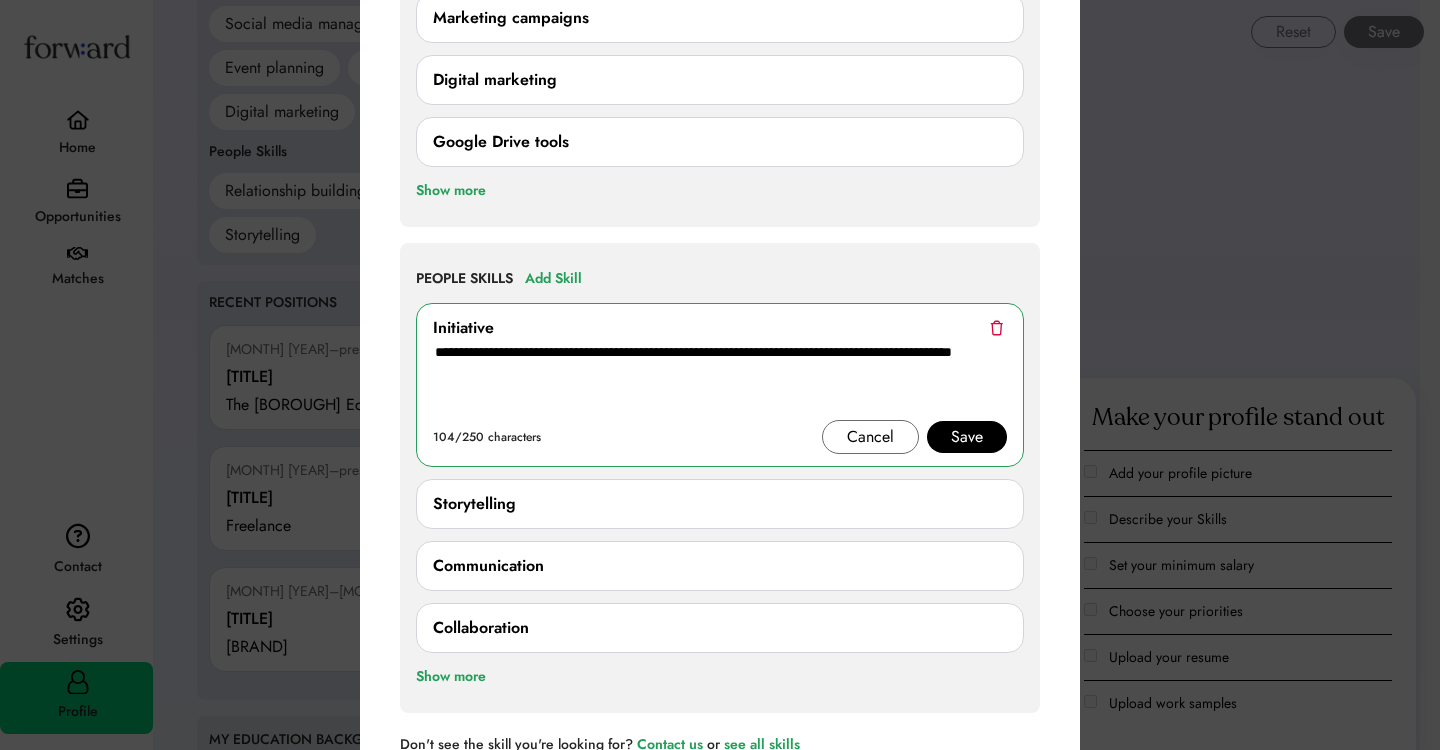 type on "**********" 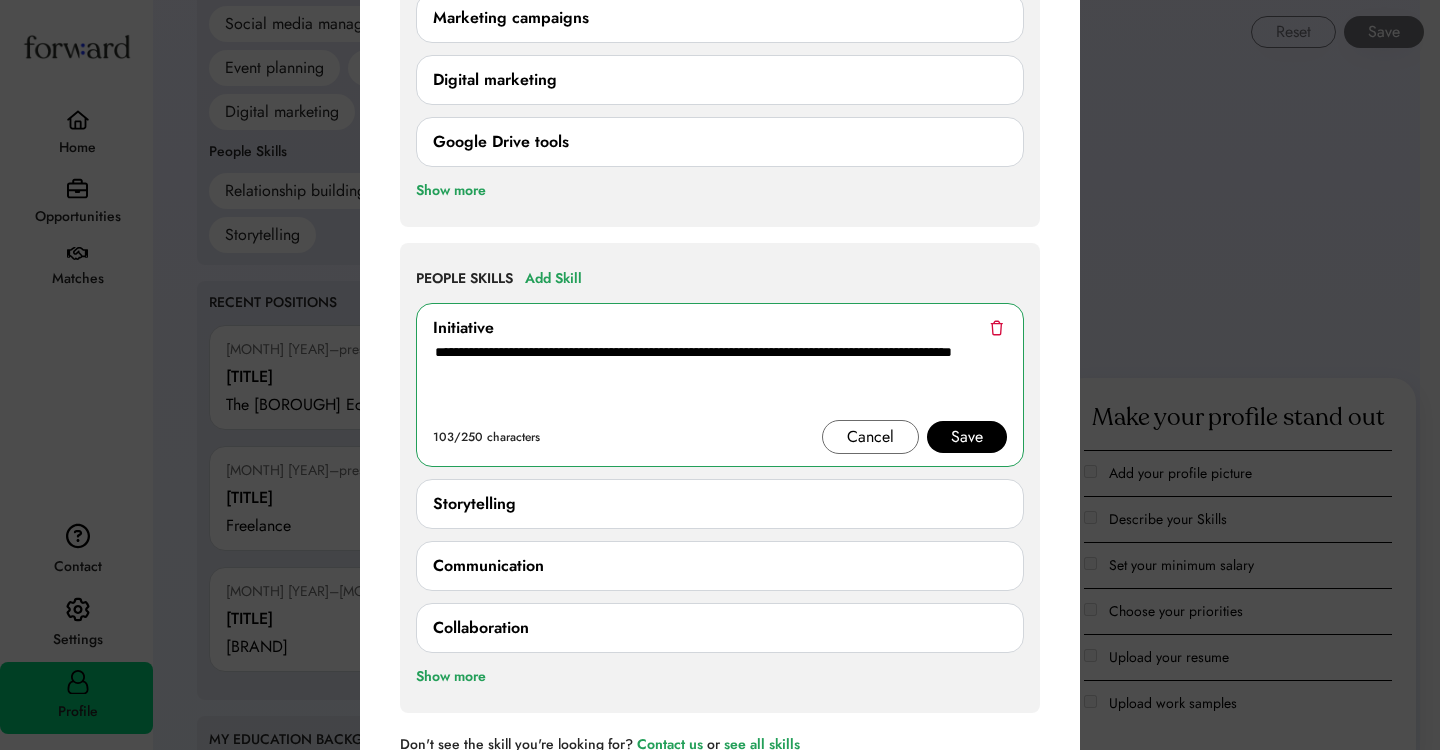 click on "**********" at bounding box center [720, 385] 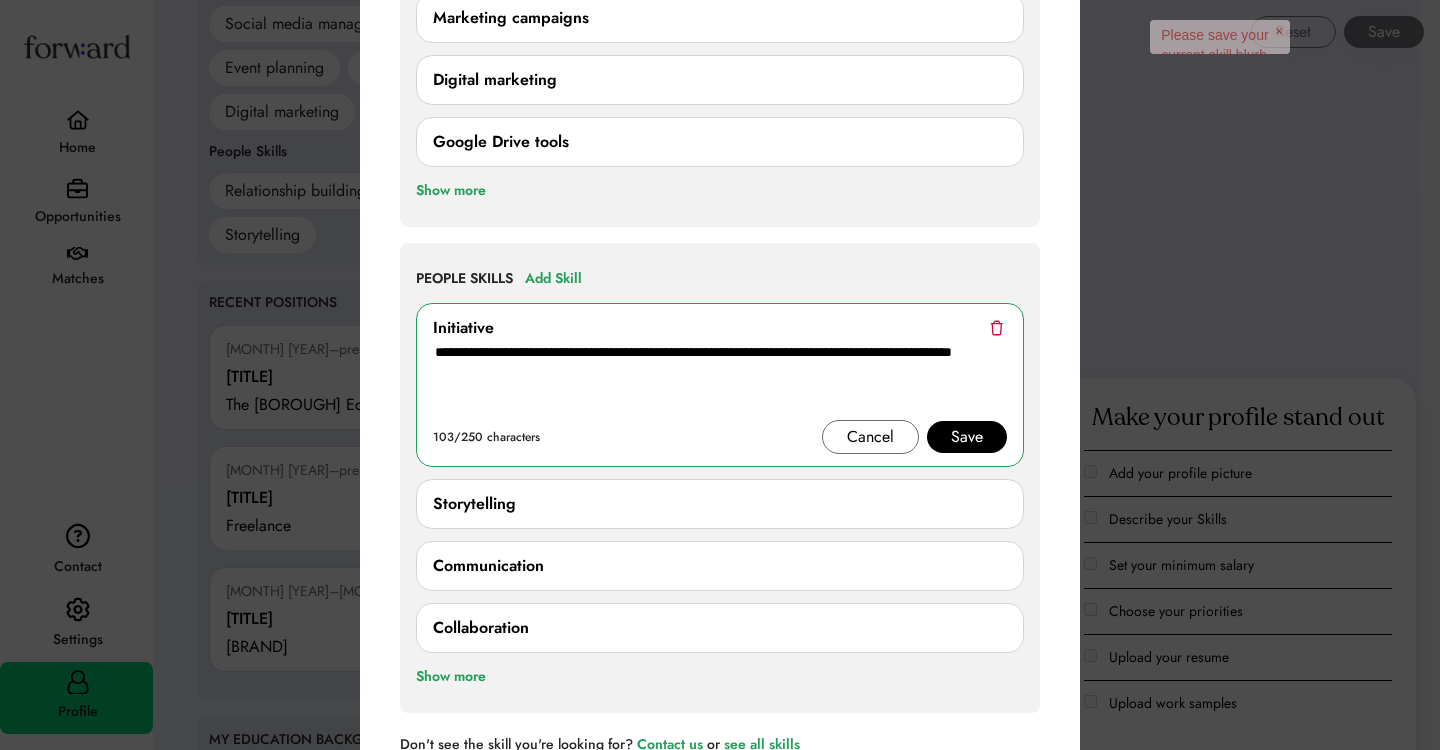 click on "Save" at bounding box center [967, 437] 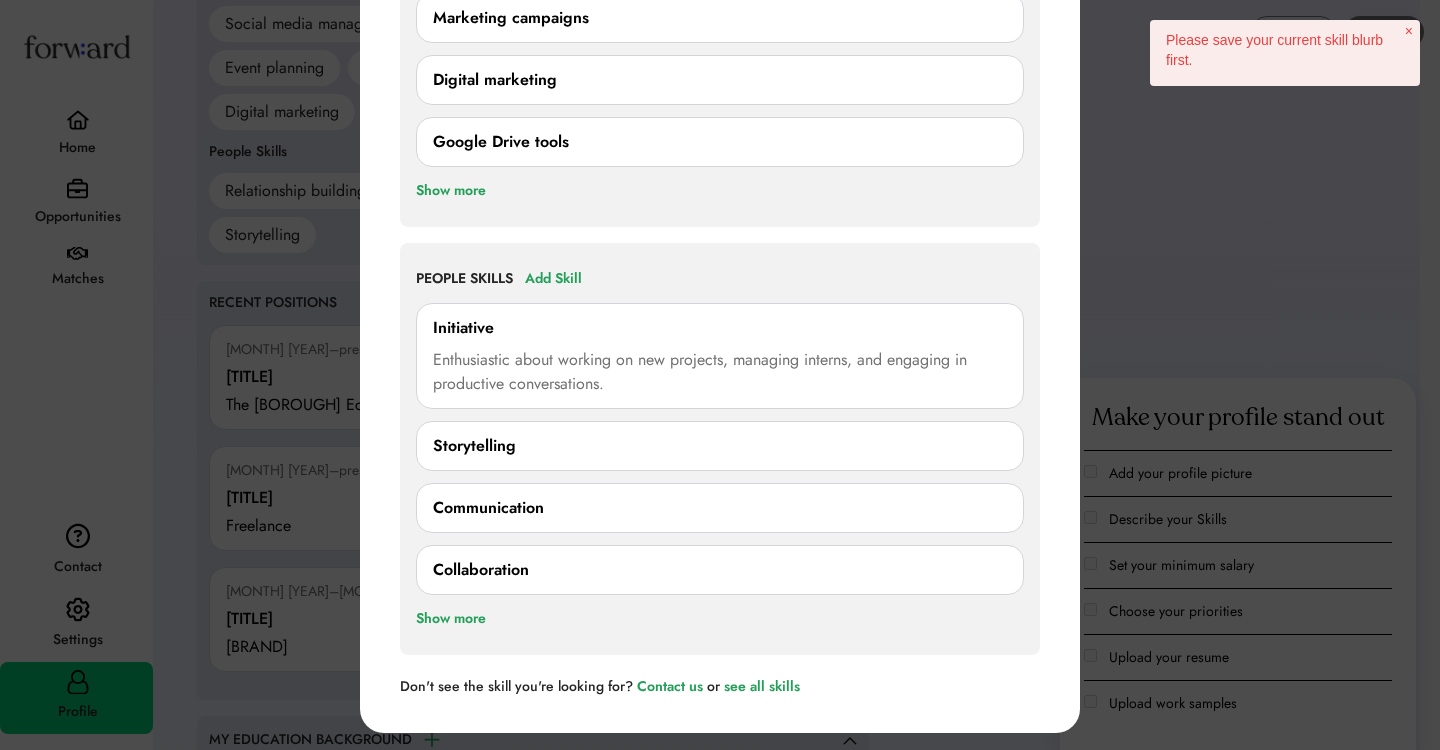 click on "Storytelling" at bounding box center (720, 446) 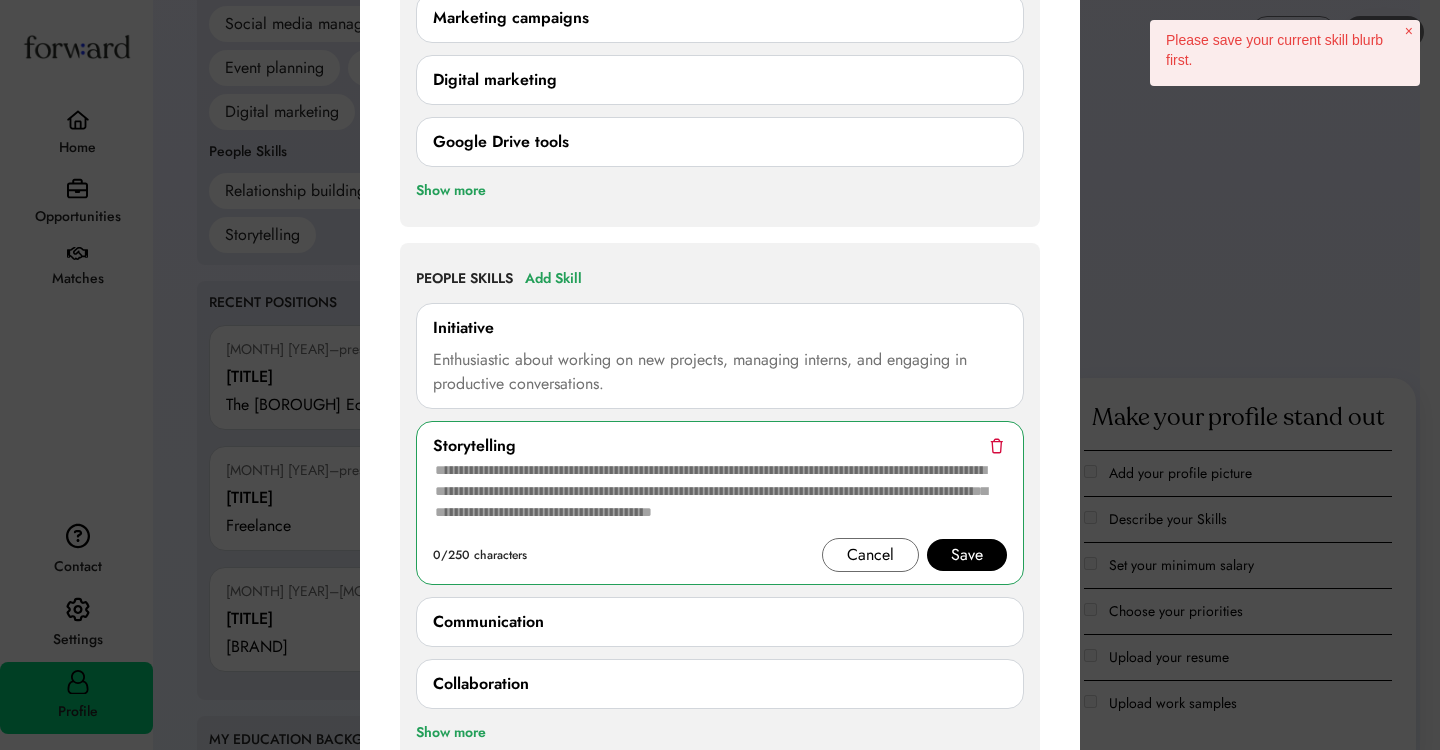 click at bounding box center [720, 498] 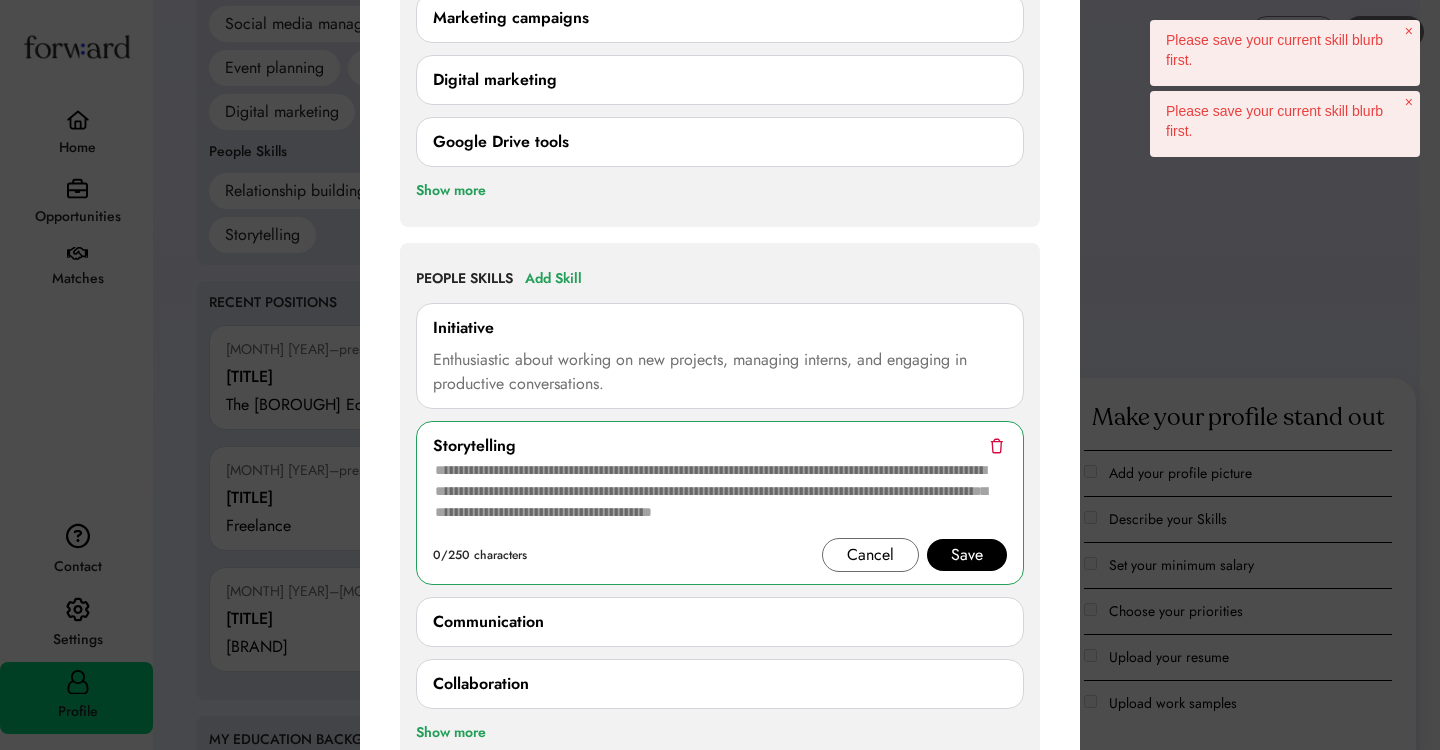click on "Initiative" at bounding box center (720, 328) 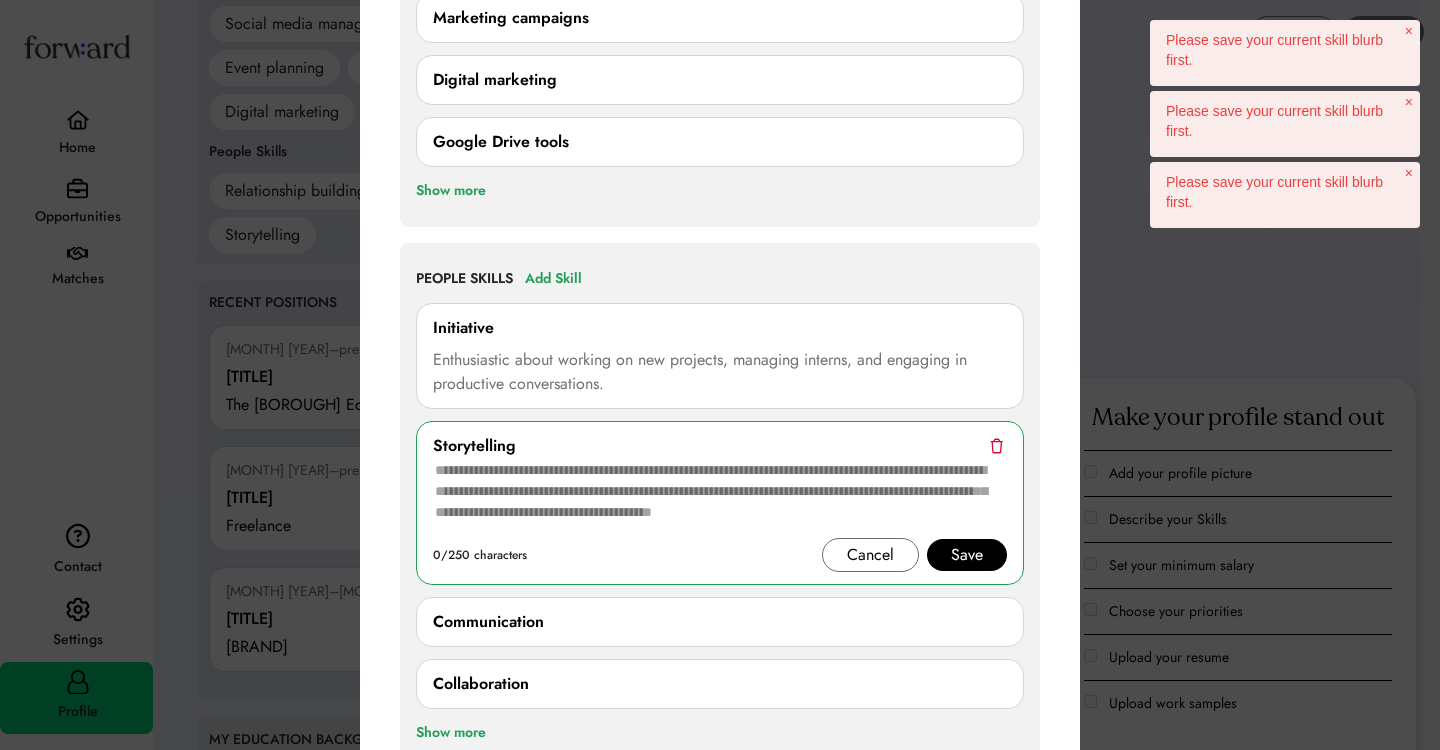 click at bounding box center (720, 498) 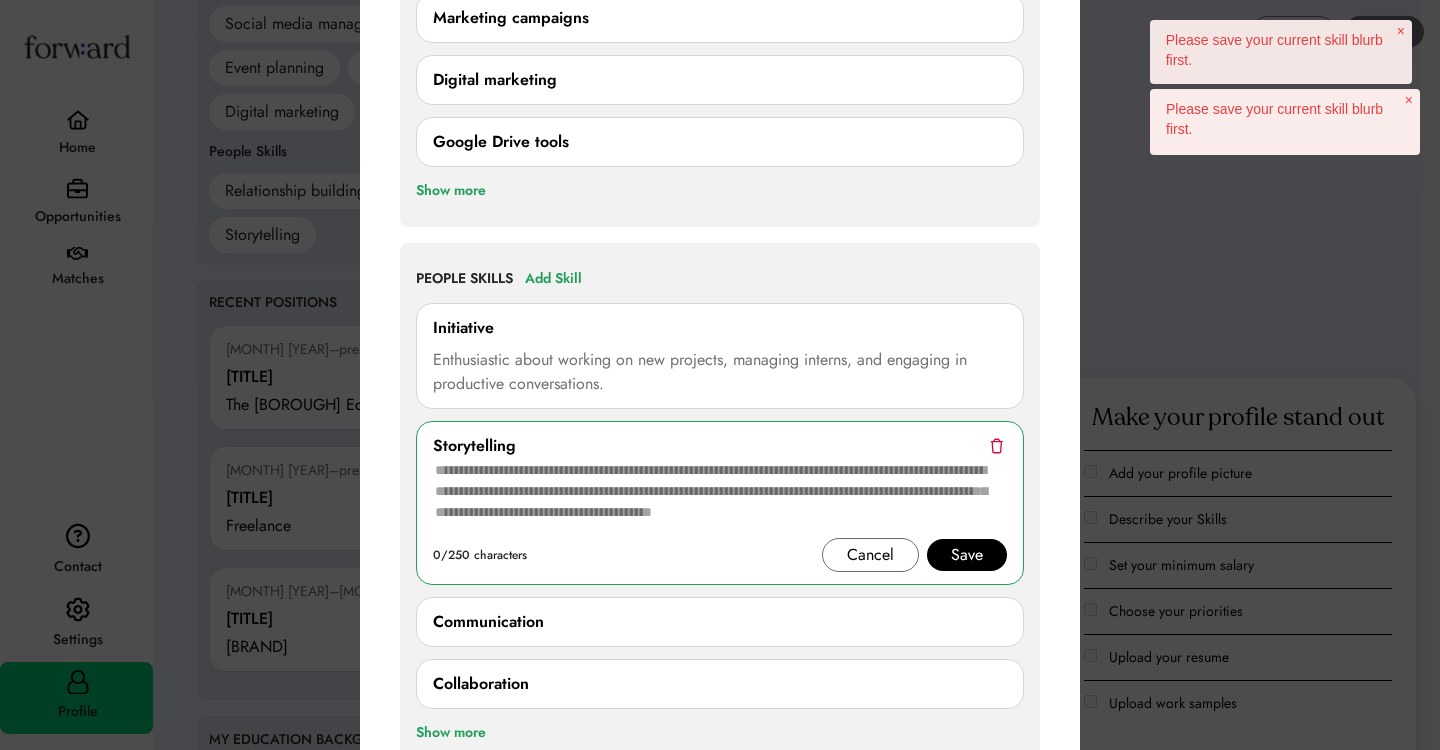 click on "Community Associate - Discover Partiful Posted [MONTH] [DAY], [YEAR] [TIME] 65% match You're missing some skills Basic Info [CITY], [STATE], USA [SALARY]–[SALARY] Full-time In-person Marketing Operations/Admin Sales/Business Development Initiative" at bounding box center (720, -1351) 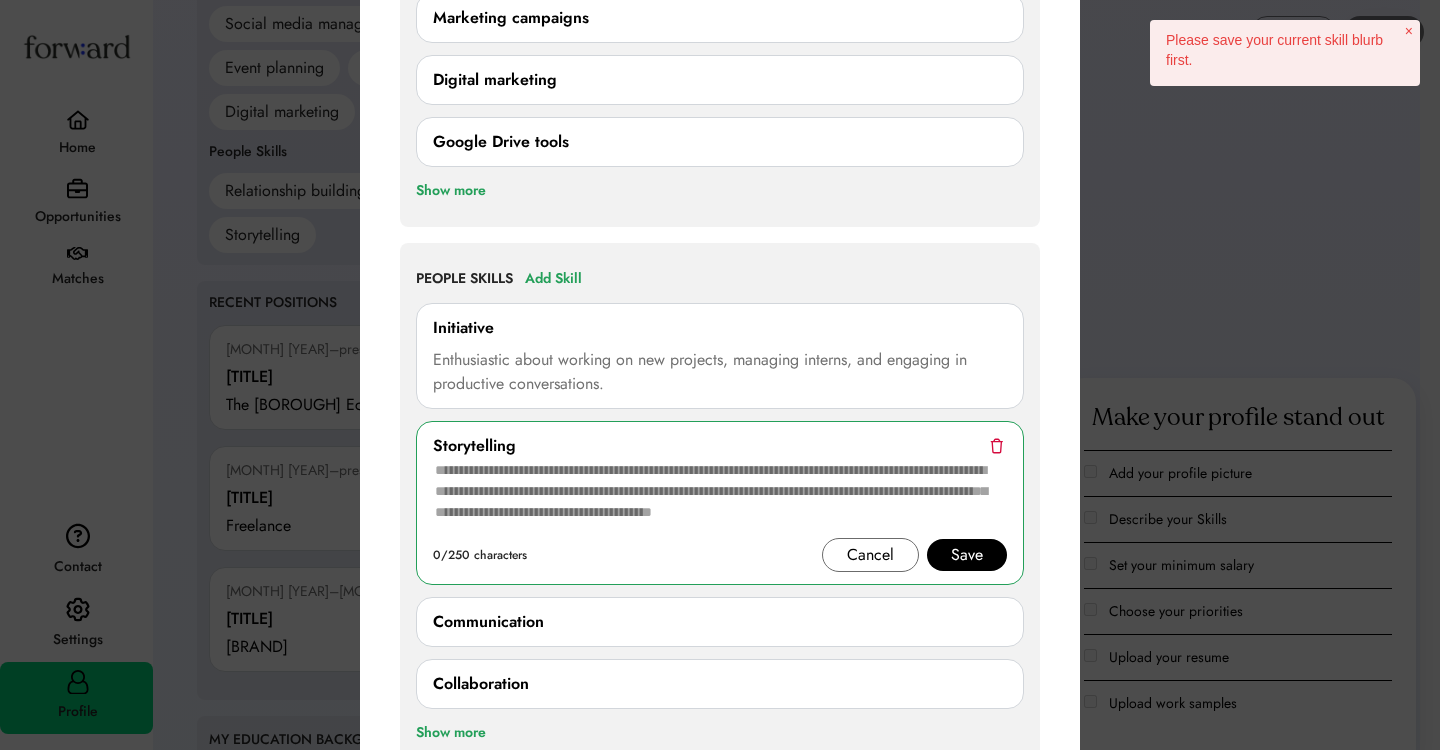 click on "×" at bounding box center (1409, 31) 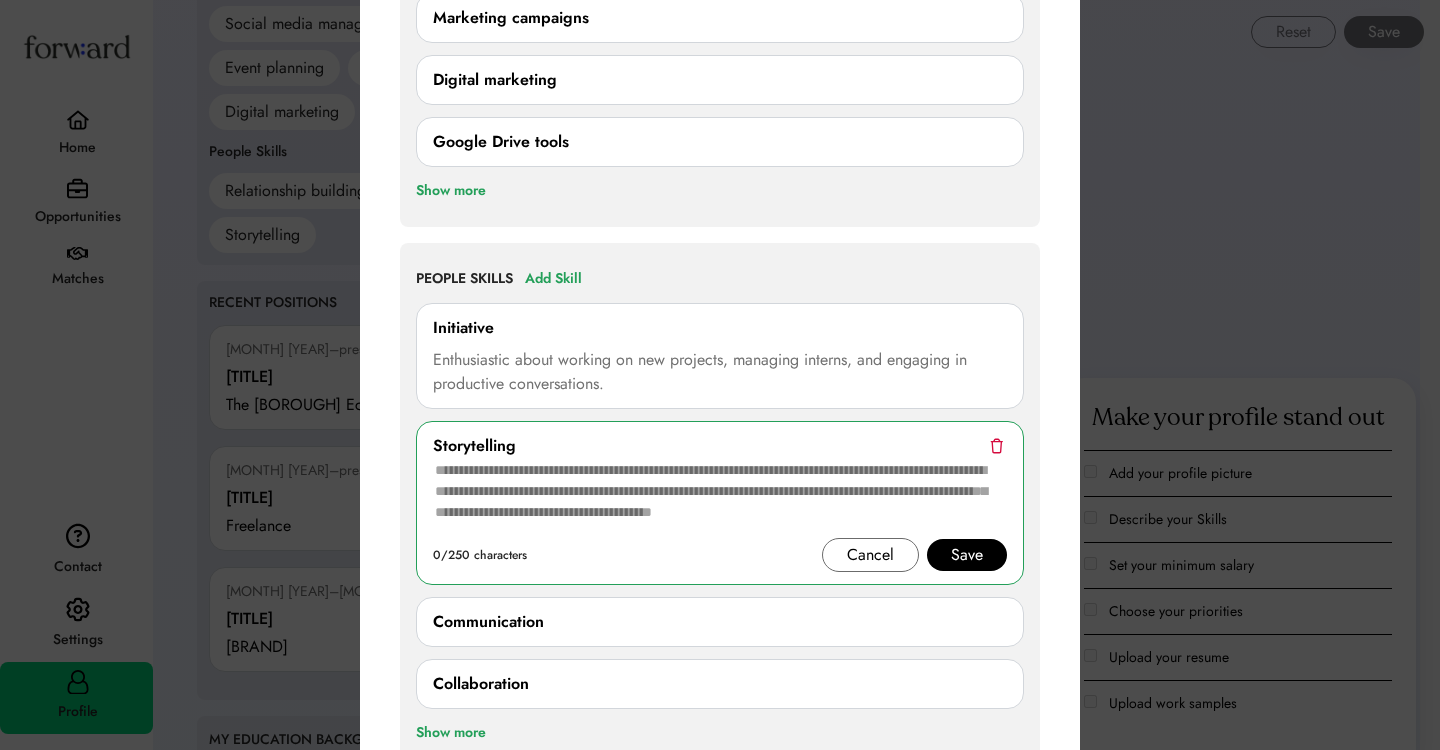 click at bounding box center (720, 498) 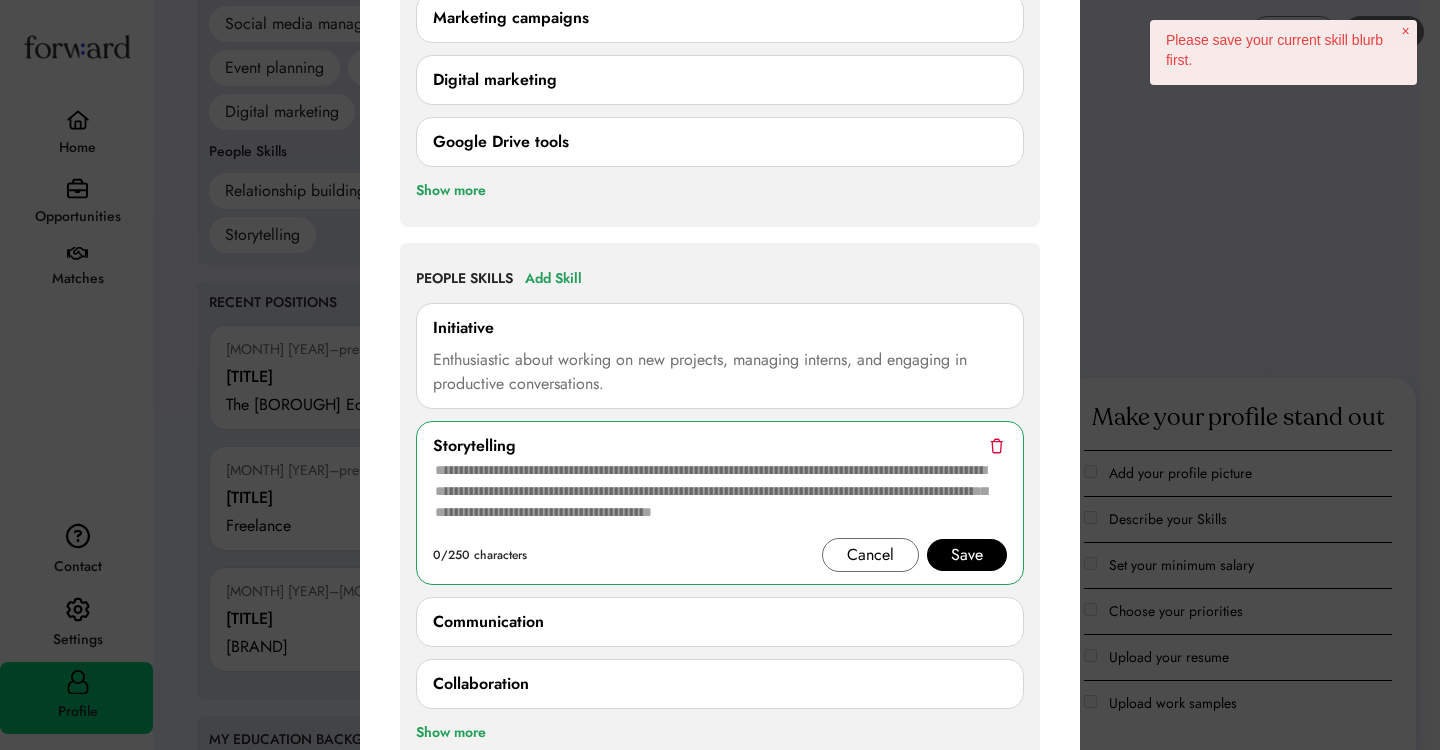 type on "*" 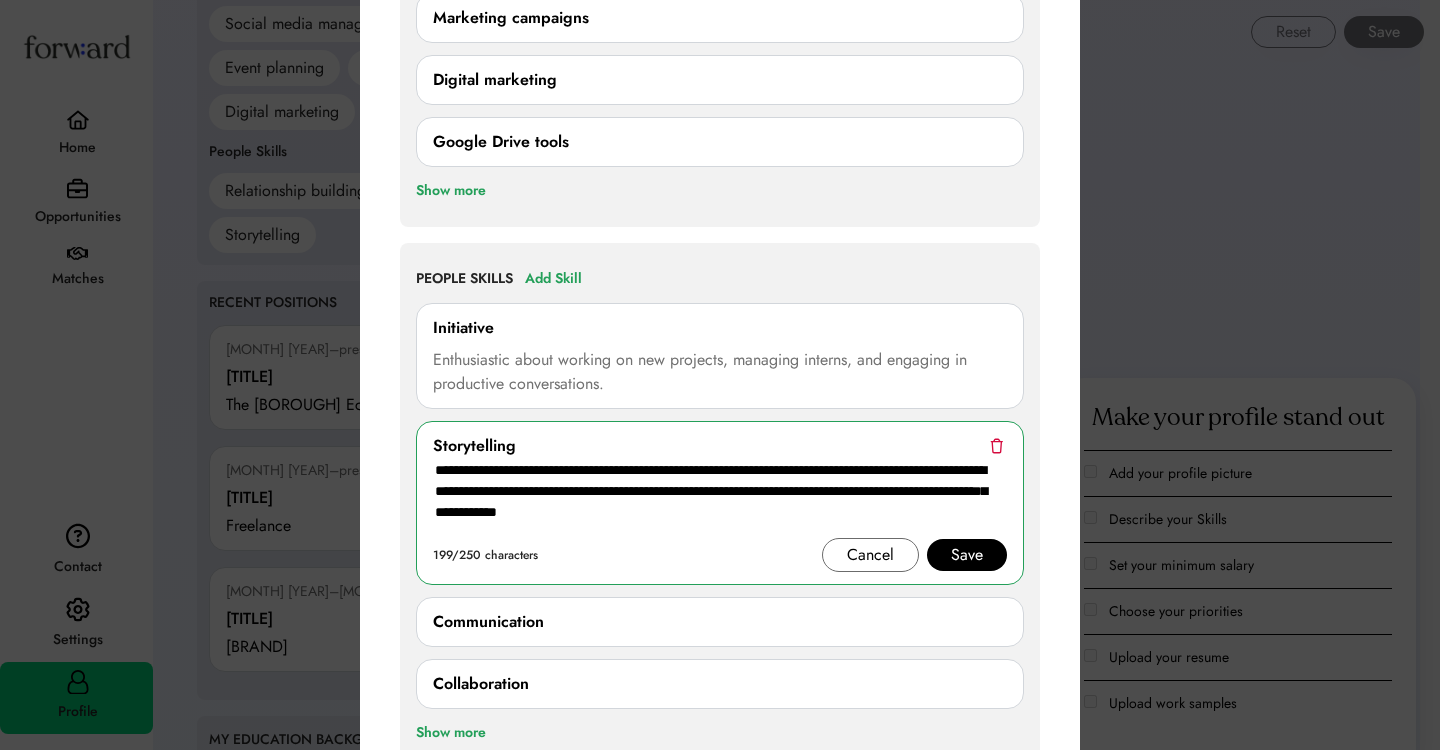type on "**********" 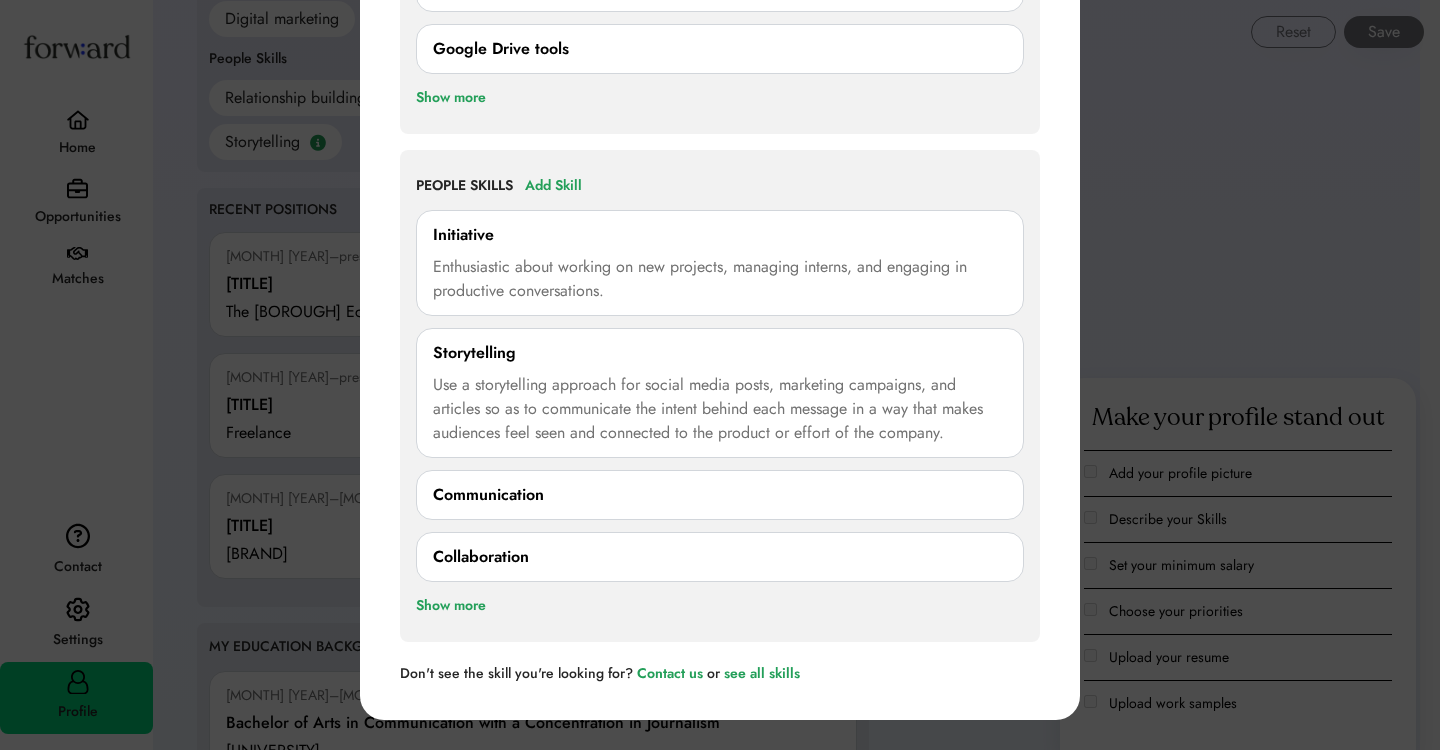 scroll, scrollTop: 1854, scrollLeft: 0, axis: vertical 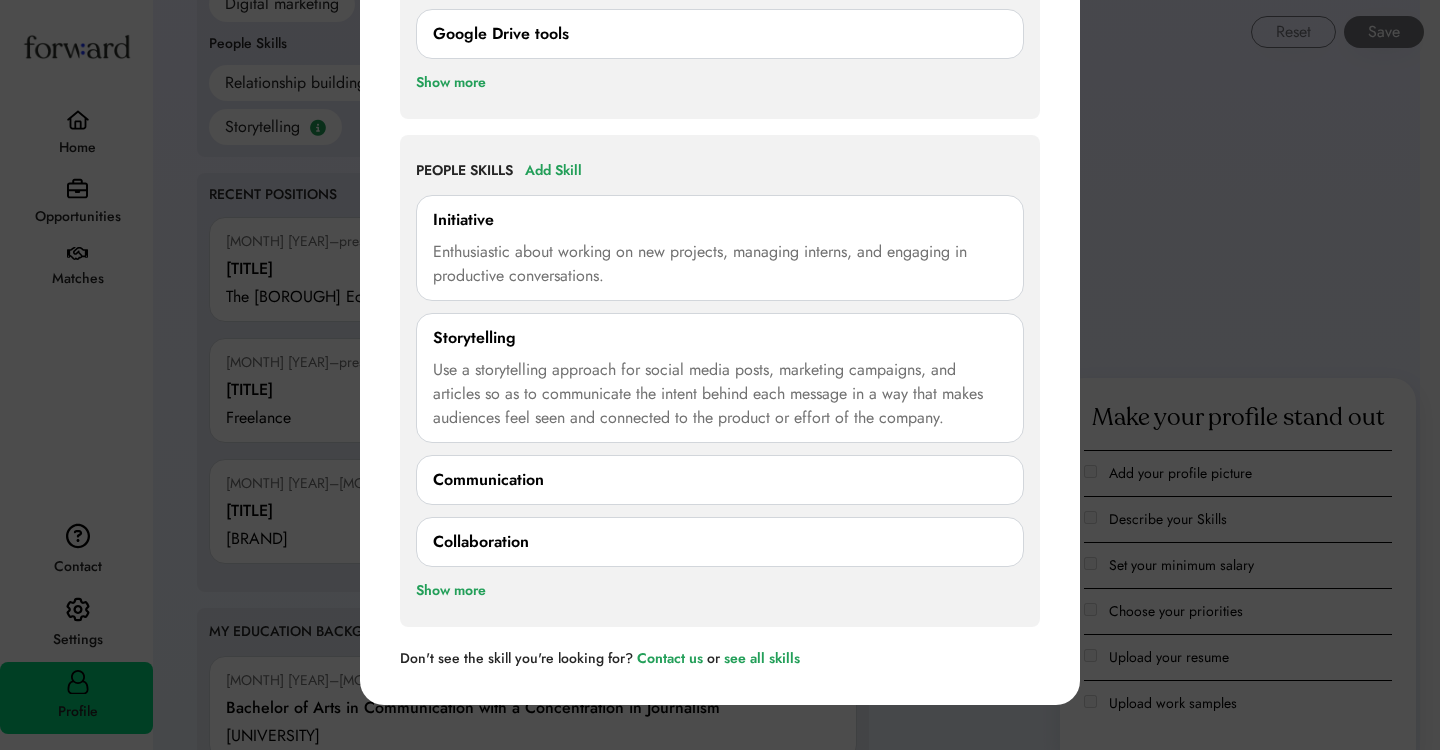 click on "Communication" at bounding box center (488, 480) 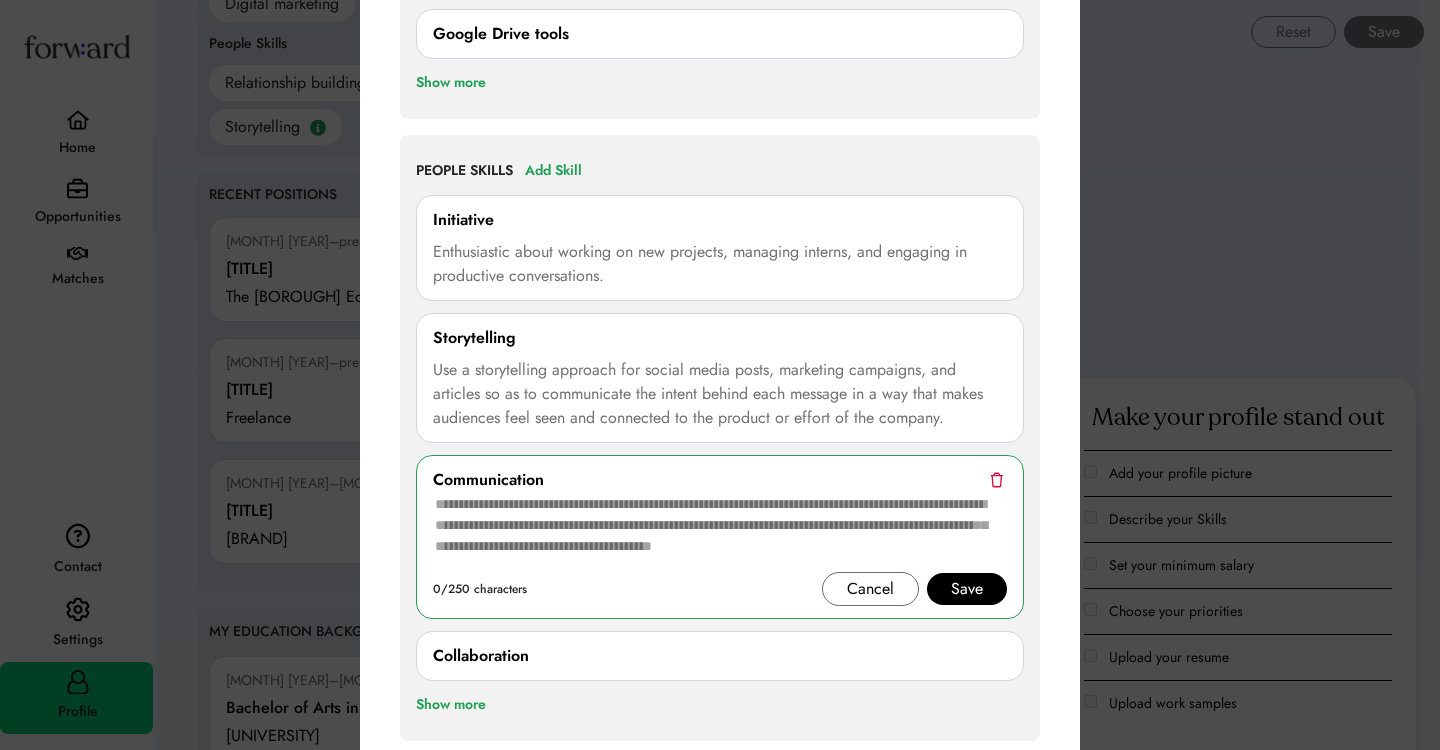 click at bounding box center [720, 532] 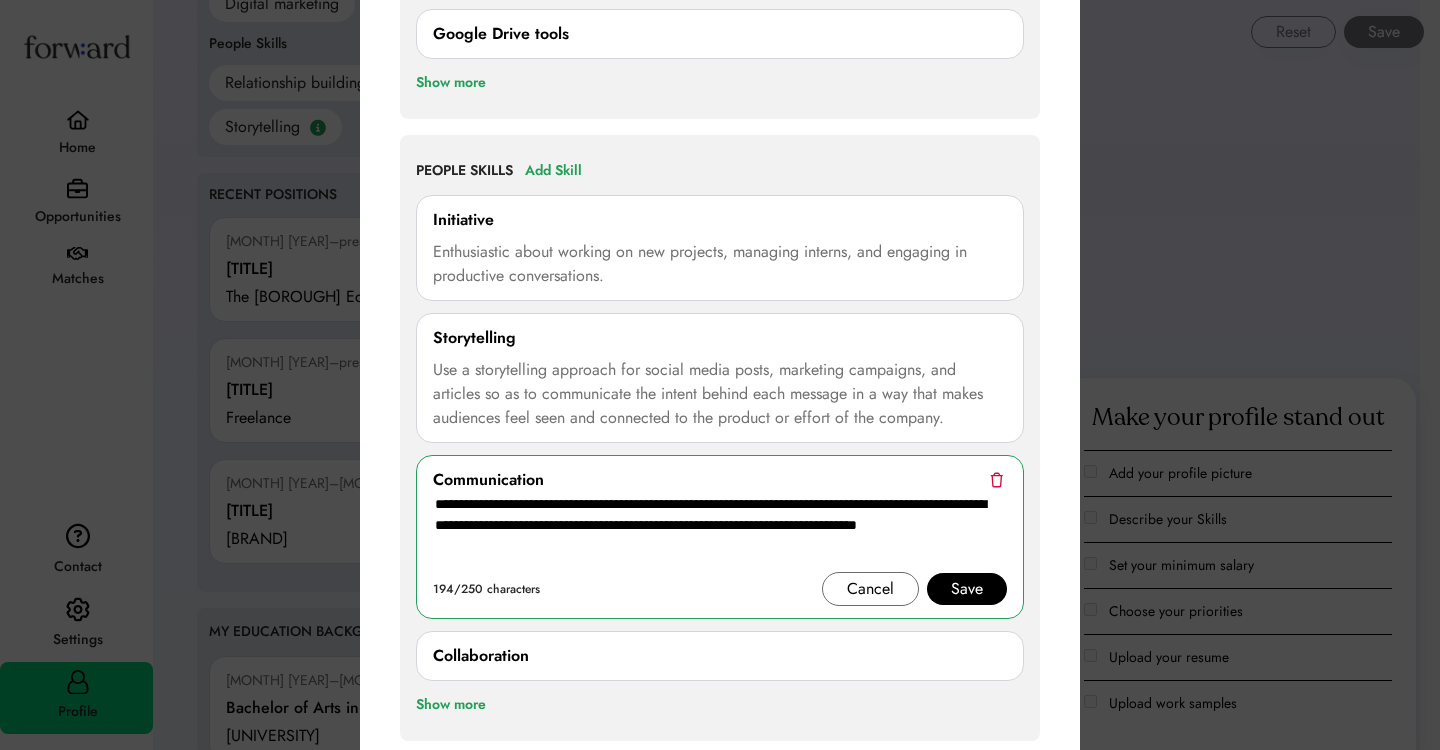 click on "**********" at bounding box center [720, 532] 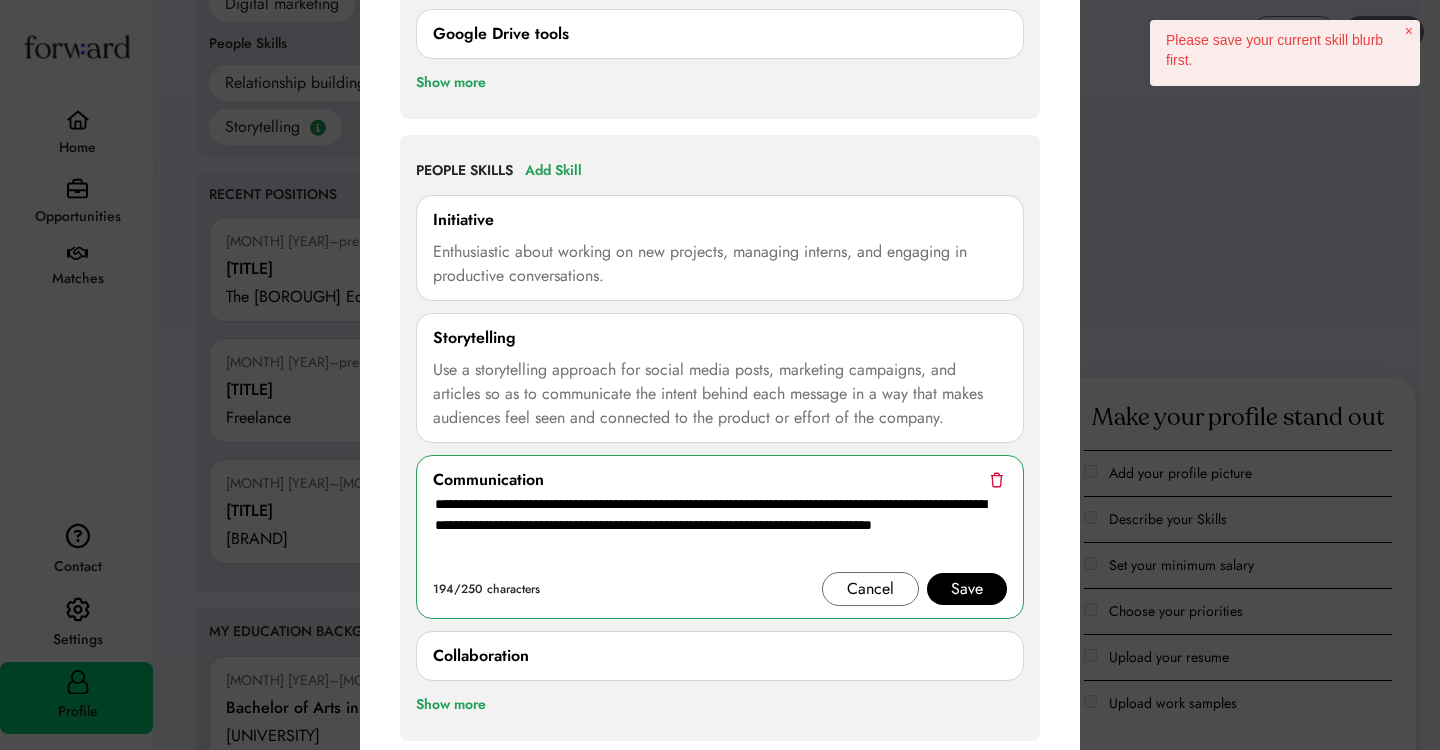 click on "**********" at bounding box center [720, 532] 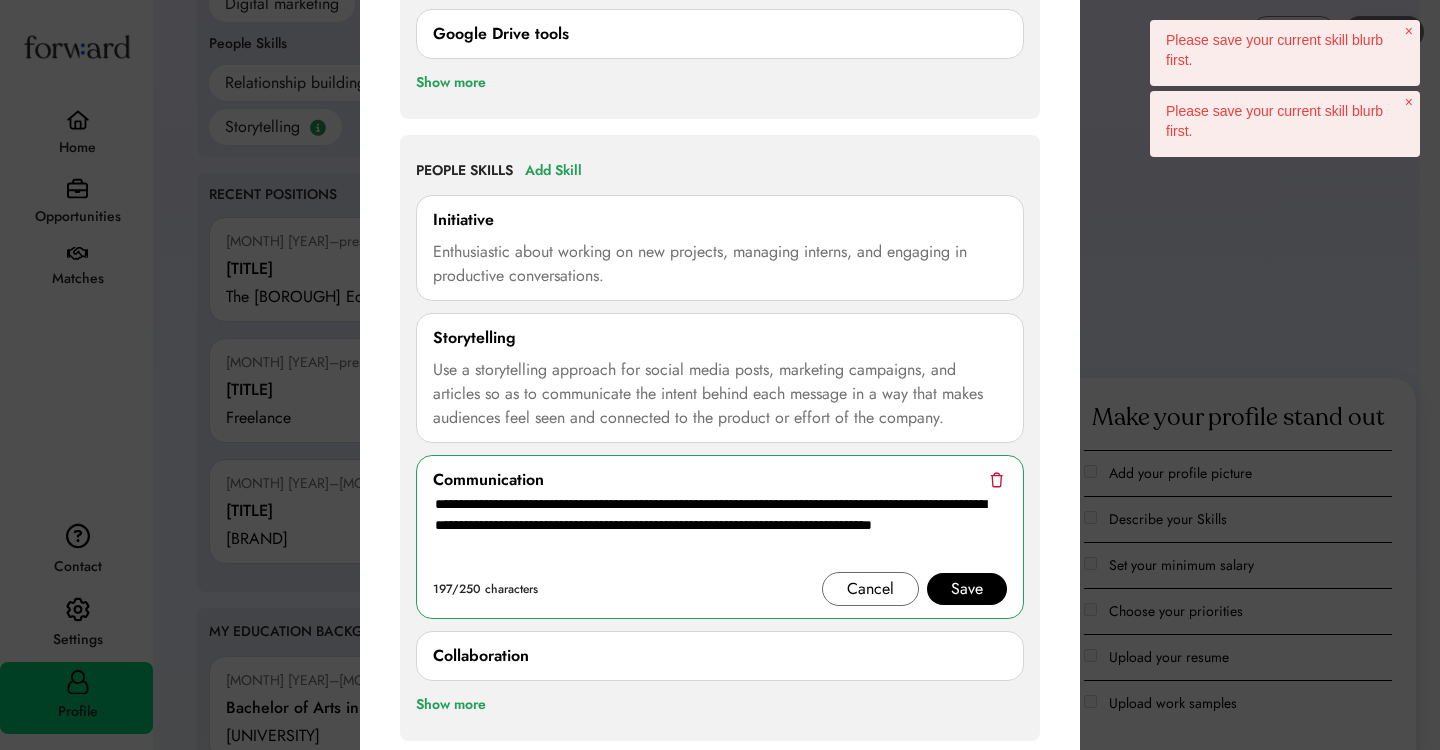 click on "Save" at bounding box center (967, 589) 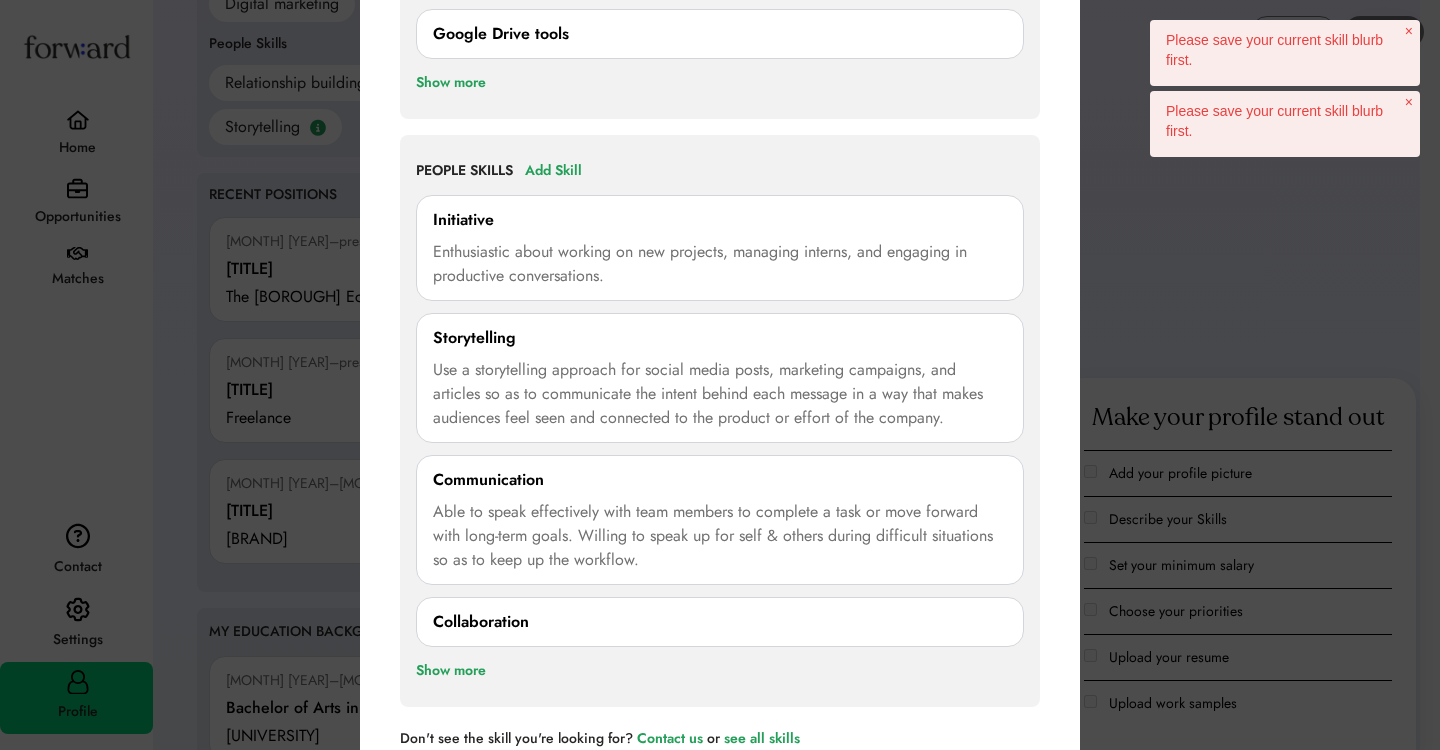 click on "Collaboration" at bounding box center [720, 622] 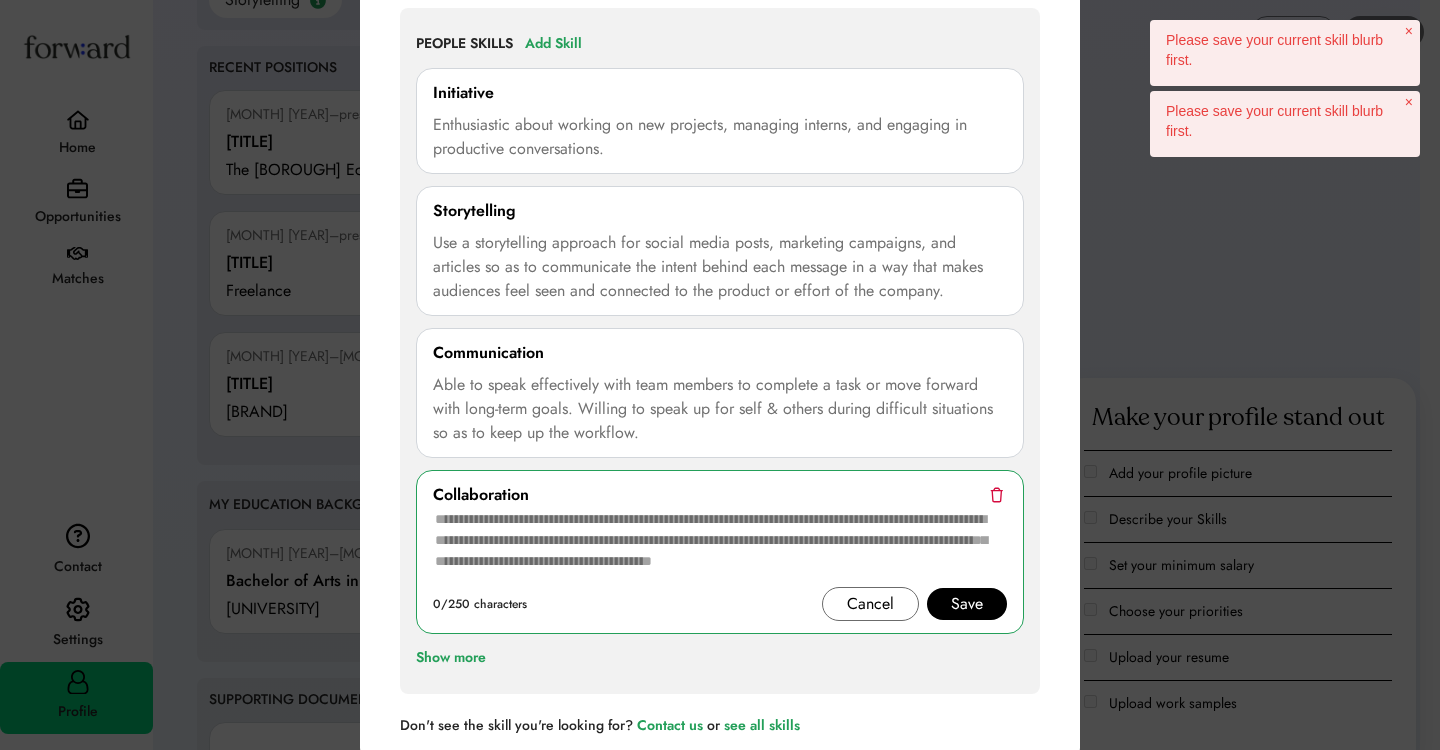 scroll, scrollTop: 2038, scrollLeft: 0, axis: vertical 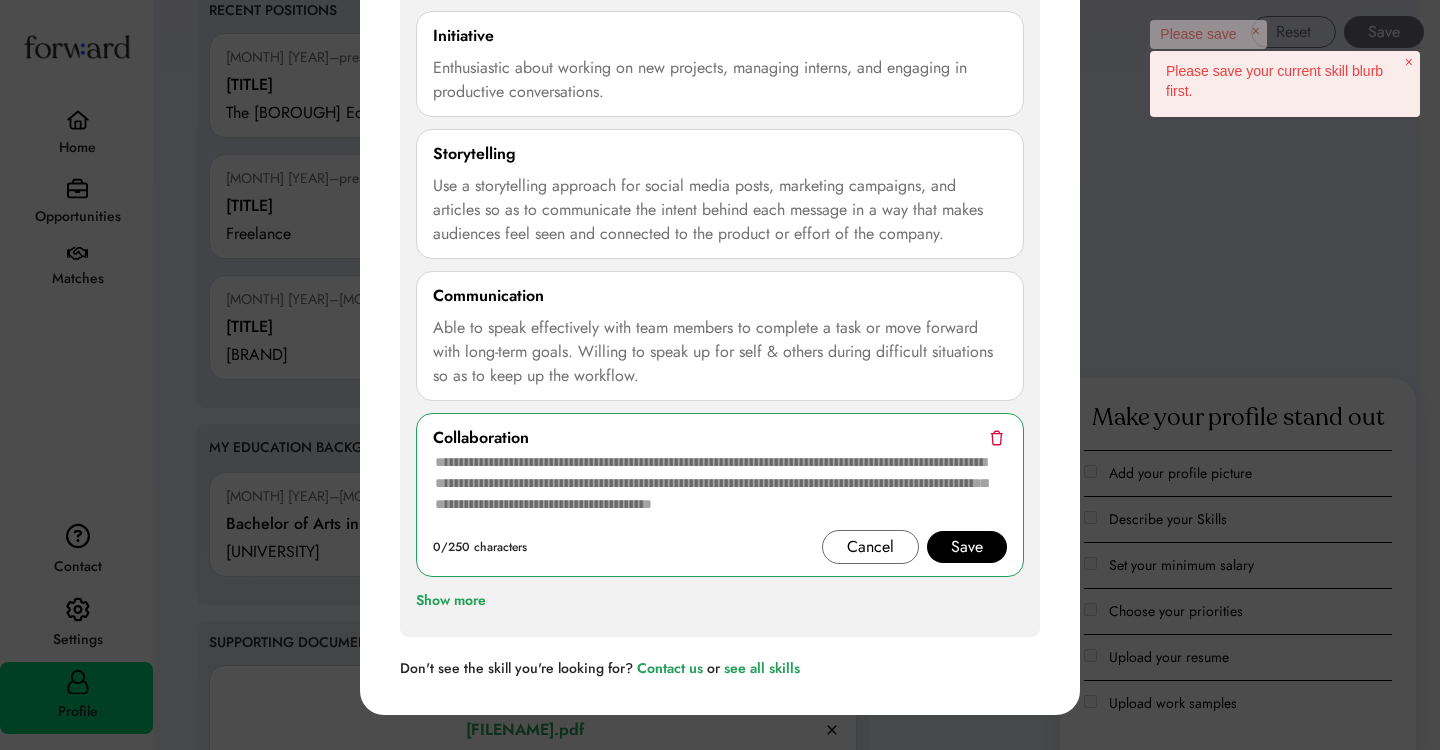 click at bounding box center (720, 490) 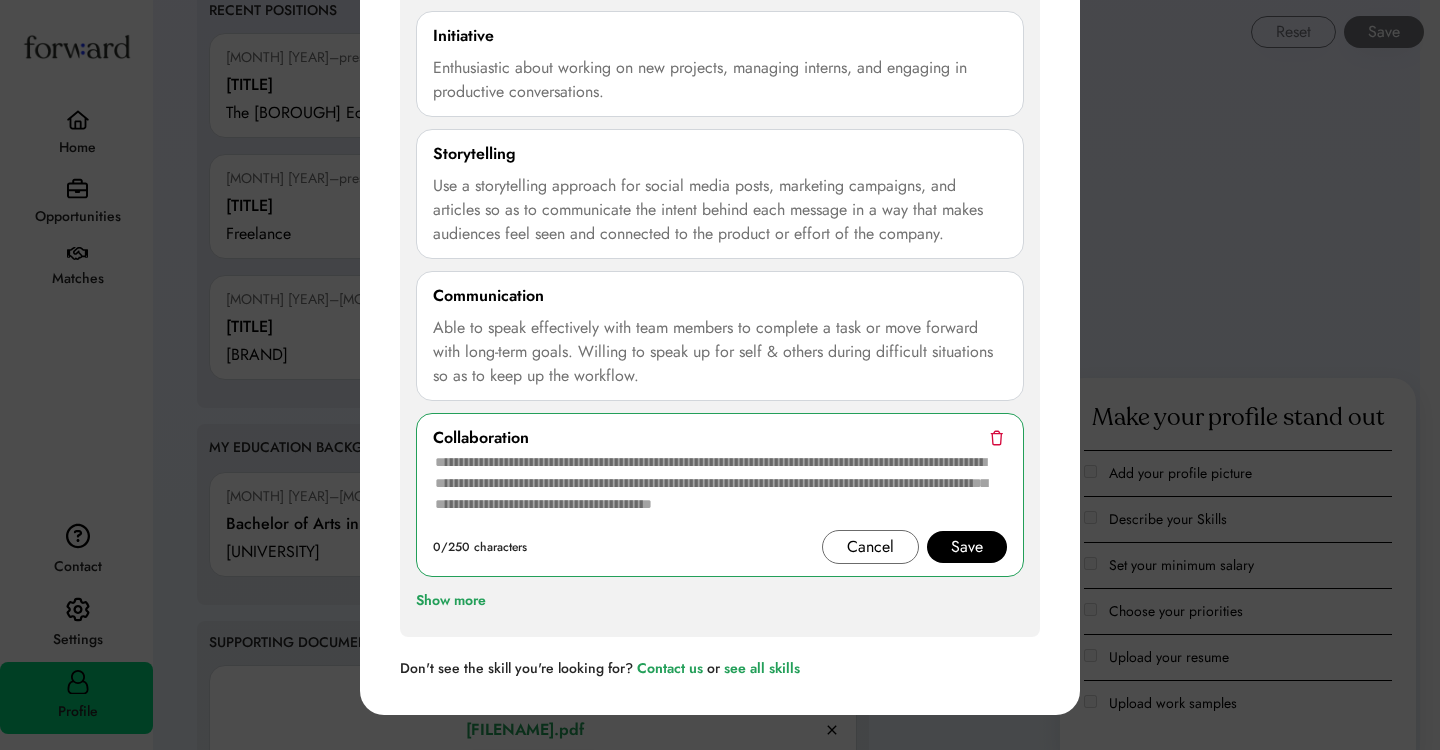 click on "Able to speak effectively with team members to complete a task or move forward with long-term goals. Willing to speak up for self & others during difficult situations so as to keep up the workflow." at bounding box center (720, 352) 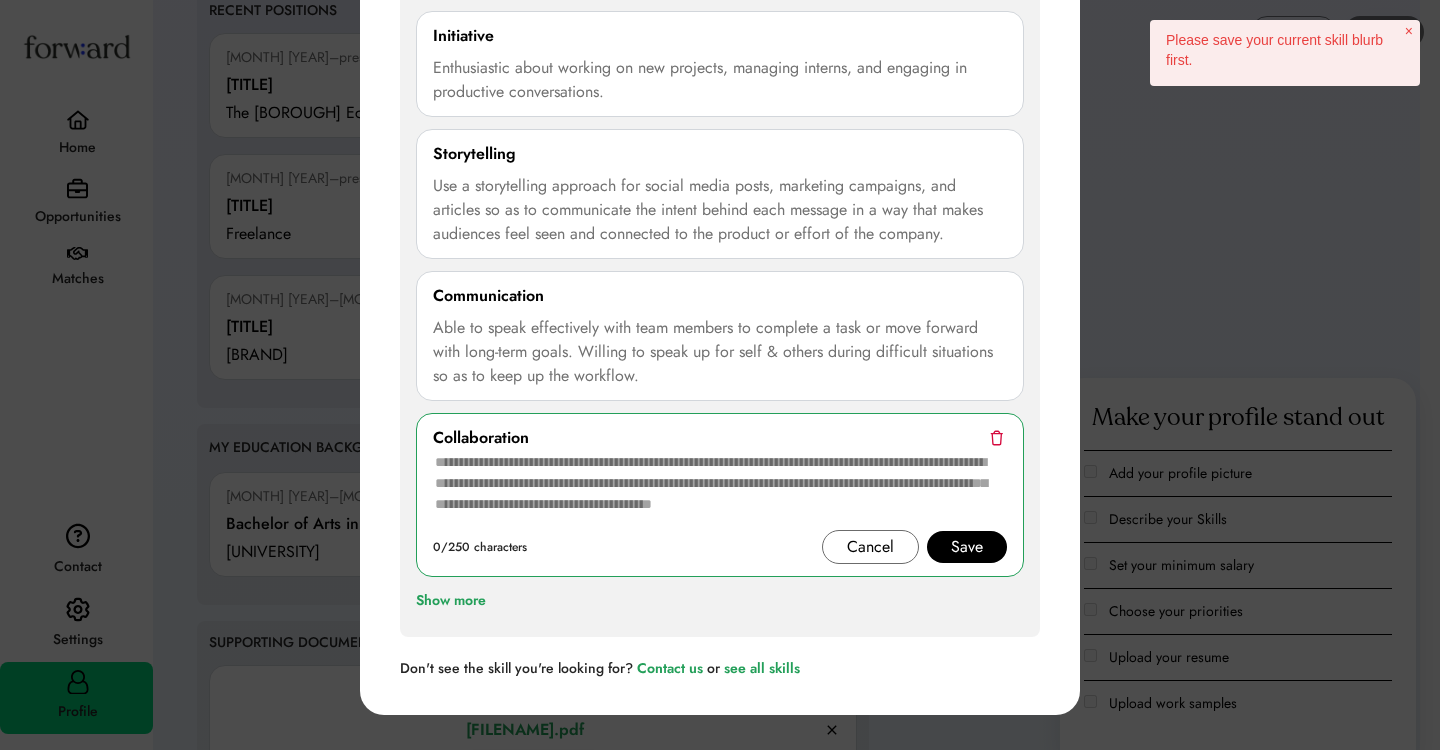click on "Save" at bounding box center (967, 547) 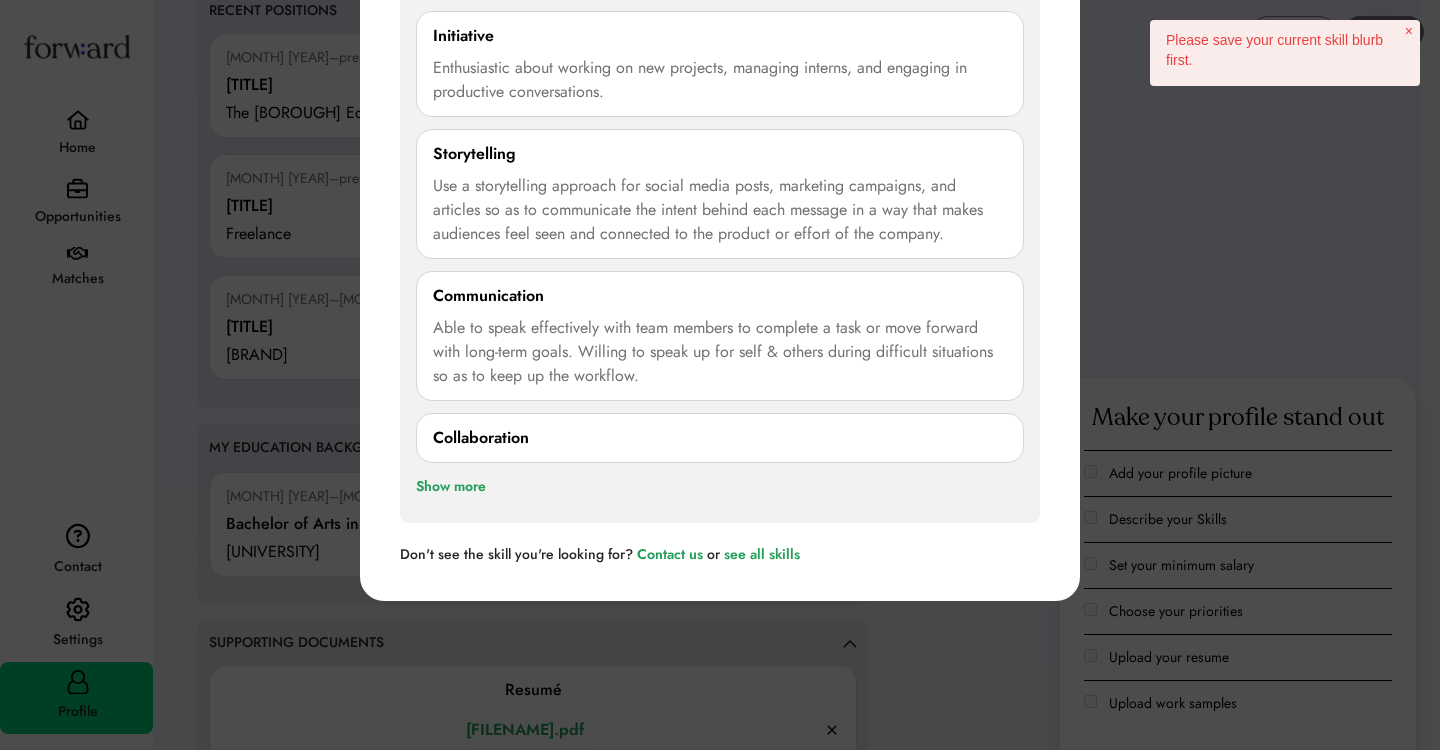 click on "Able to speak effectively with team members to complete a task or move forward with long-term goals. Willing to speak up for self & others during difficult situations so as to keep up the workflow." at bounding box center (720, 352) 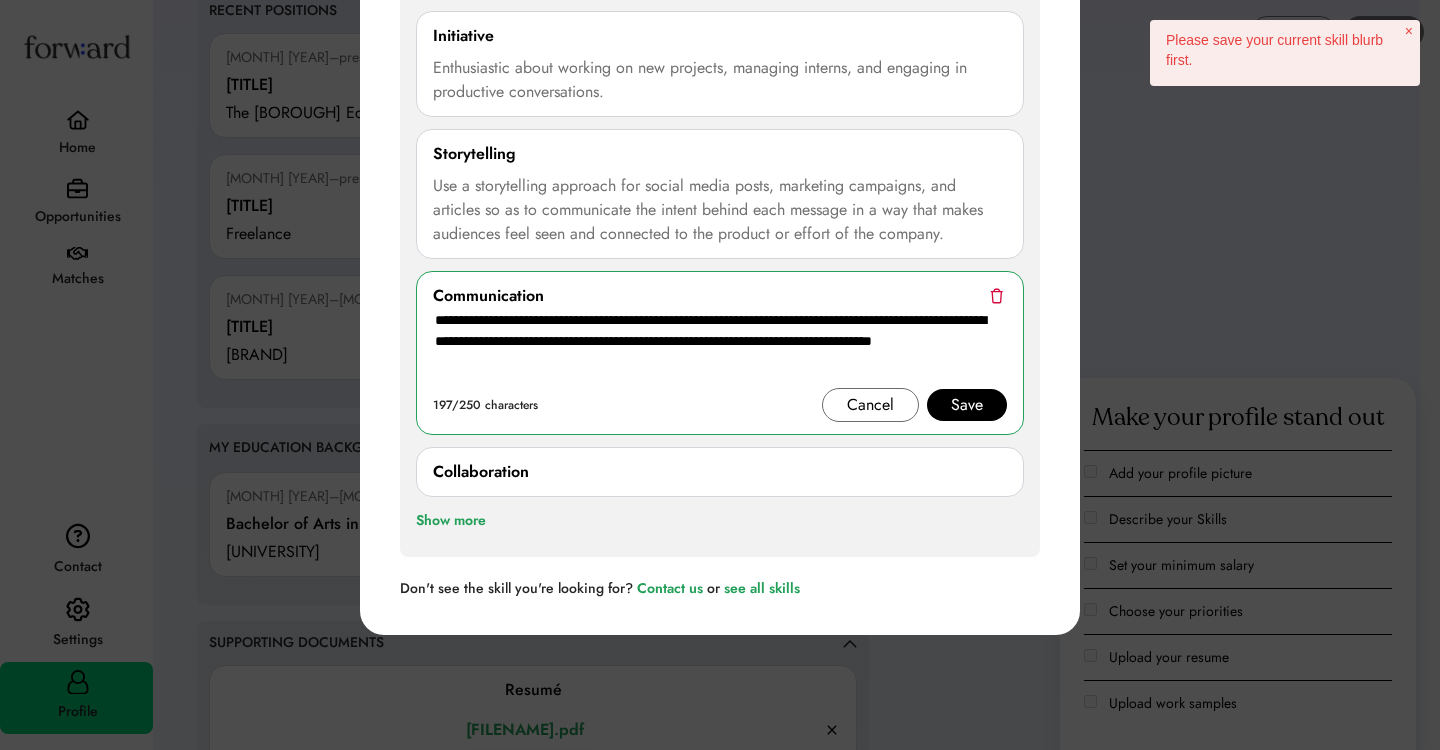 click on "**********" at bounding box center [720, 348] 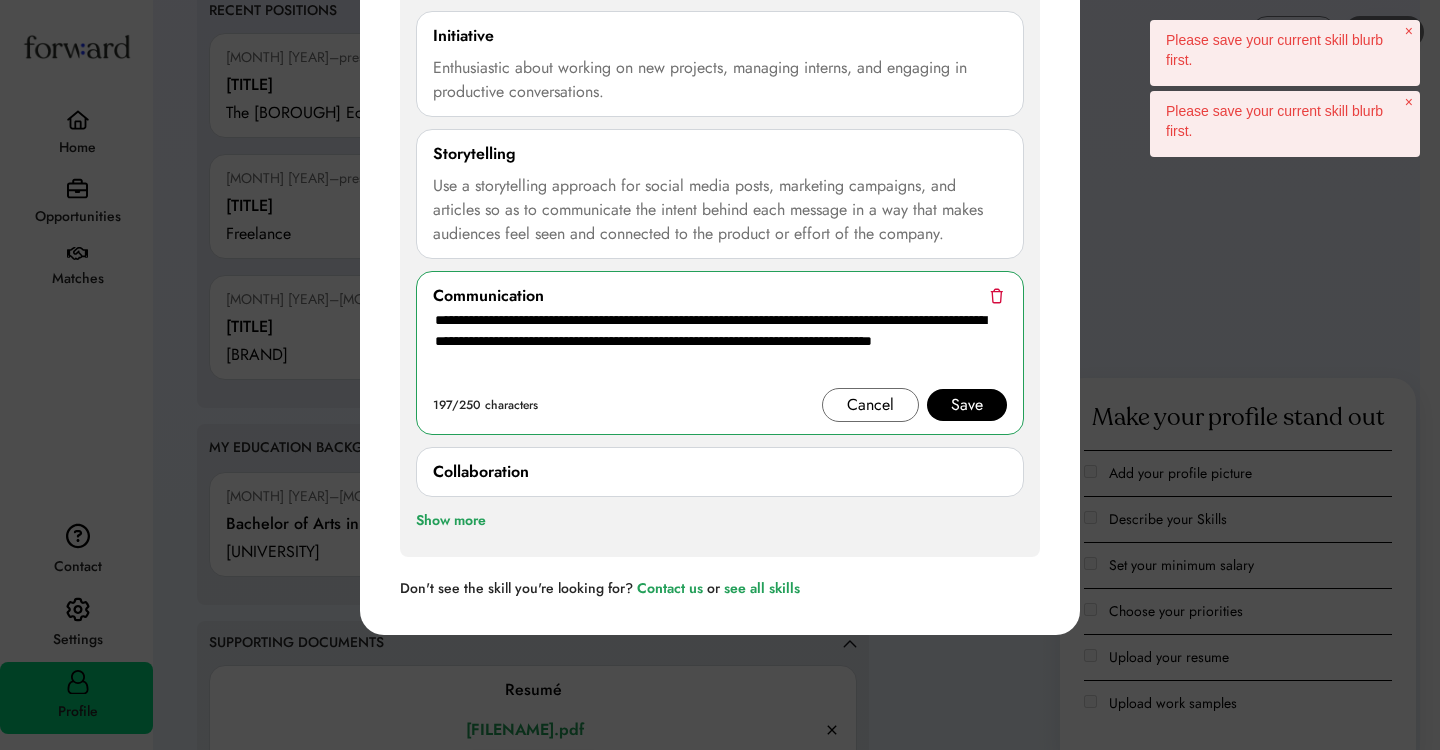 click on "**********" at bounding box center (720, 348) 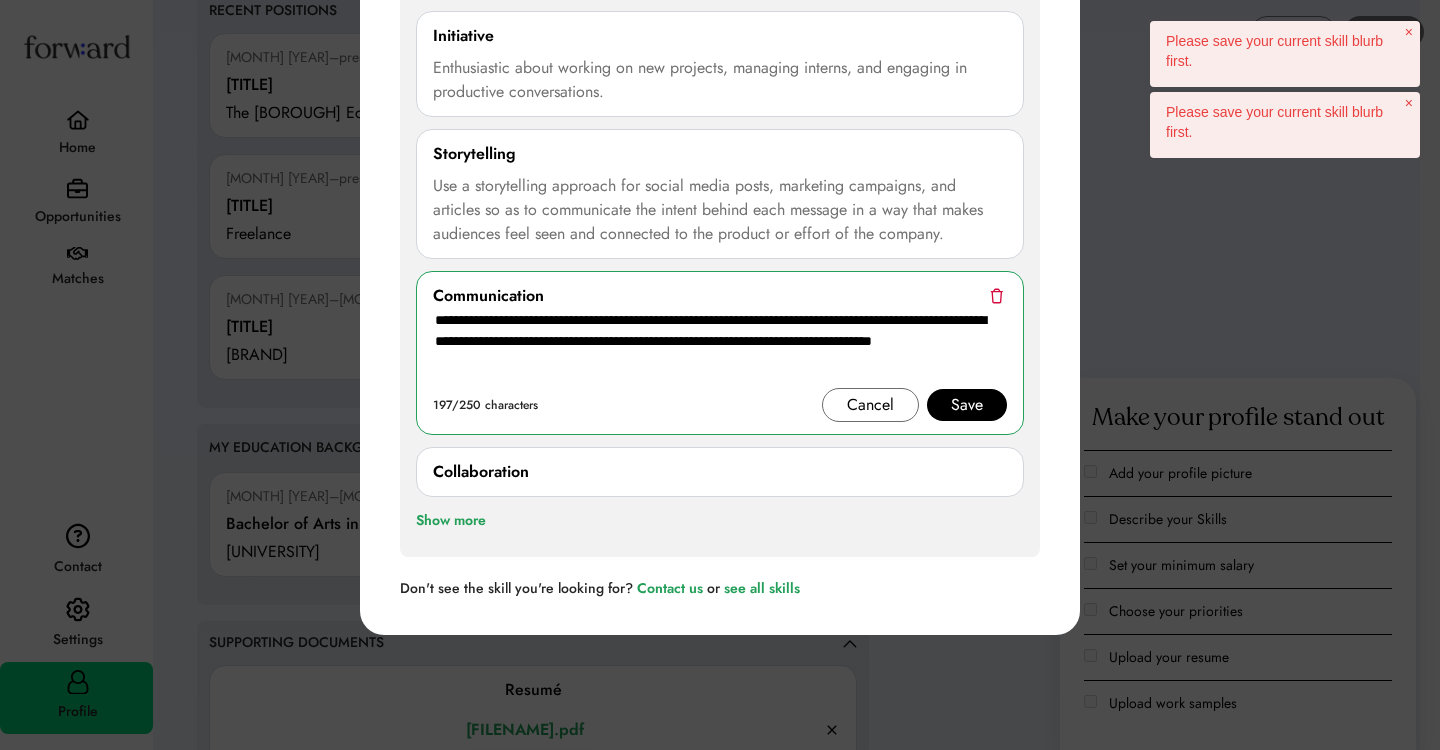drag, startPoint x: 771, startPoint y: 365, endPoint x: 903, endPoint y: 346, distance: 133.36041 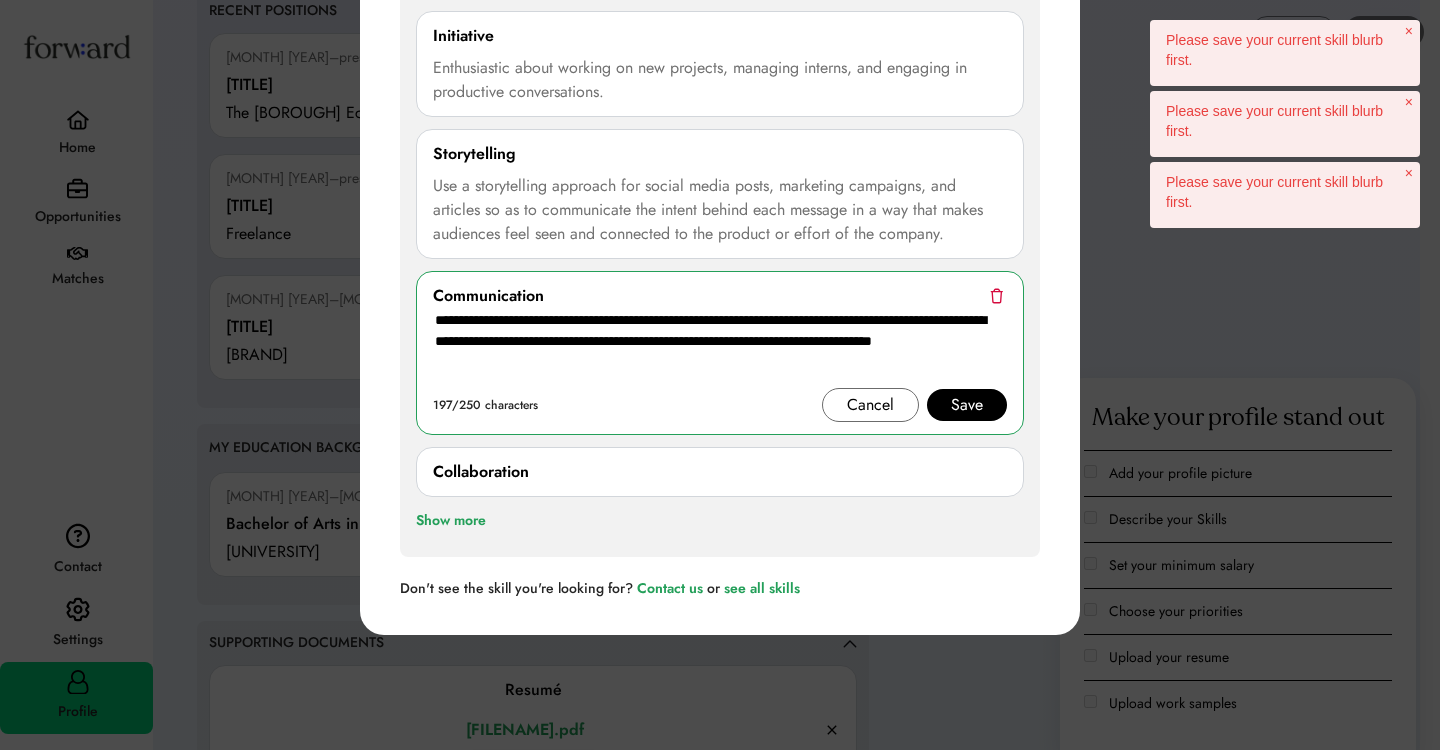 click on "**********" at bounding box center [720, 348] 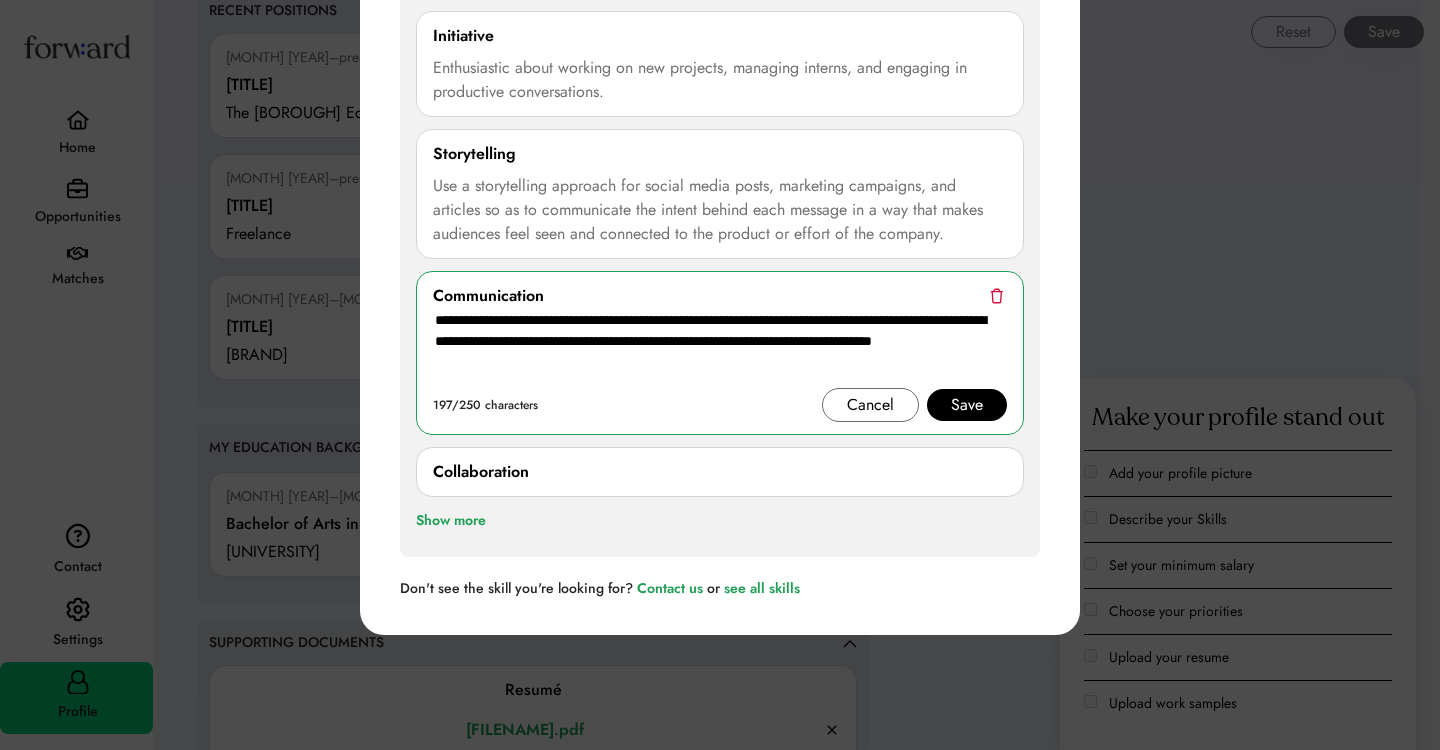 click on "**********" at bounding box center (720, 348) 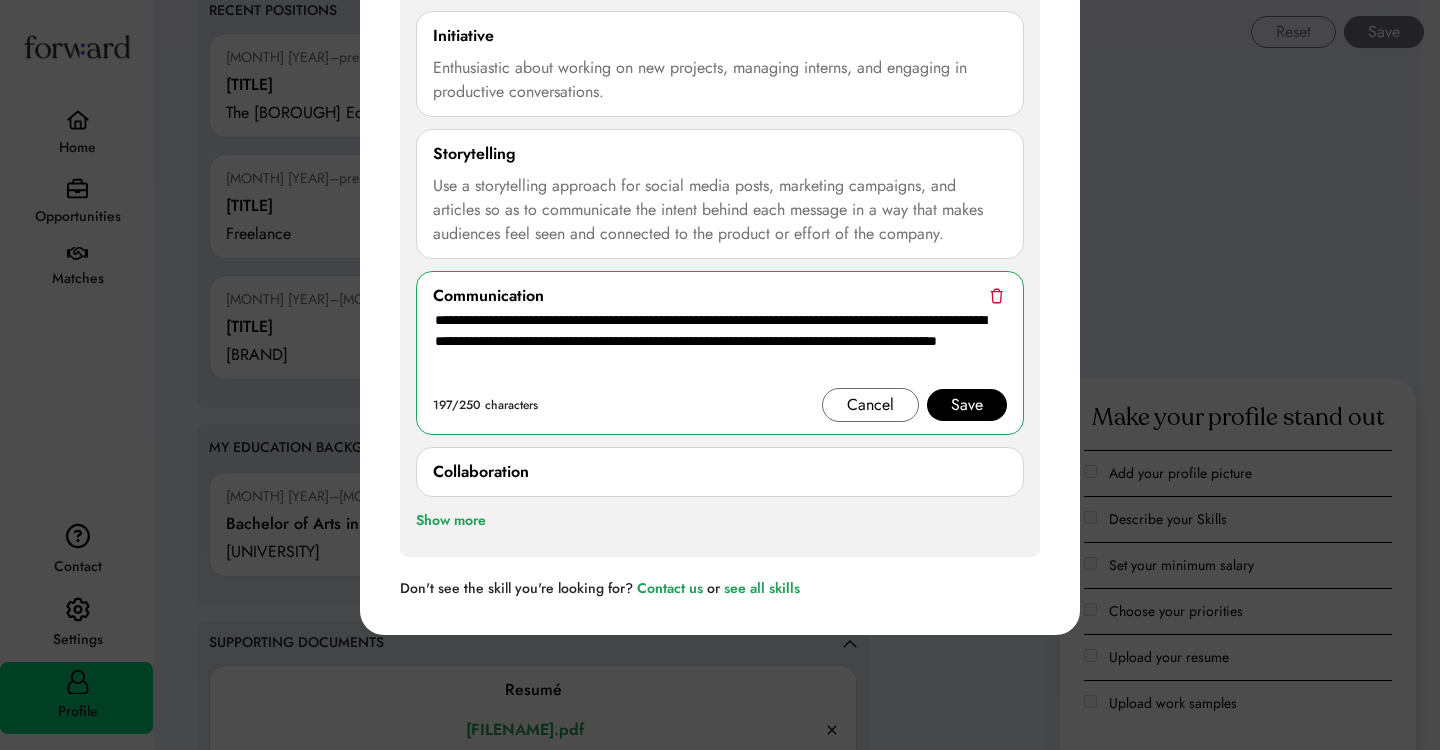 click on "**********" at bounding box center [720, 348] 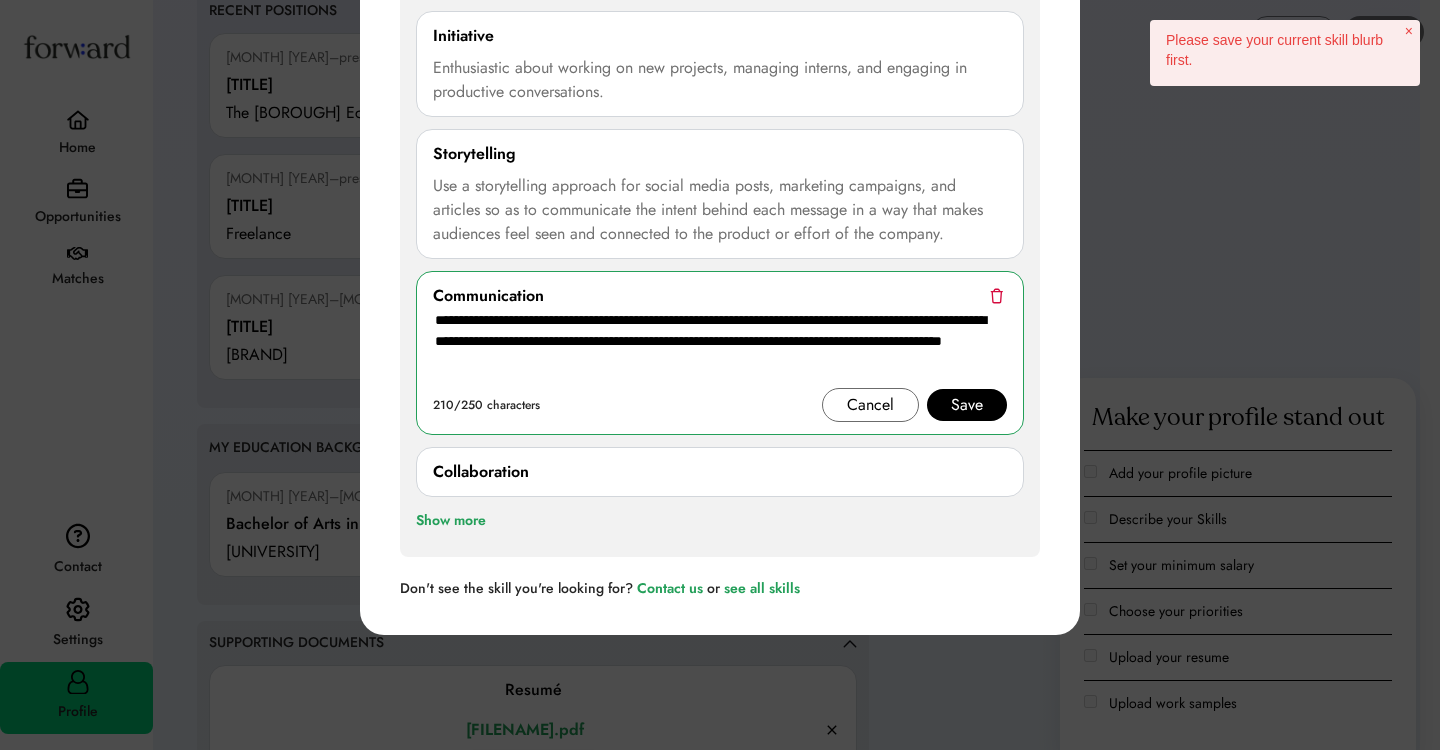 click on "**********" at bounding box center (720, 348) 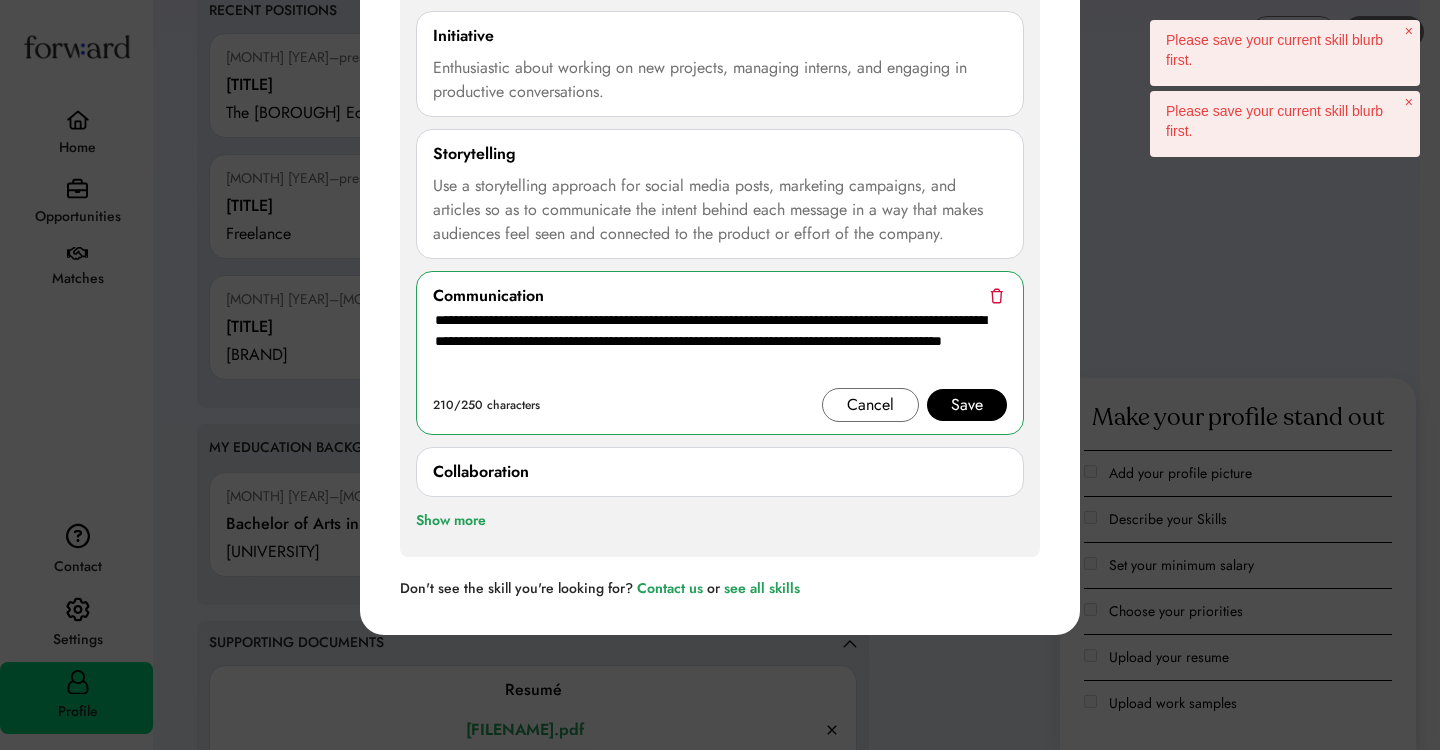 click on "**********" at bounding box center (720, 348) 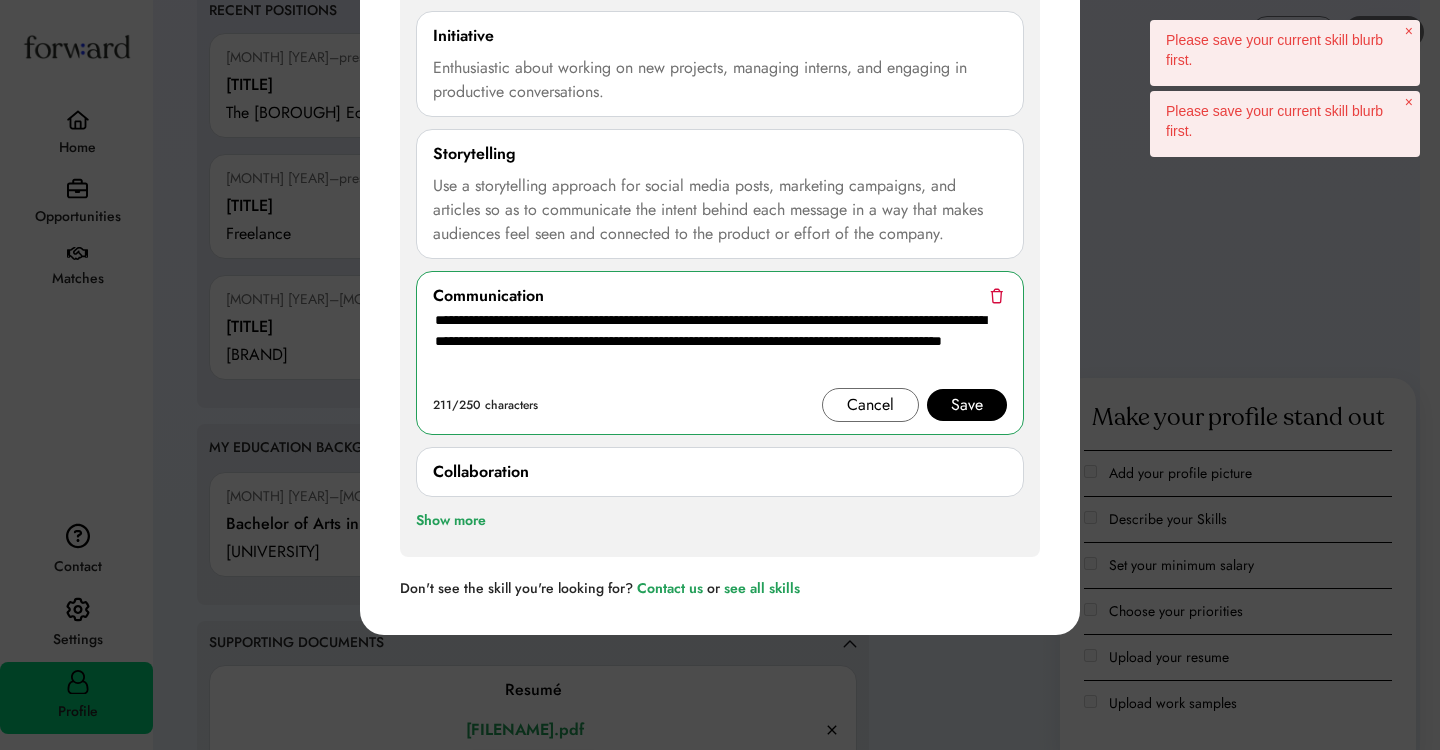type on "**********" 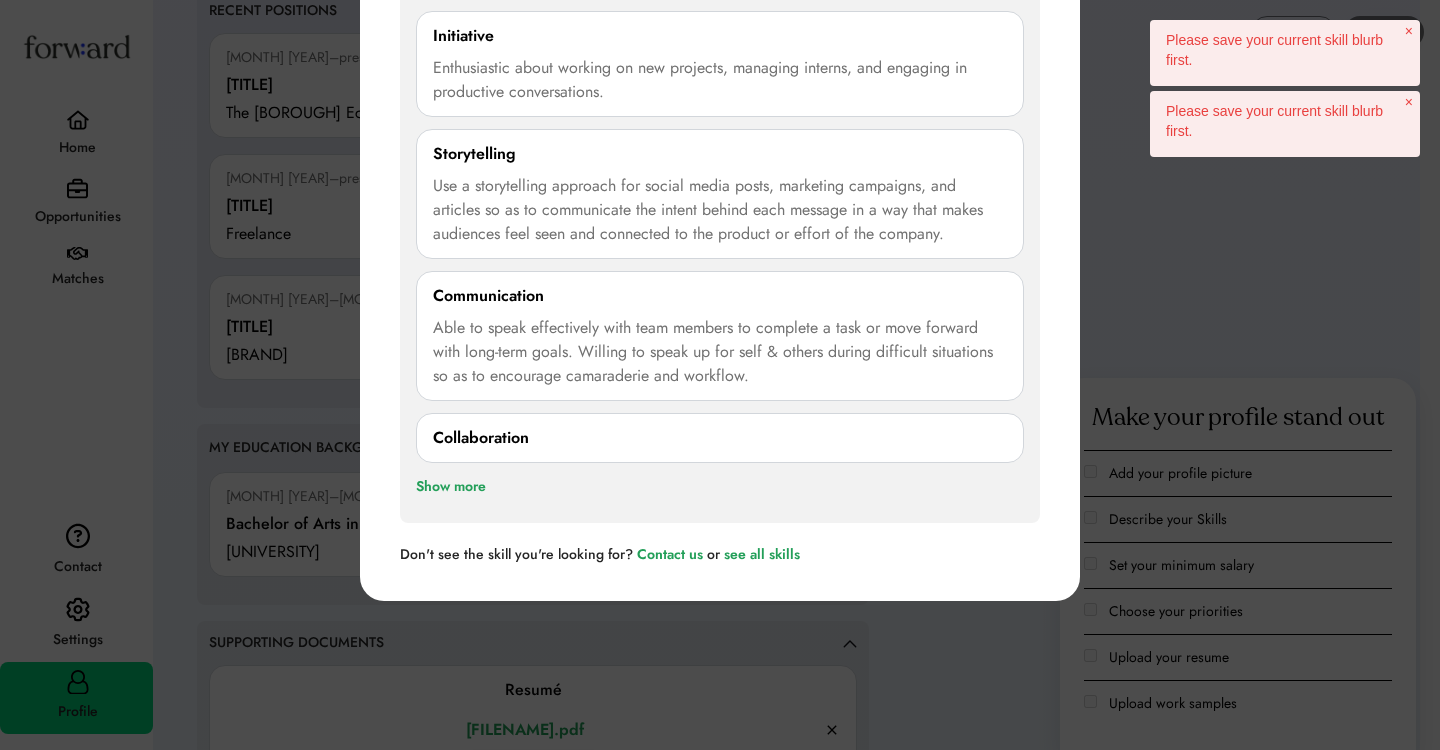 click on "Collaboration" at bounding box center [720, 438] 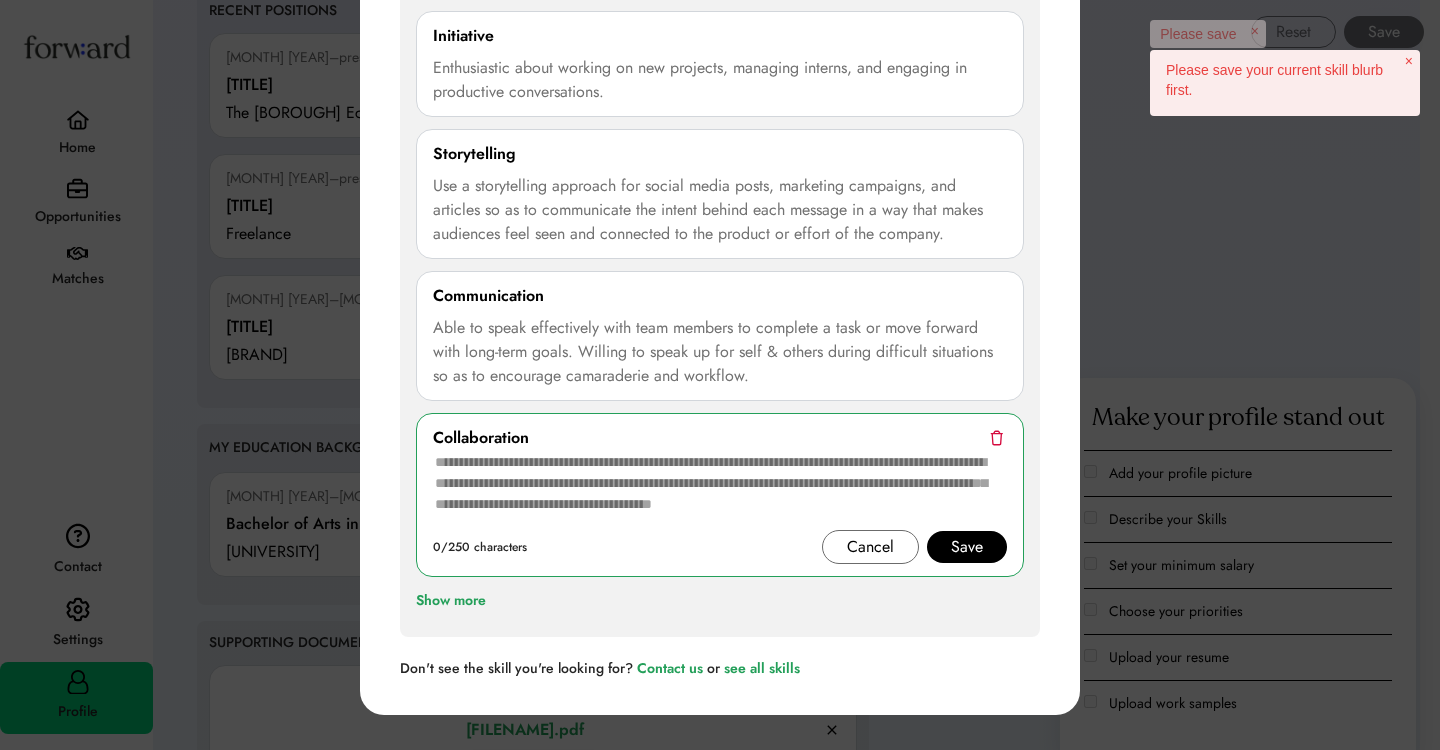 click at bounding box center (720, 490) 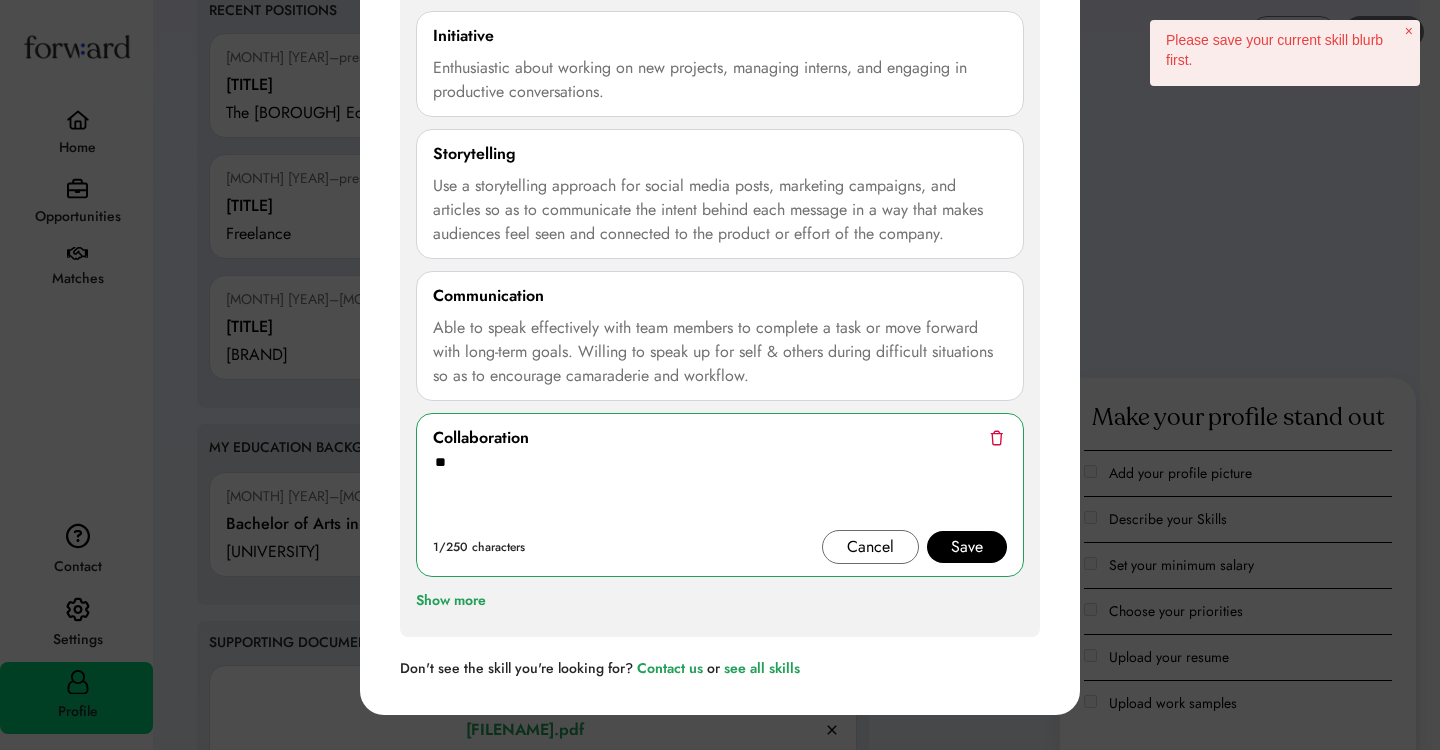 type on "*" 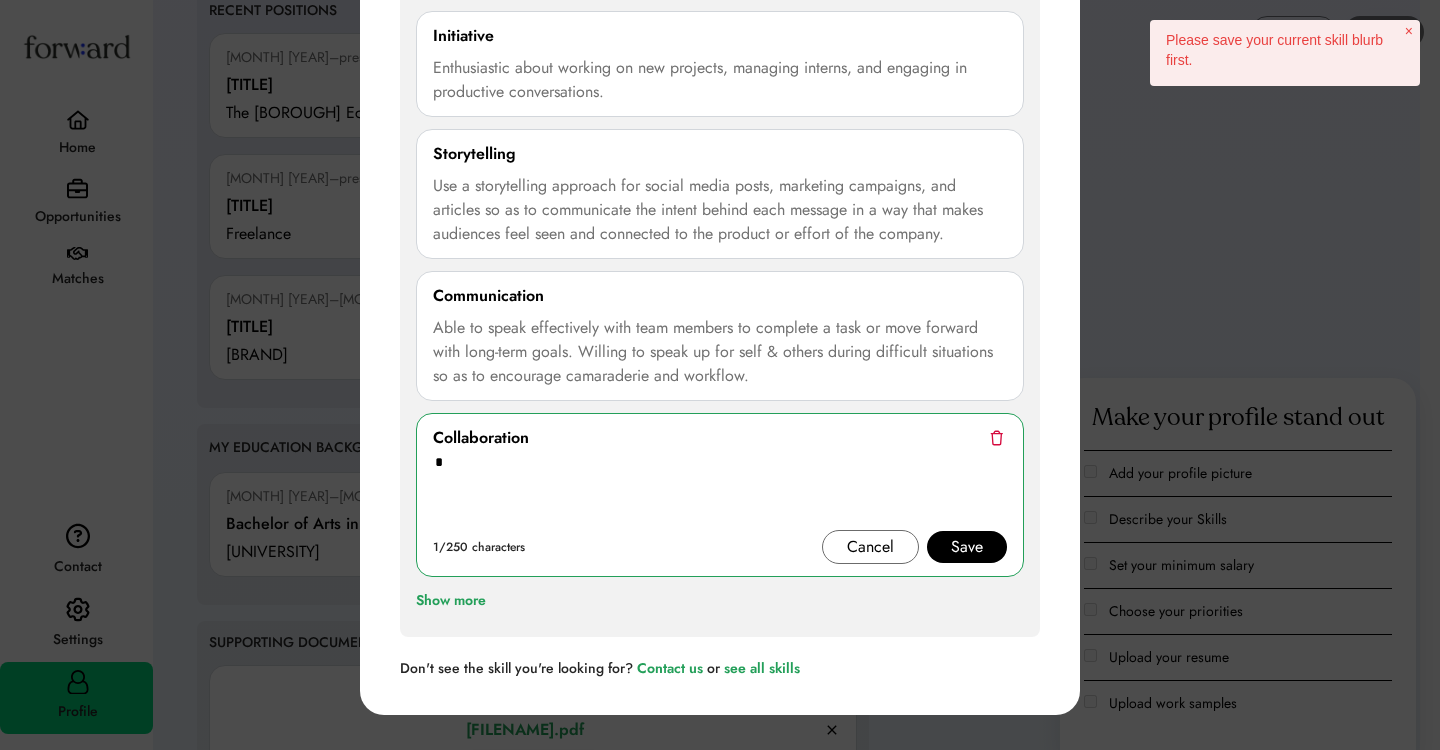 type 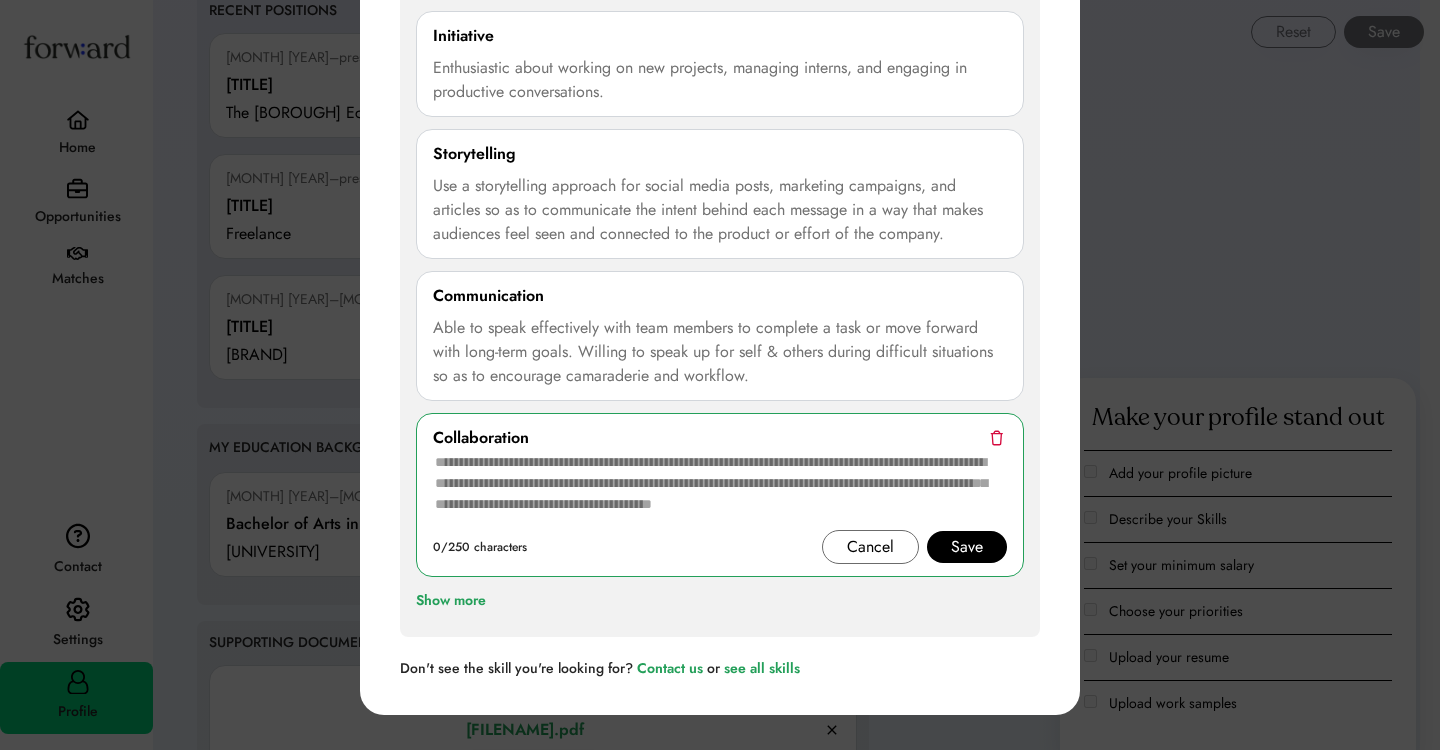 click at bounding box center (996, 437) 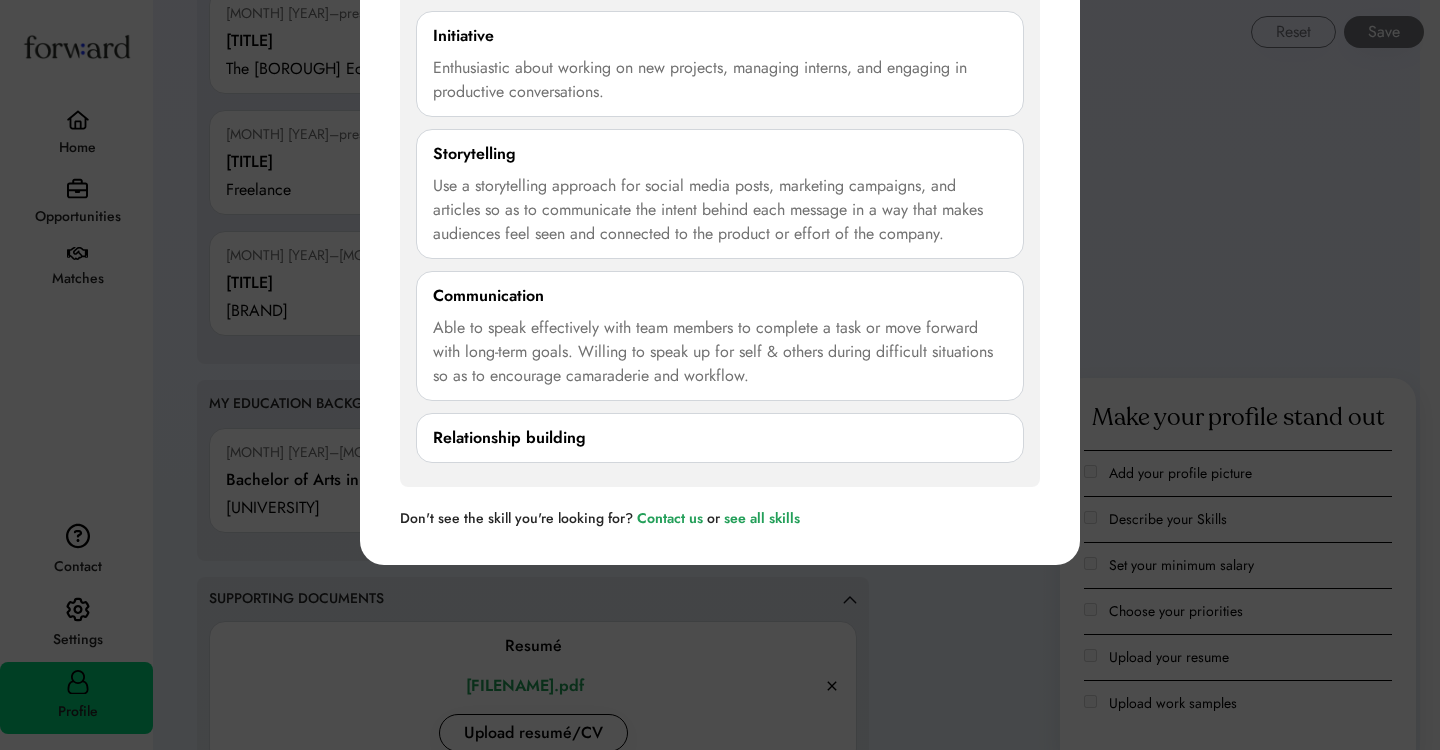 scroll, scrollTop: 1994, scrollLeft: 0, axis: vertical 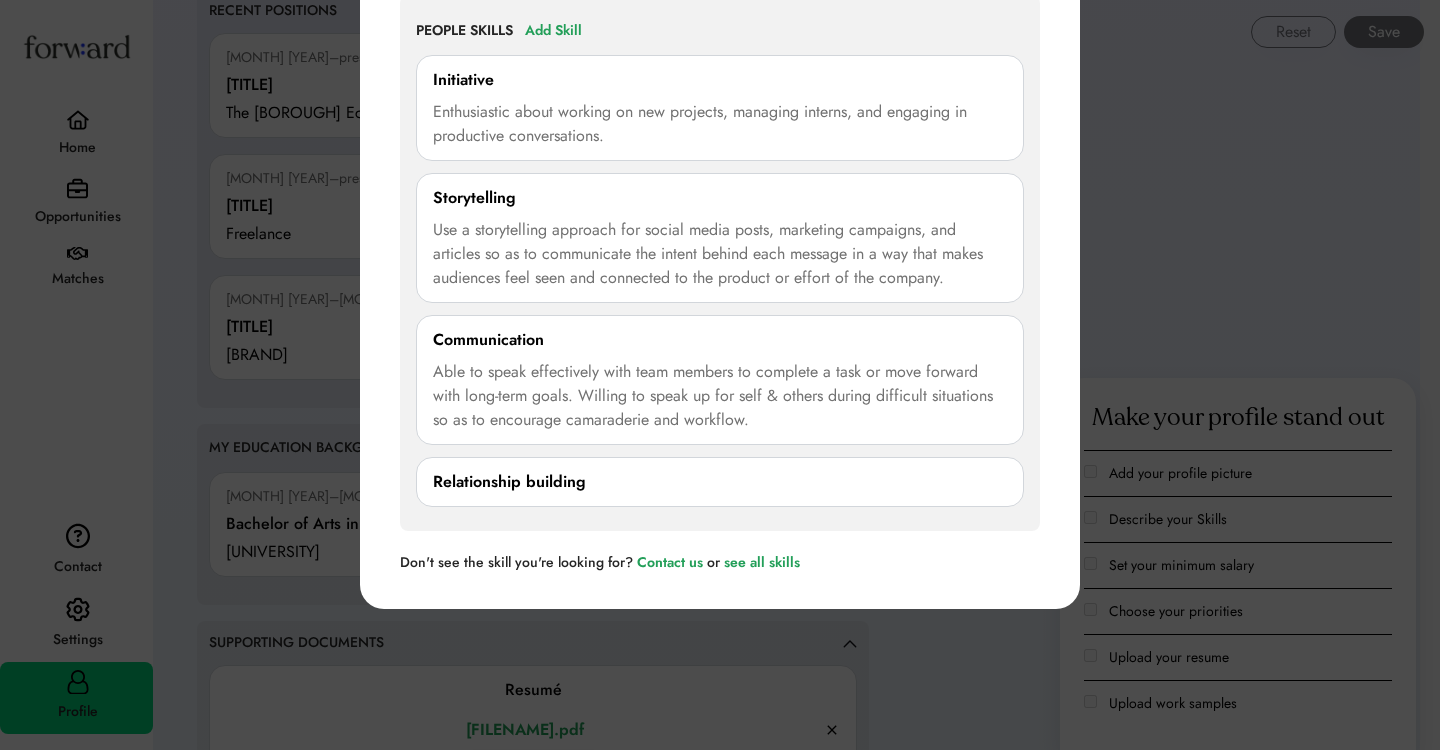 click on "Relationship building" at bounding box center (720, 482) 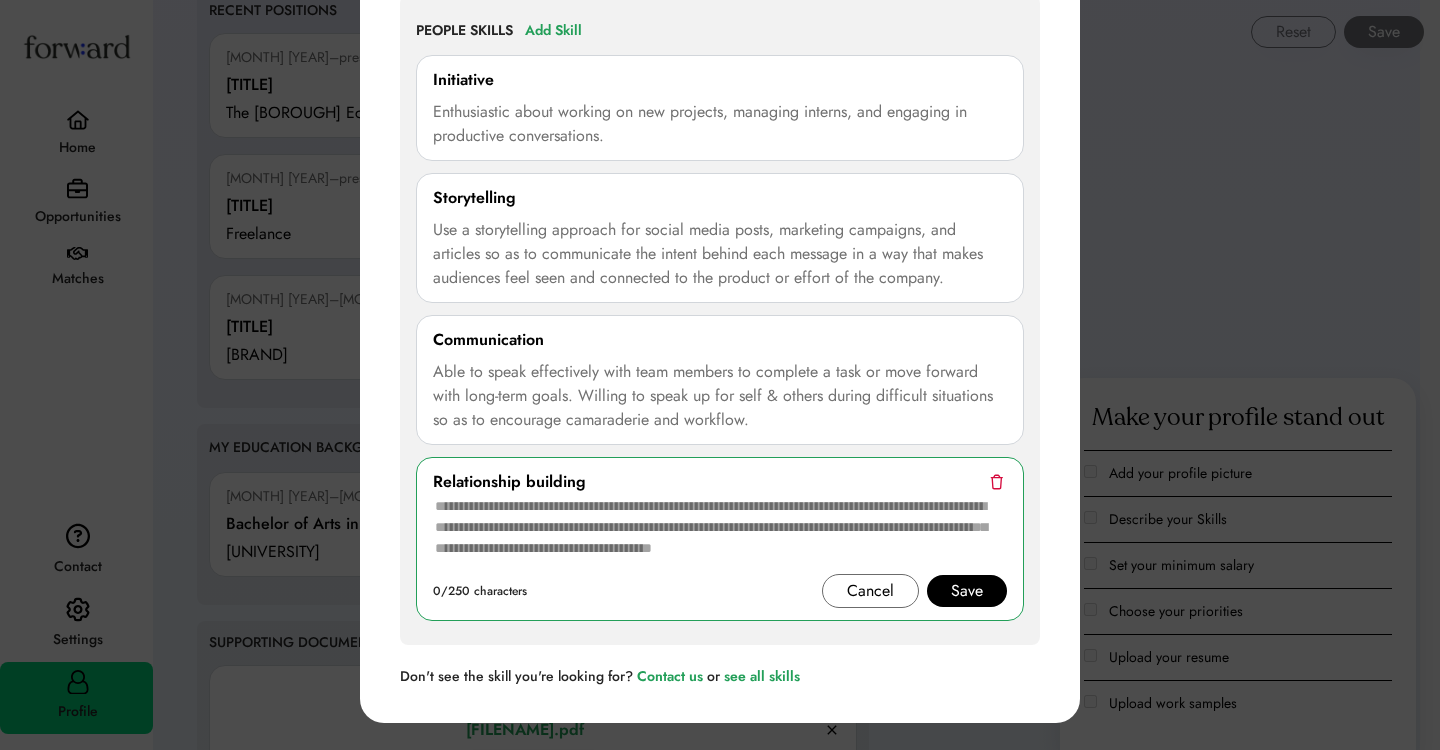 click at bounding box center (720, 534) 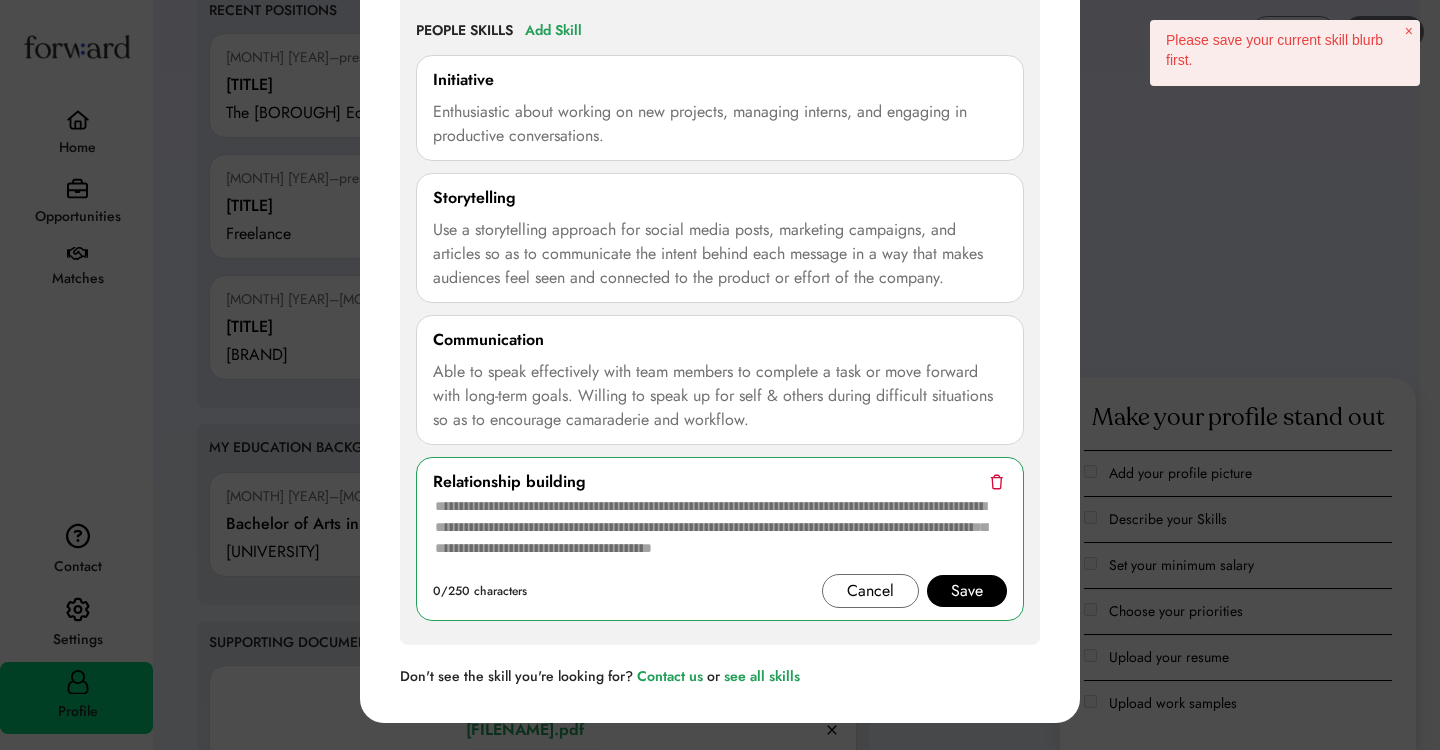 click at bounding box center [996, 481] 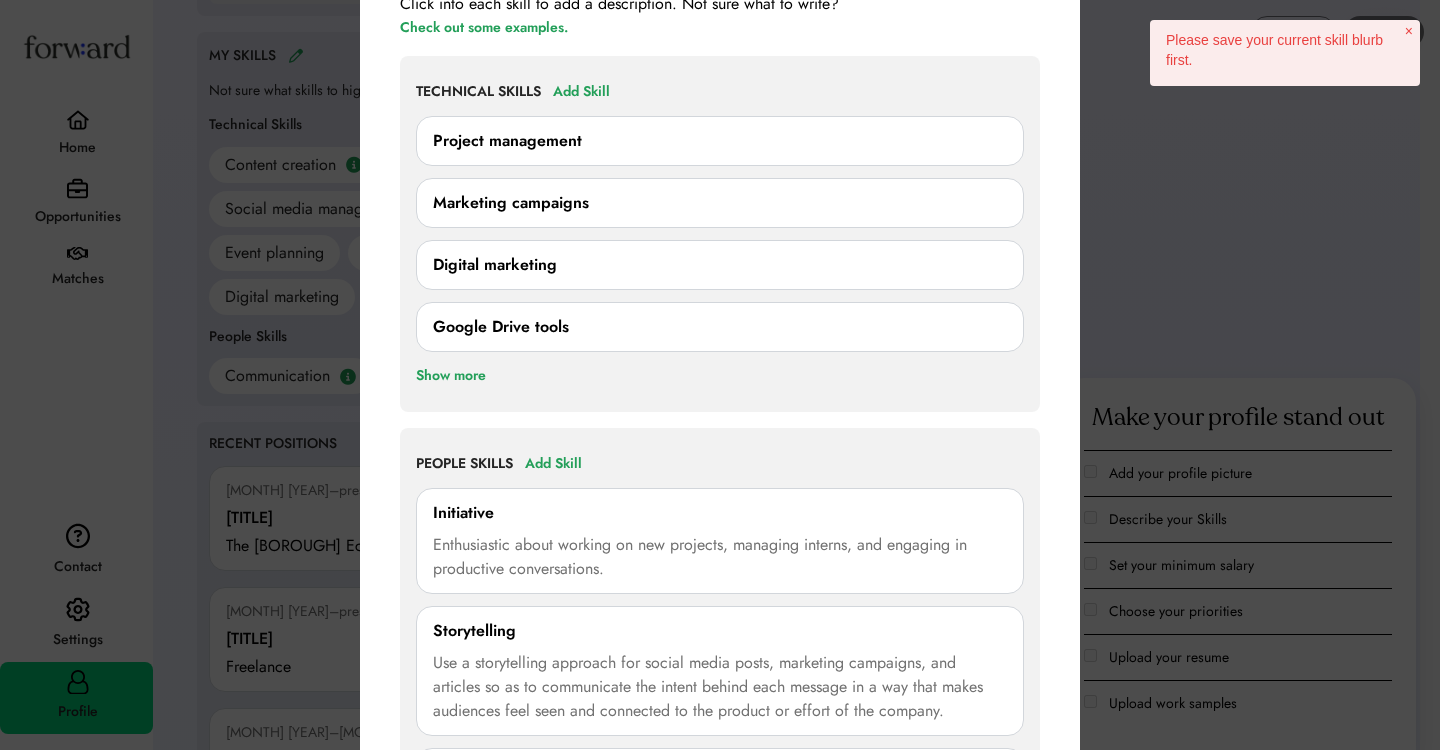 scroll, scrollTop: 1329, scrollLeft: 0, axis: vertical 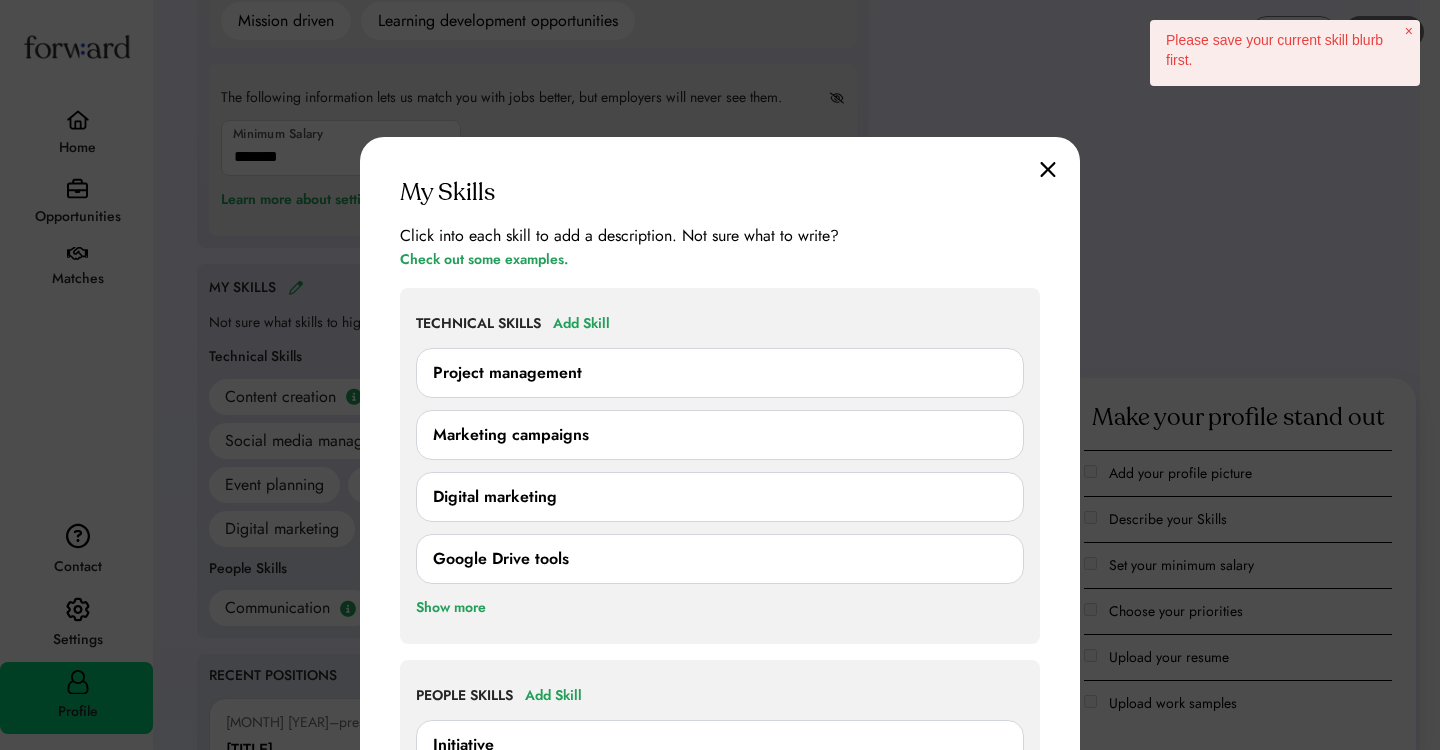 click at bounding box center (1048, 169) 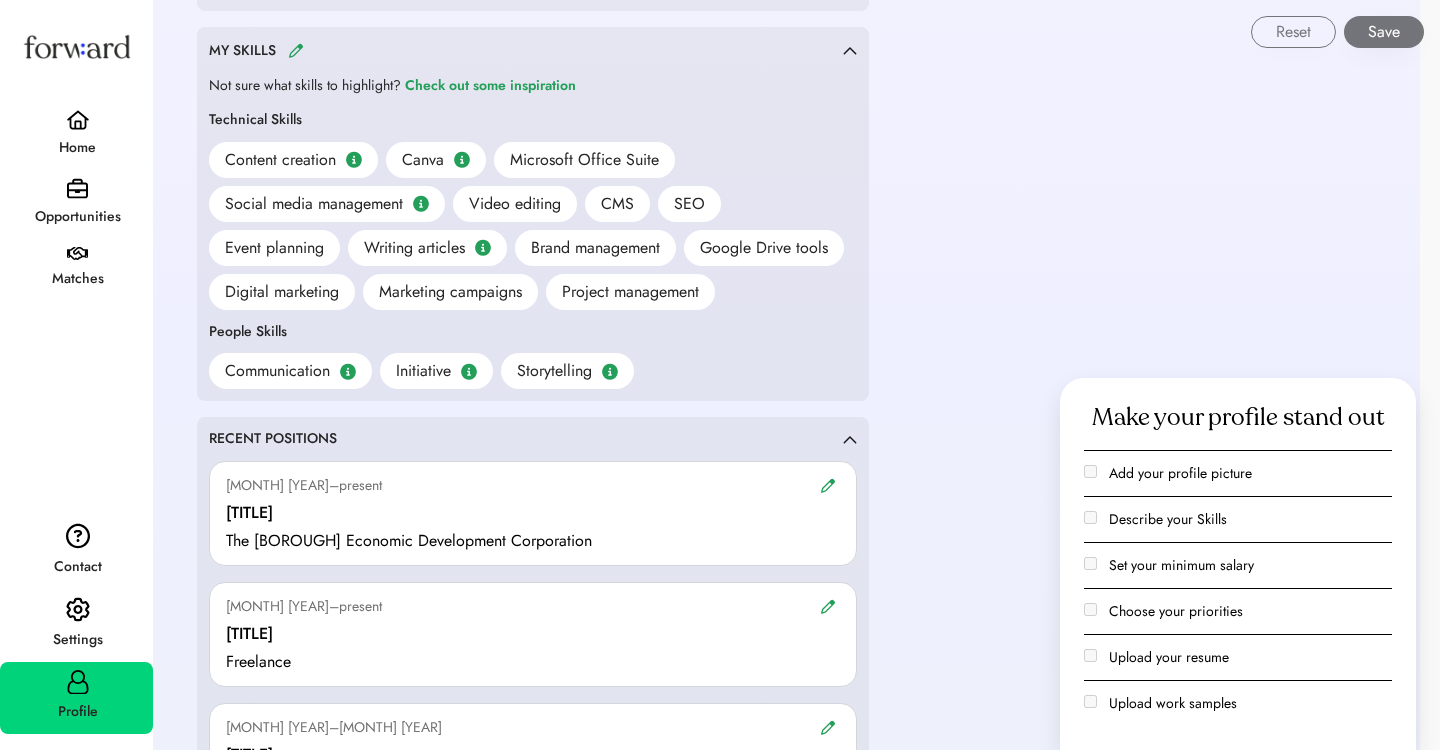 scroll, scrollTop: 1568, scrollLeft: 0, axis: vertical 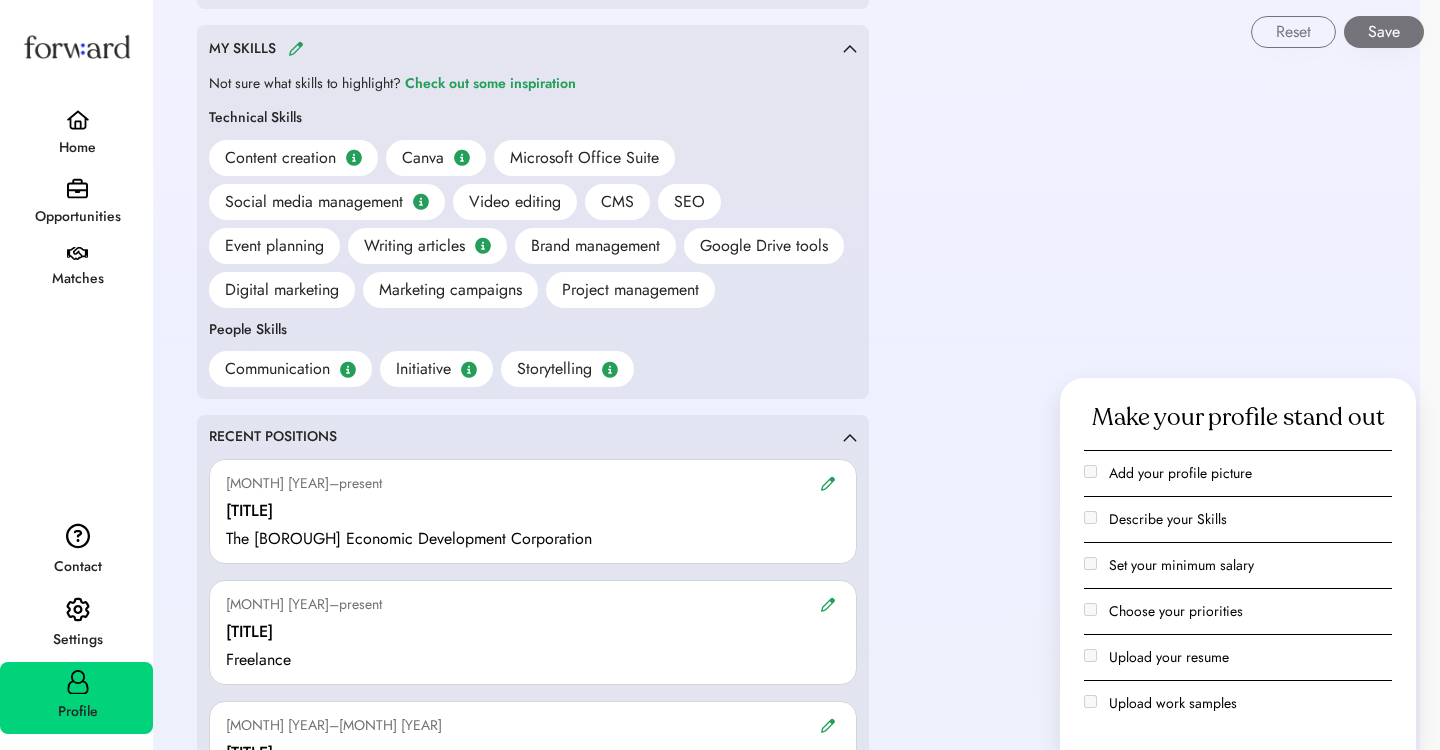 click on "Reset Save" at bounding box center (797, 24) 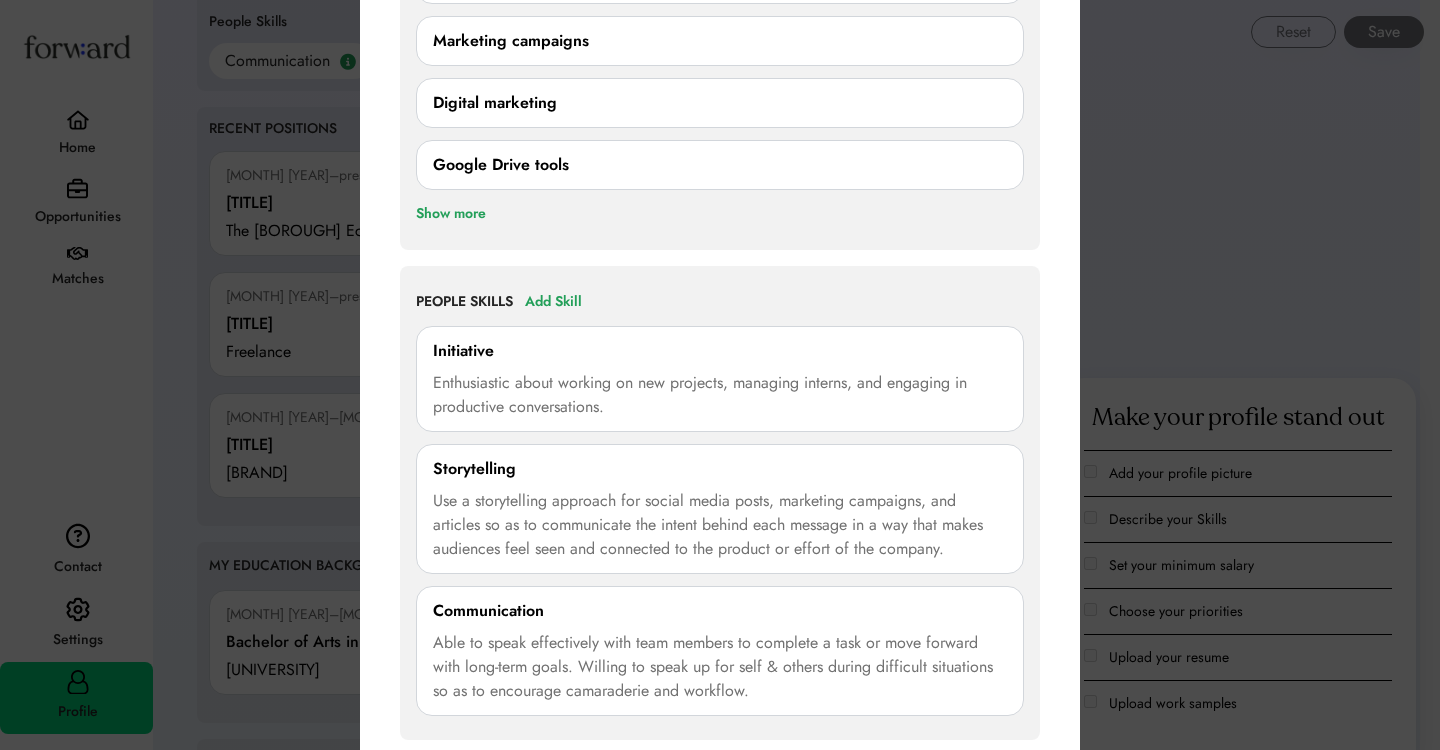 scroll, scrollTop: 1844, scrollLeft: 0, axis: vertical 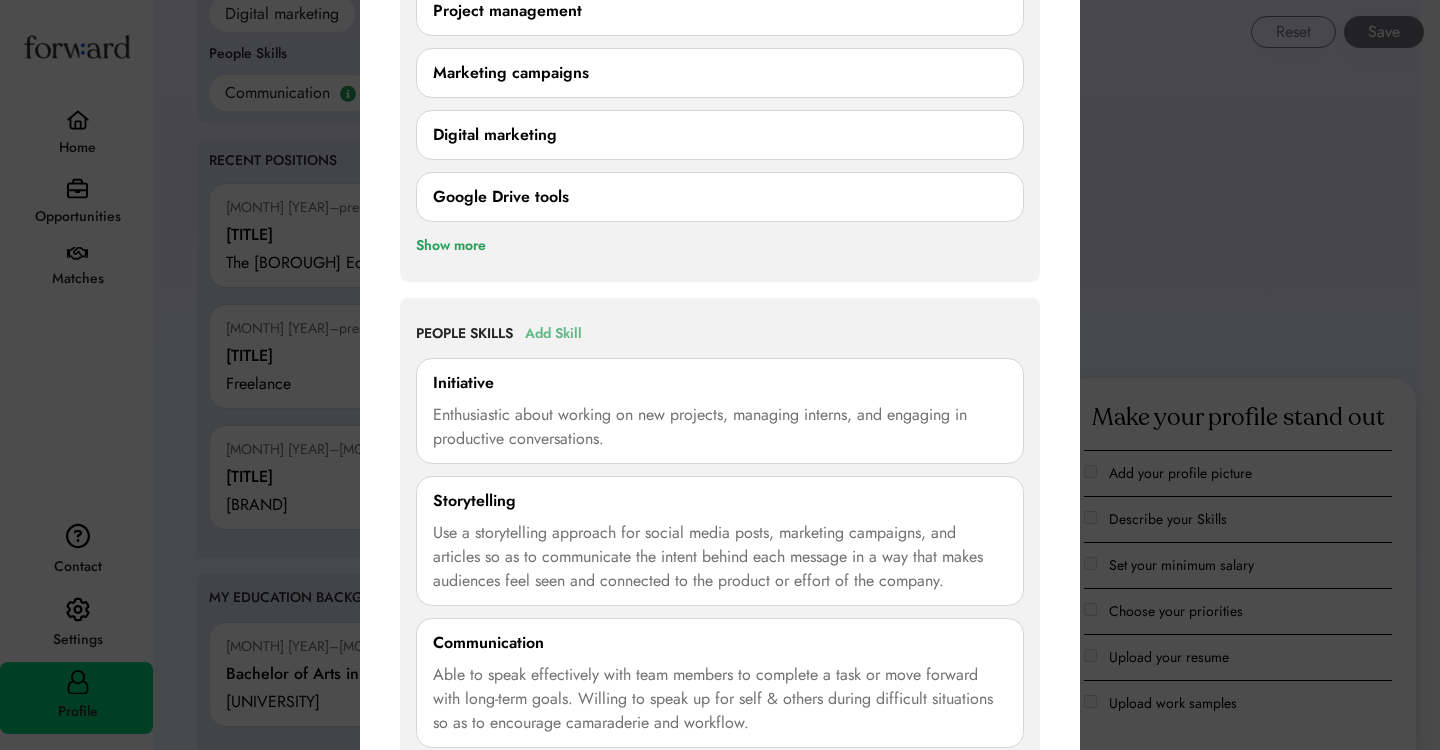 click on "Add Skill" at bounding box center (553, 334) 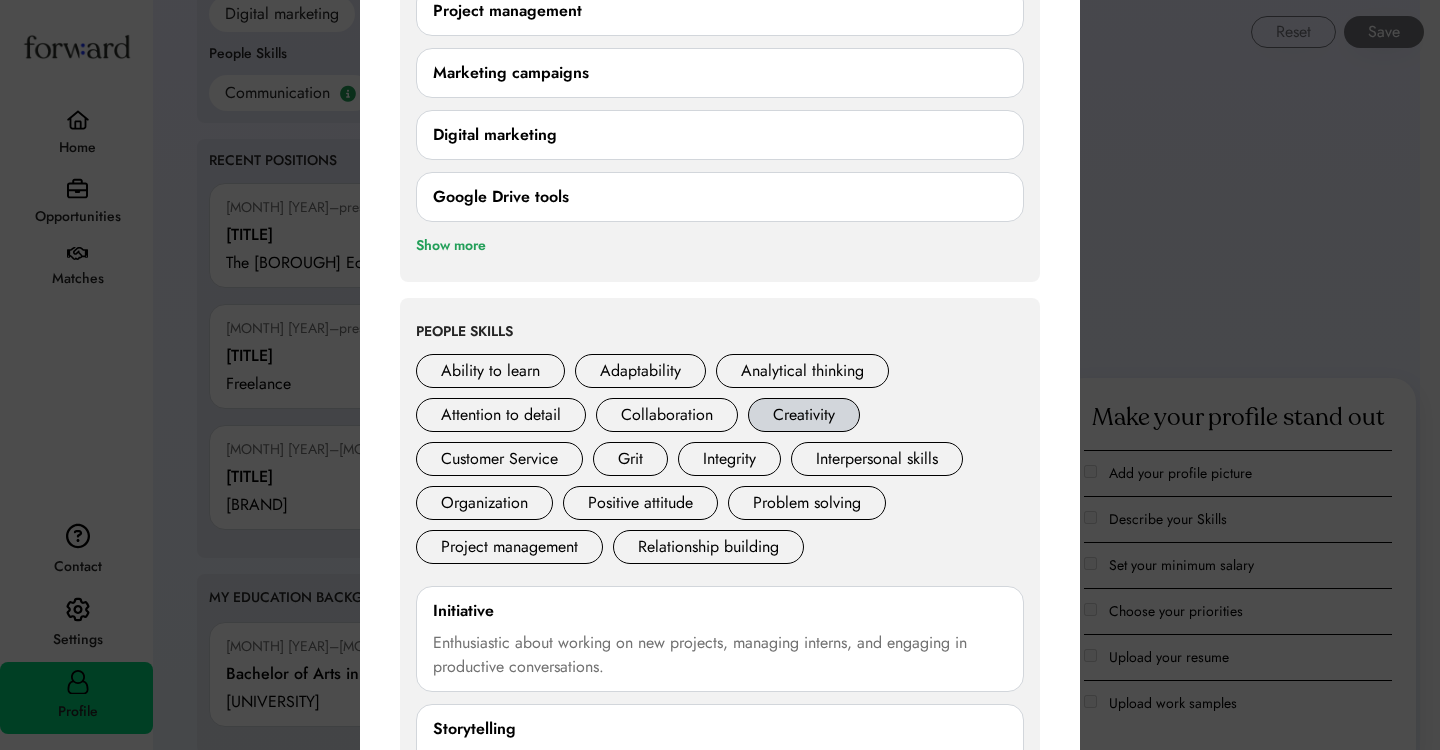 click on "Creativity" at bounding box center (804, 415) 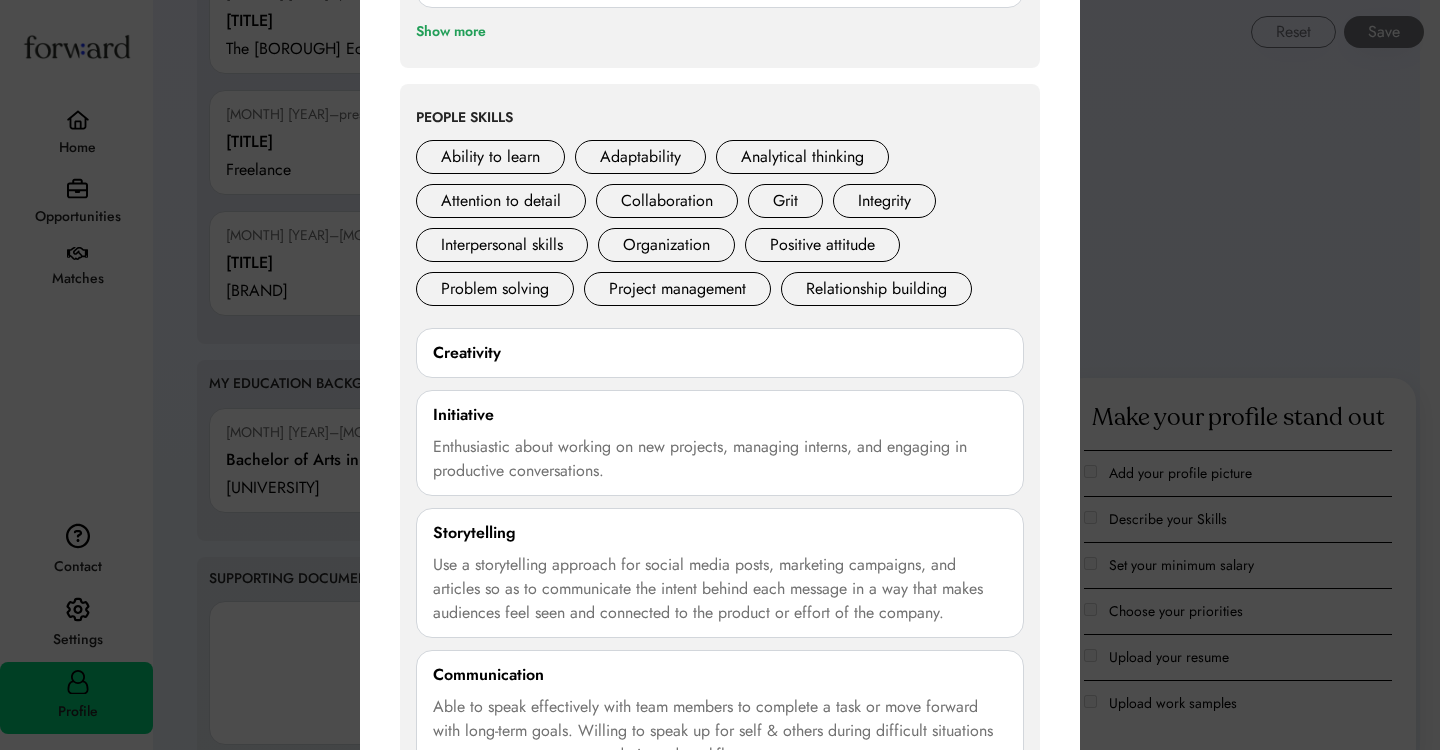 scroll, scrollTop: 2064, scrollLeft: 0, axis: vertical 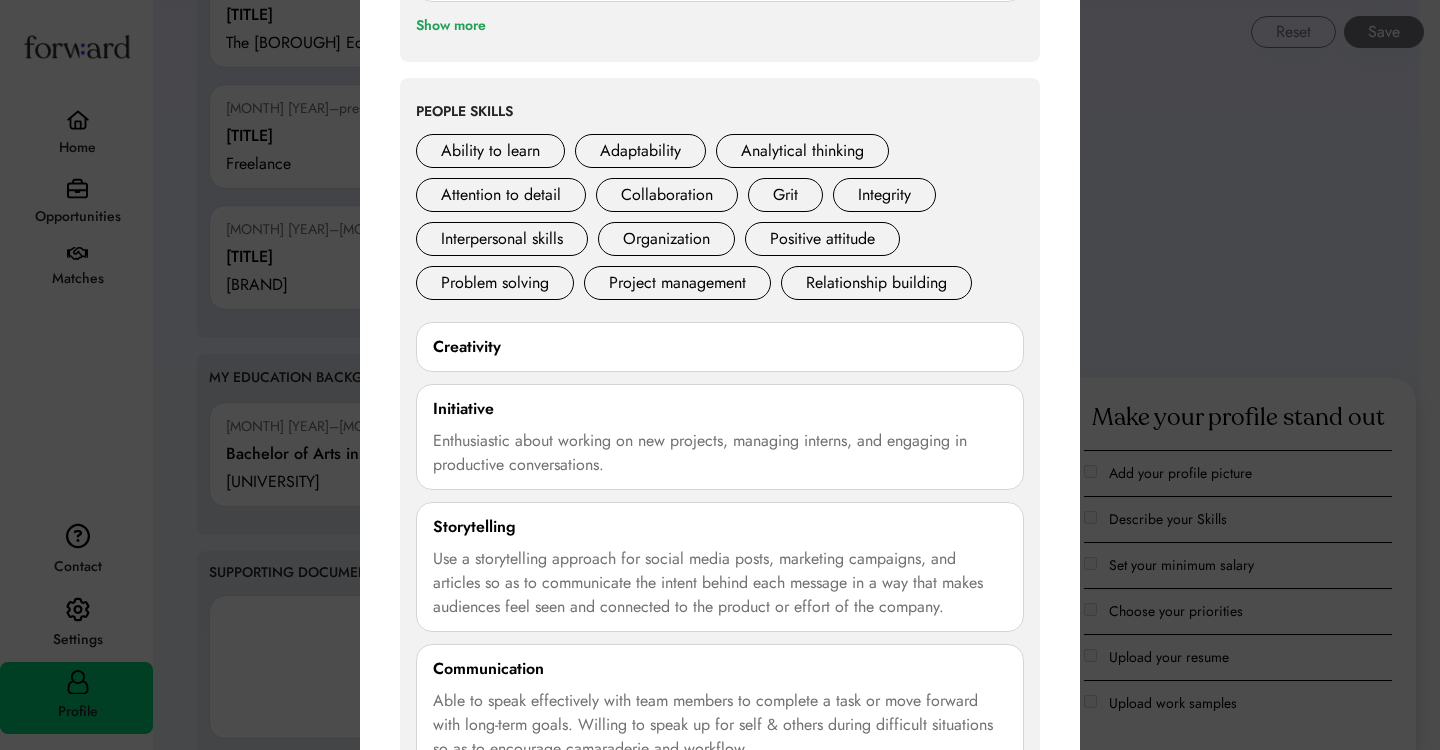 click on "Creativity" at bounding box center [720, 347] 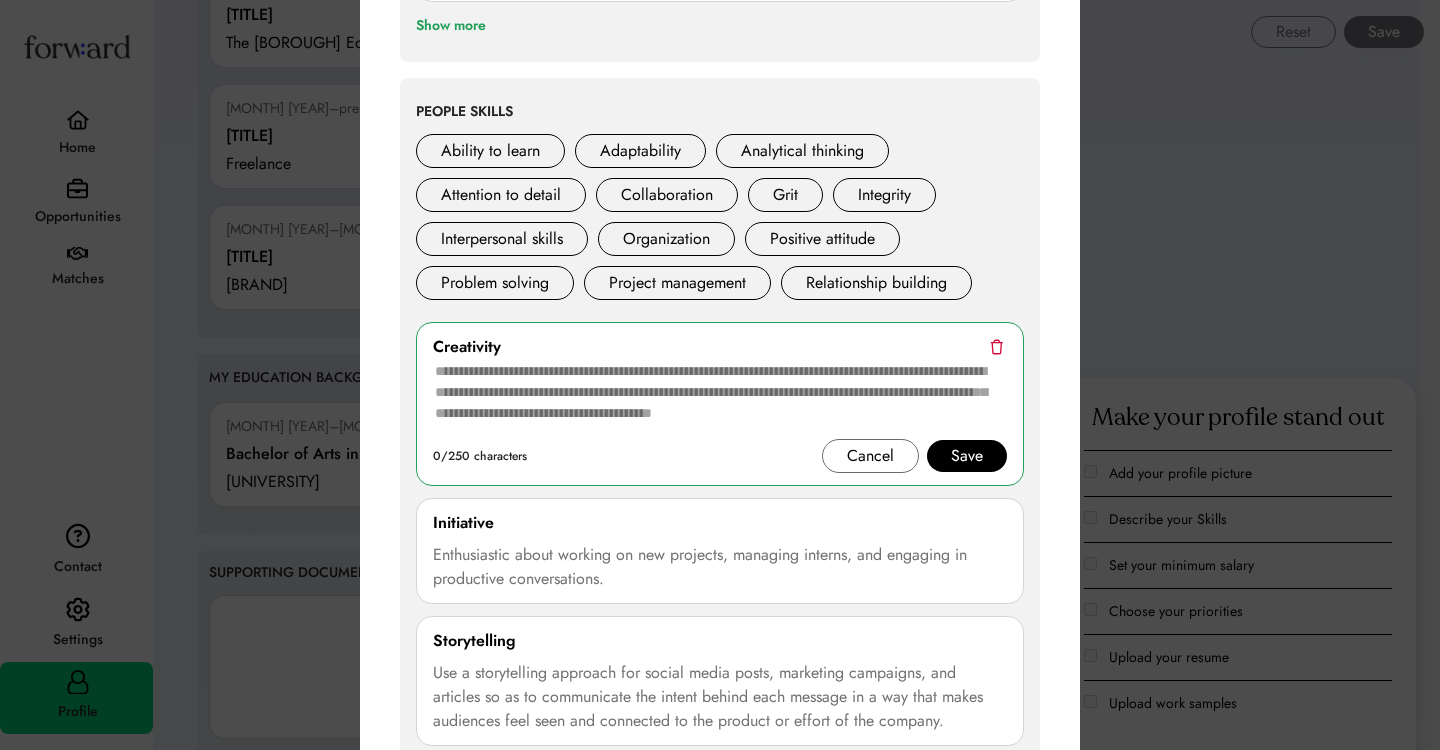click at bounding box center [720, 399] 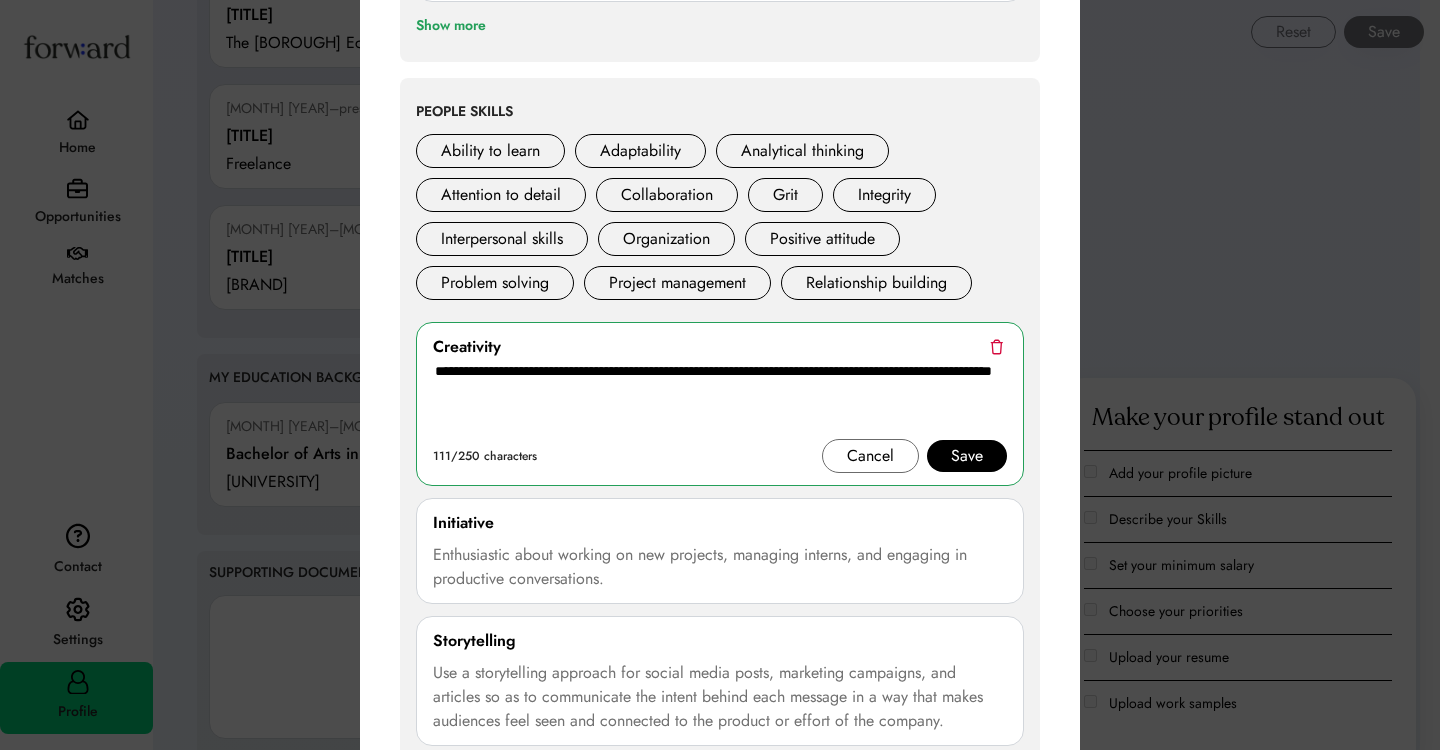 type on "**********" 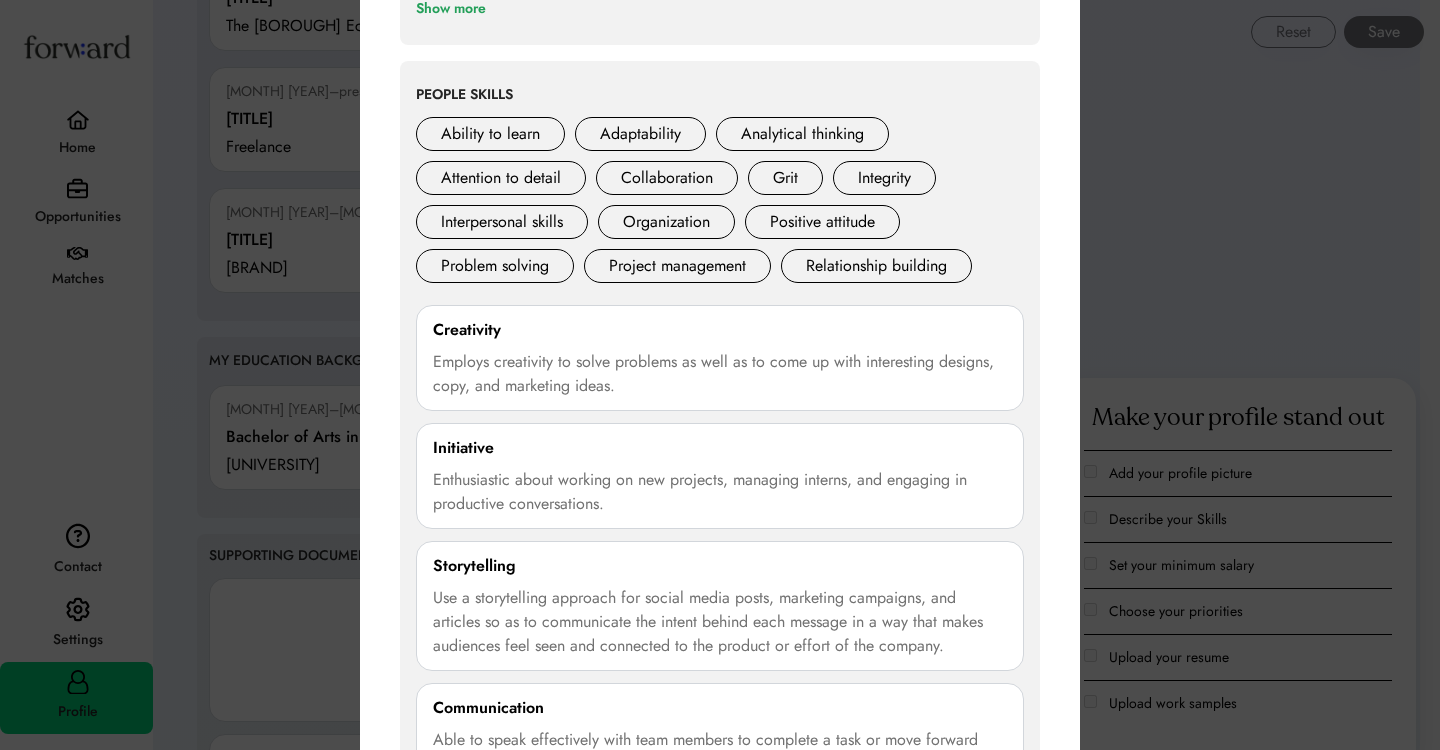scroll, scrollTop: 2082, scrollLeft: 0, axis: vertical 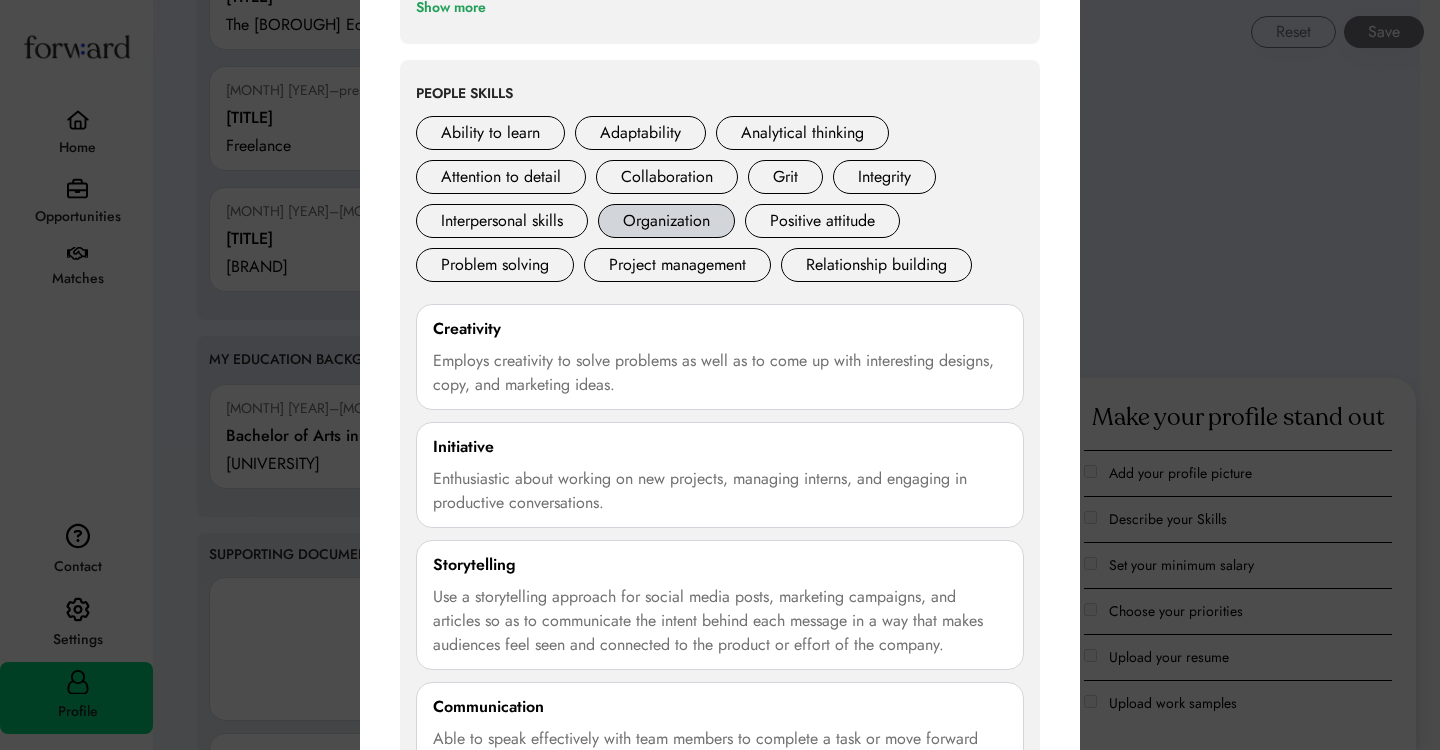 click on "Organization" at bounding box center (666, 221) 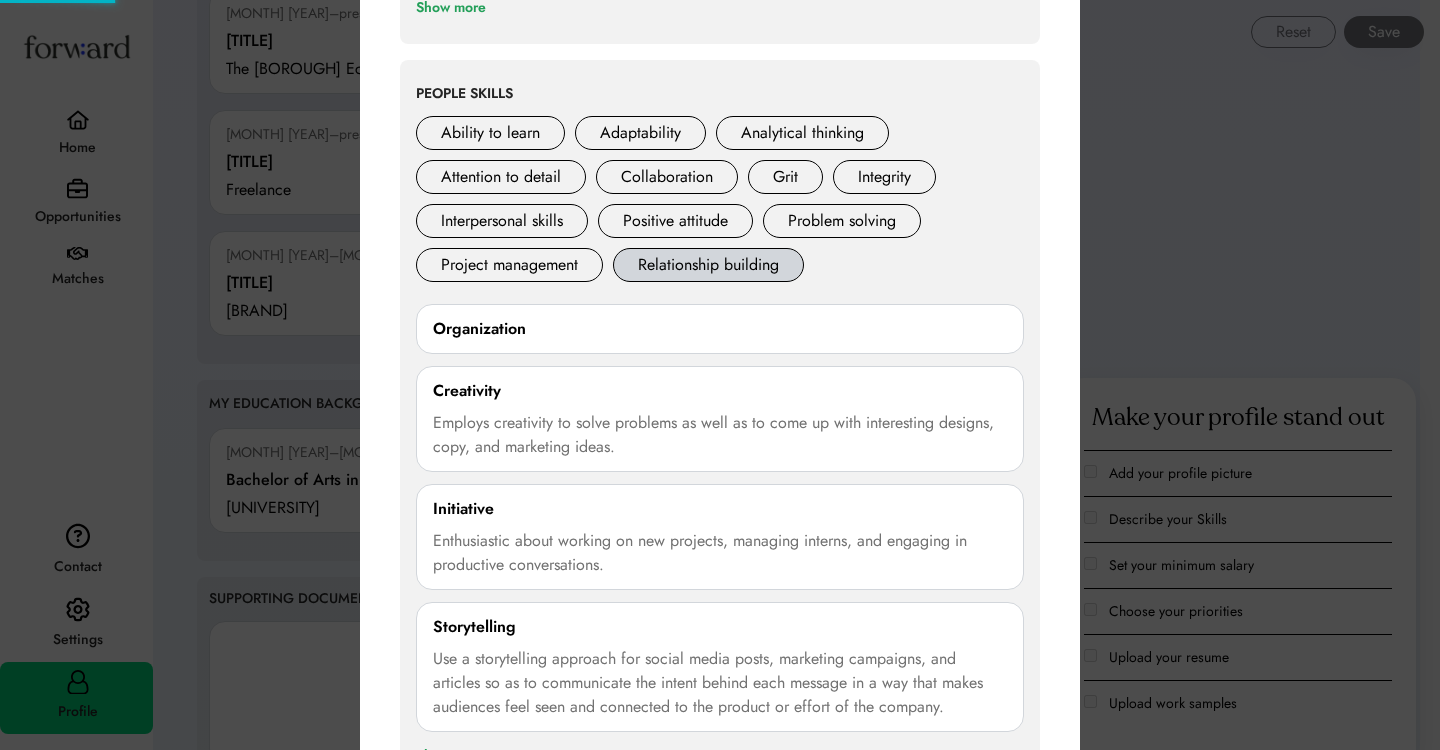 scroll, scrollTop: 2126, scrollLeft: 0, axis: vertical 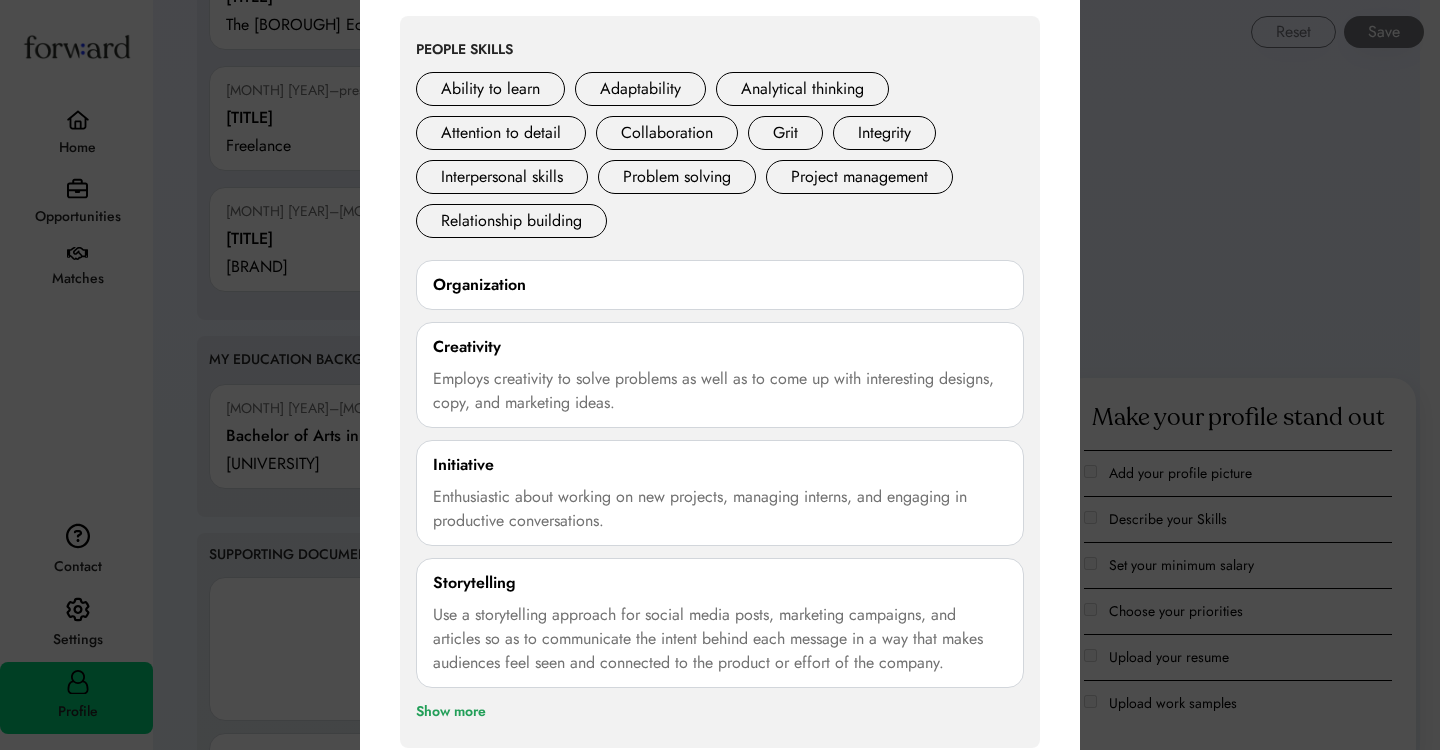 click on "Organization 0/250 characters Cancel Save" at bounding box center [720, 285] 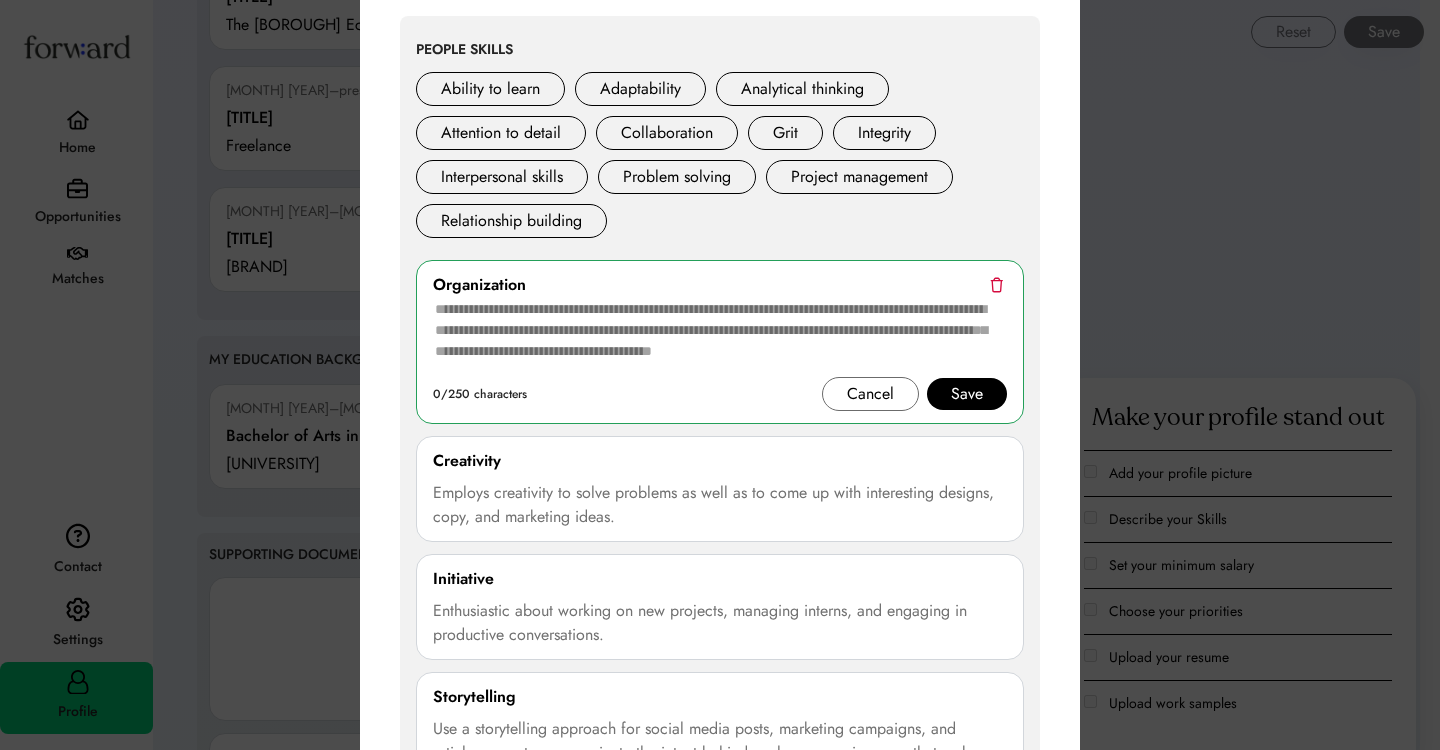 click at bounding box center (720, 337) 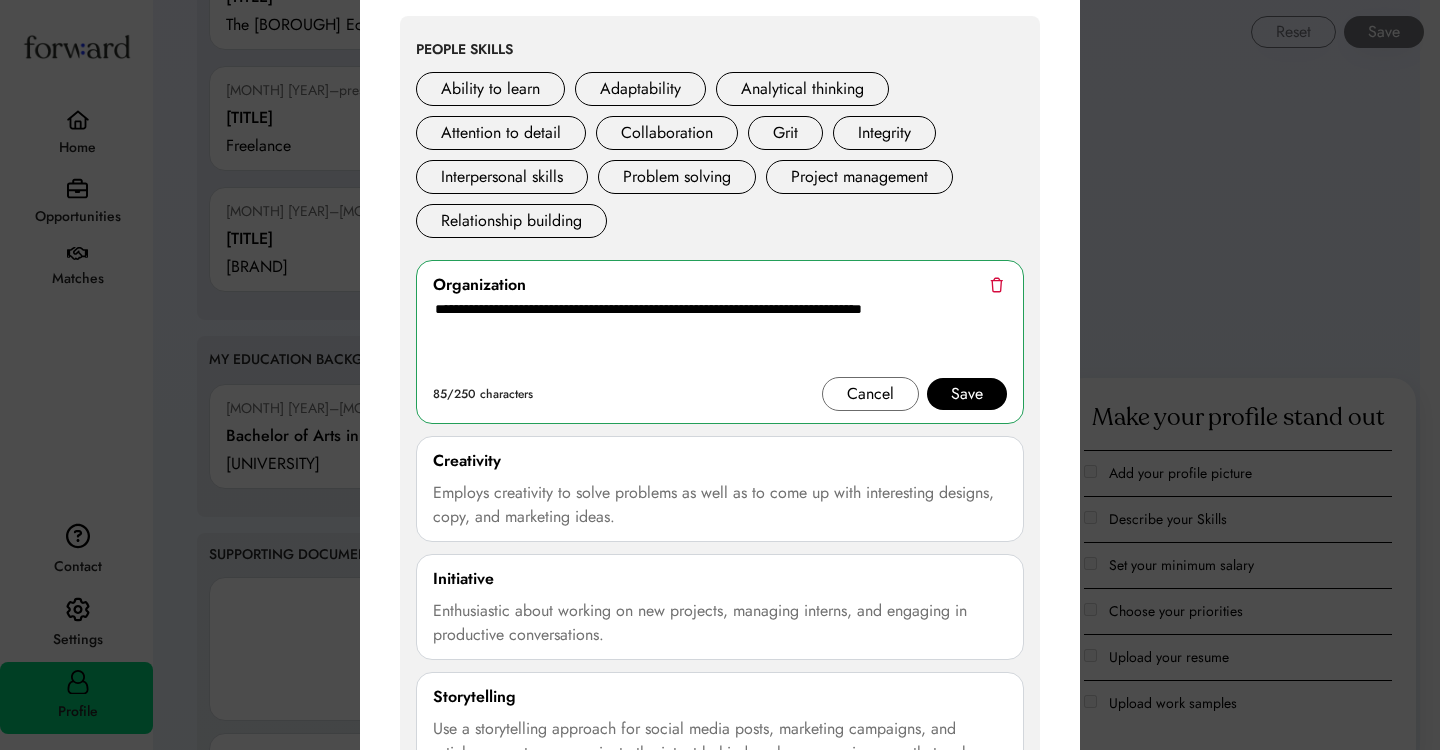 drag, startPoint x: 820, startPoint y: 307, endPoint x: 686, endPoint y: 318, distance: 134.45073 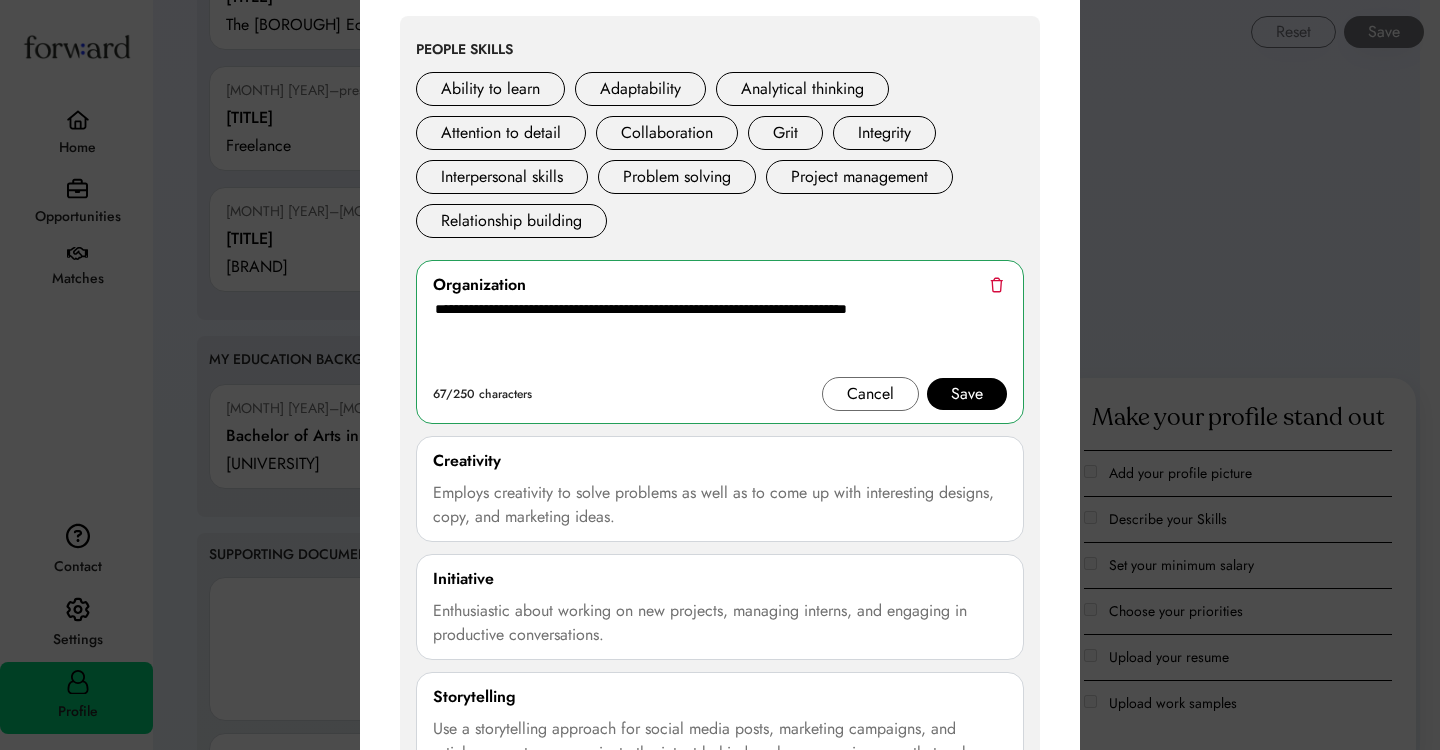 click on "**********" at bounding box center (720, 337) 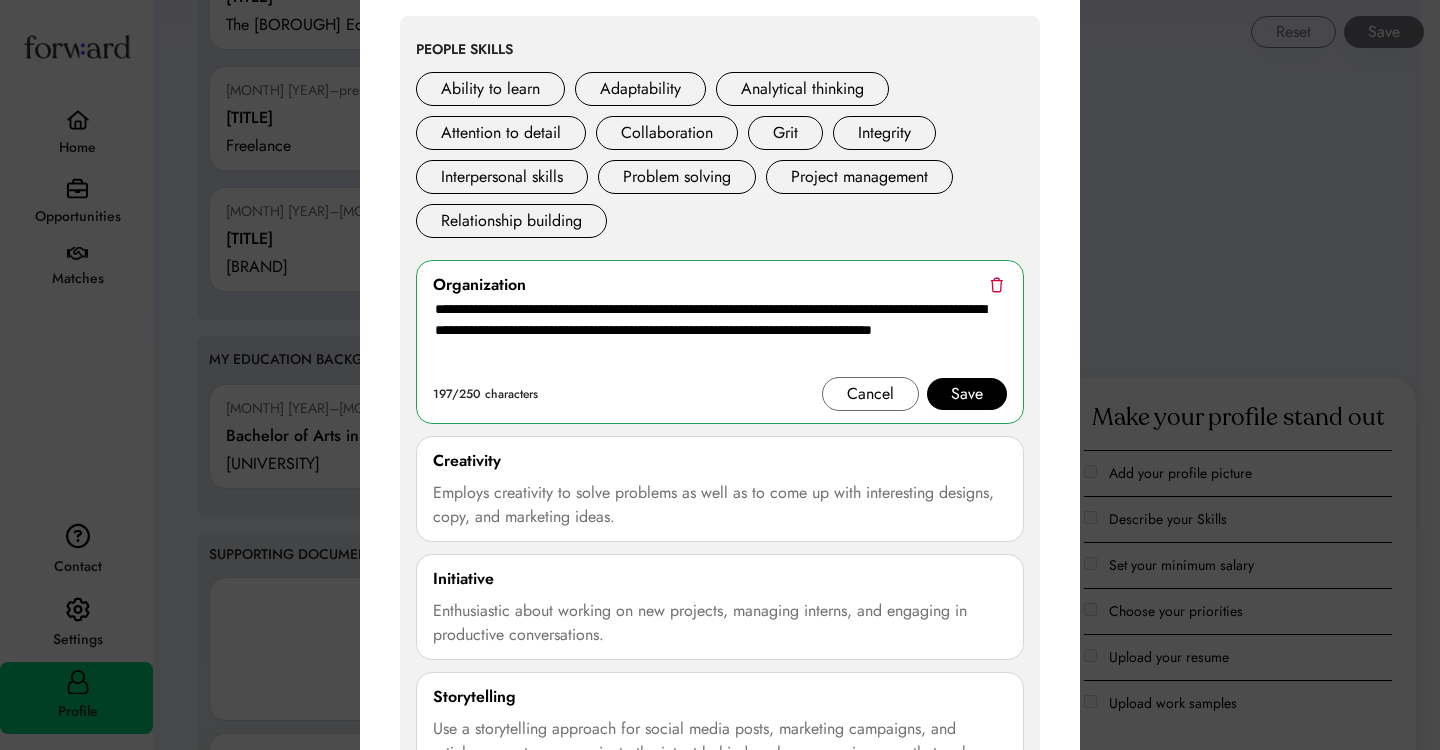 drag, startPoint x: 682, startPoint y: 355, endPoint x: 858, endPoint y: 334, distance: 177.24841 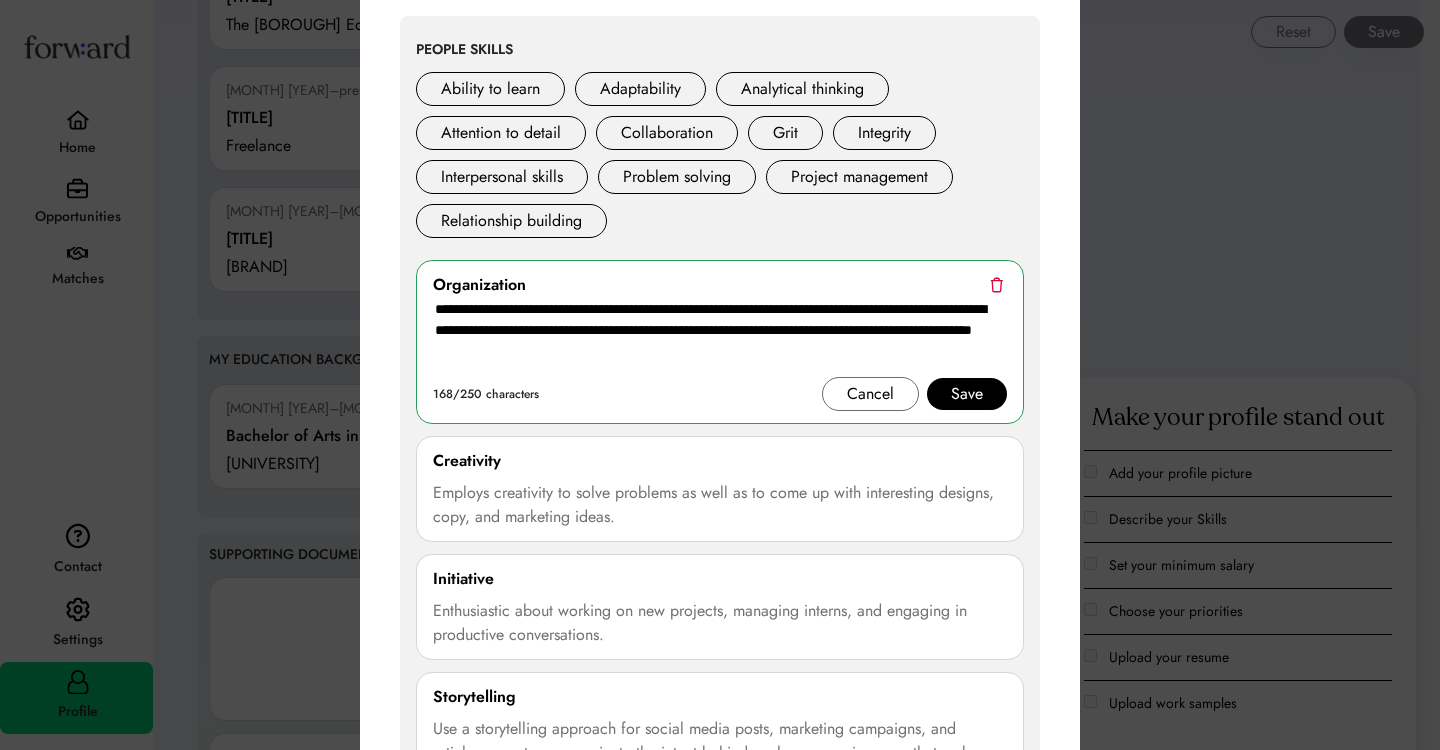 click on "**********" at bounding box center [720, 337] 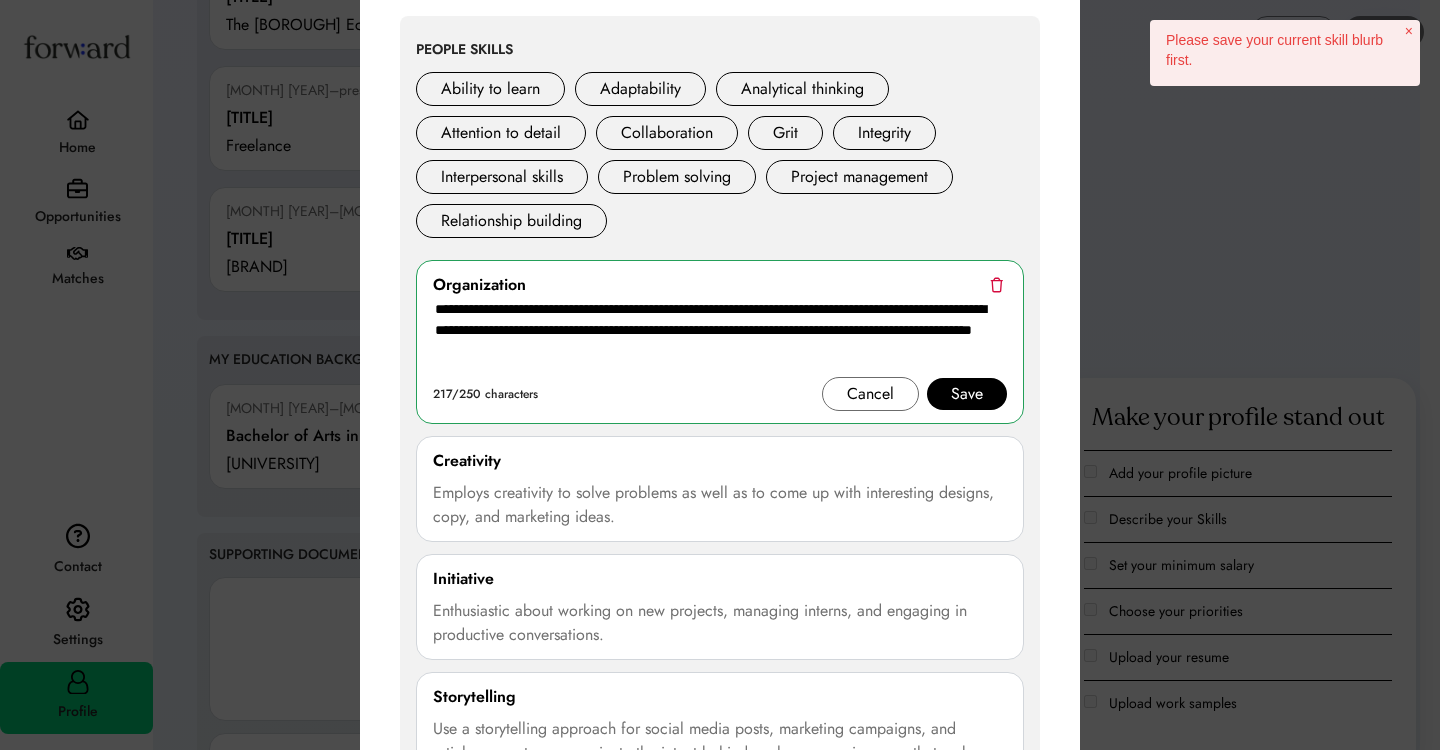 click on "**********" at bounding box center (720, 337) 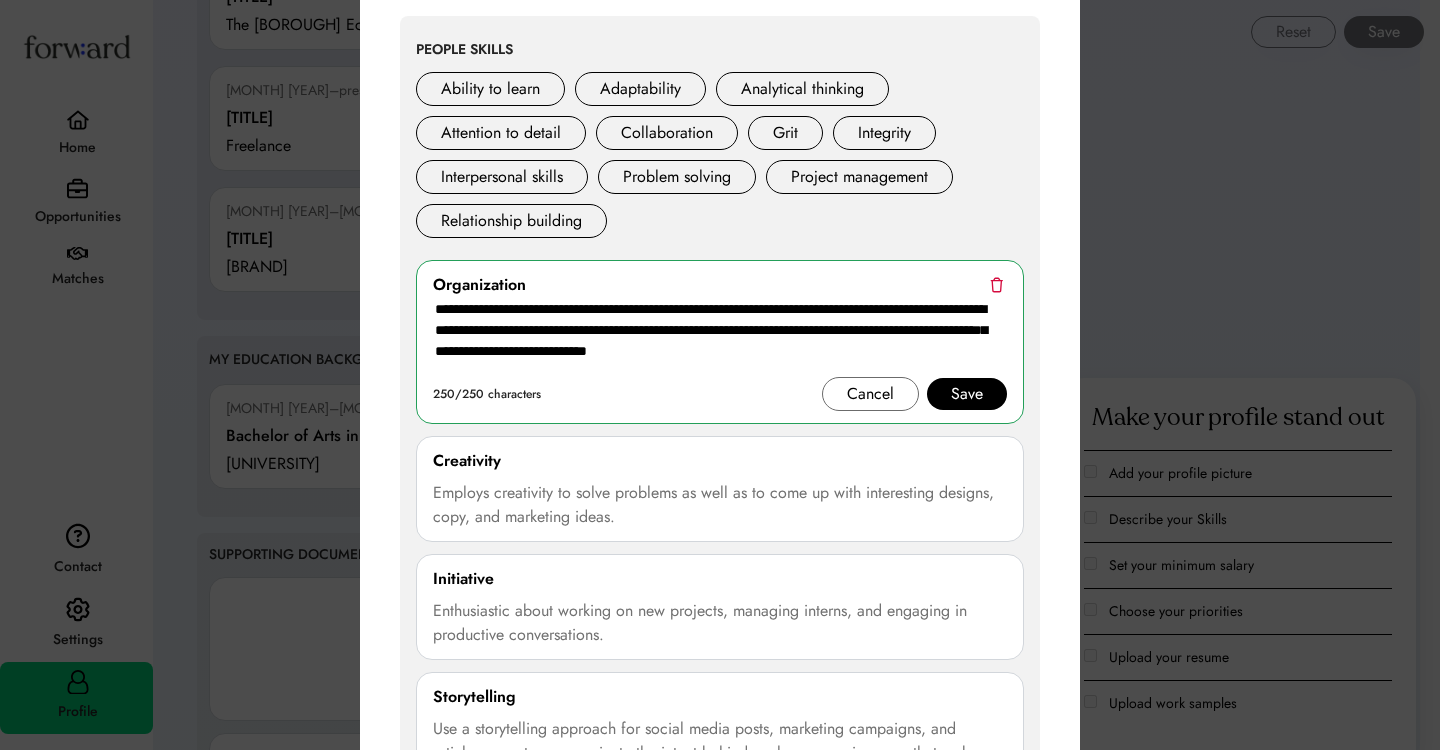 drag, startPoint x: 839, startPoint y: 347, endPoint x: 636, endPoint y: 349, distance: 203.00986 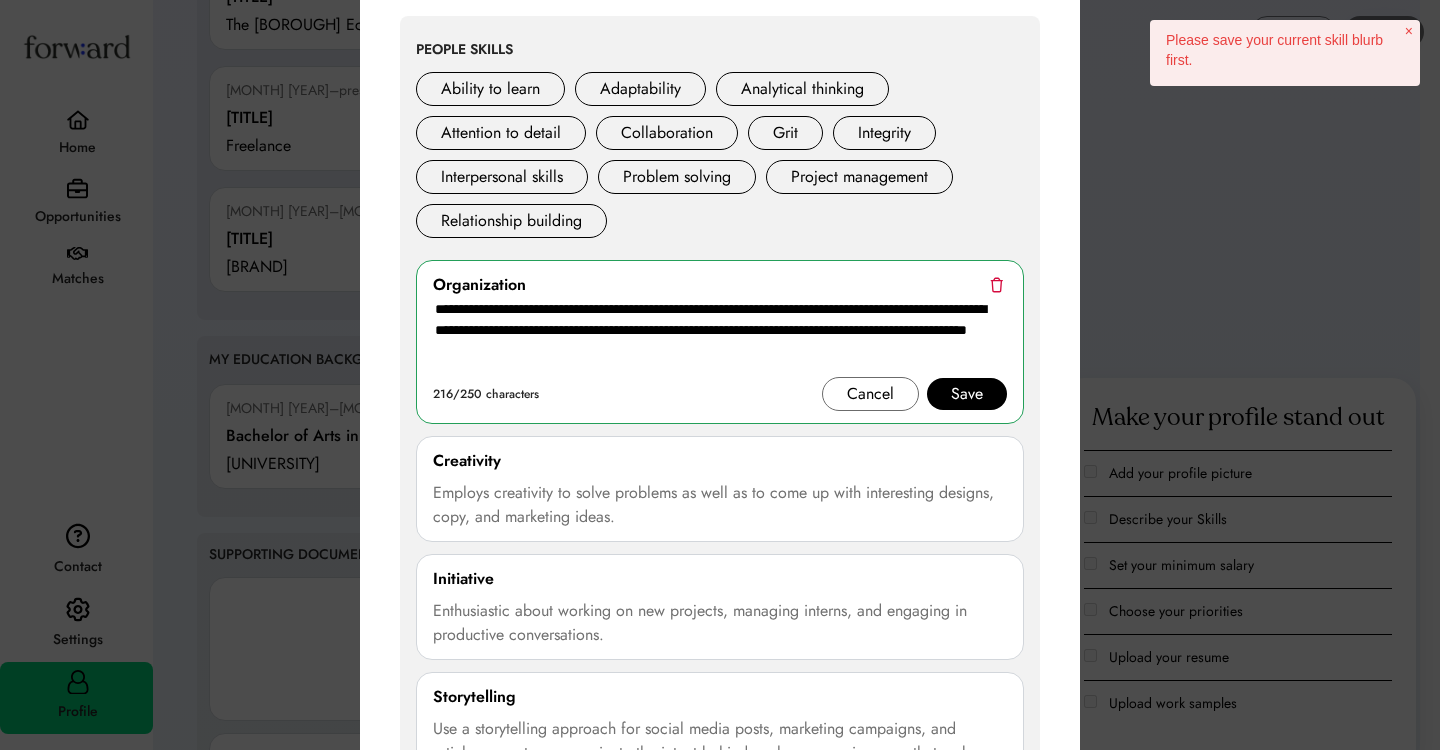 drag, startPoint x: 592, startPoint y: 332, endPoint x: 472, endPoint y: 332, distance: 120 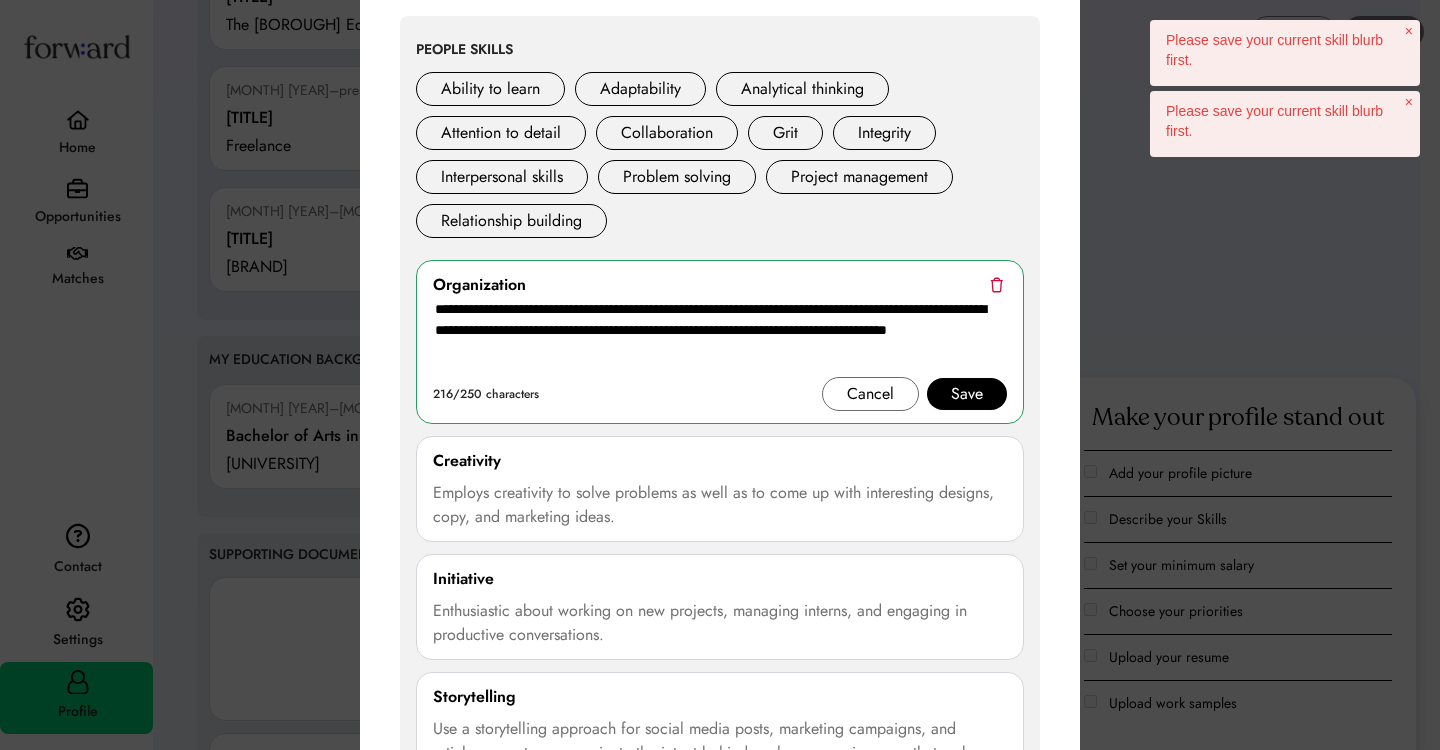 click on "**********" at bounding box center [720, 337] 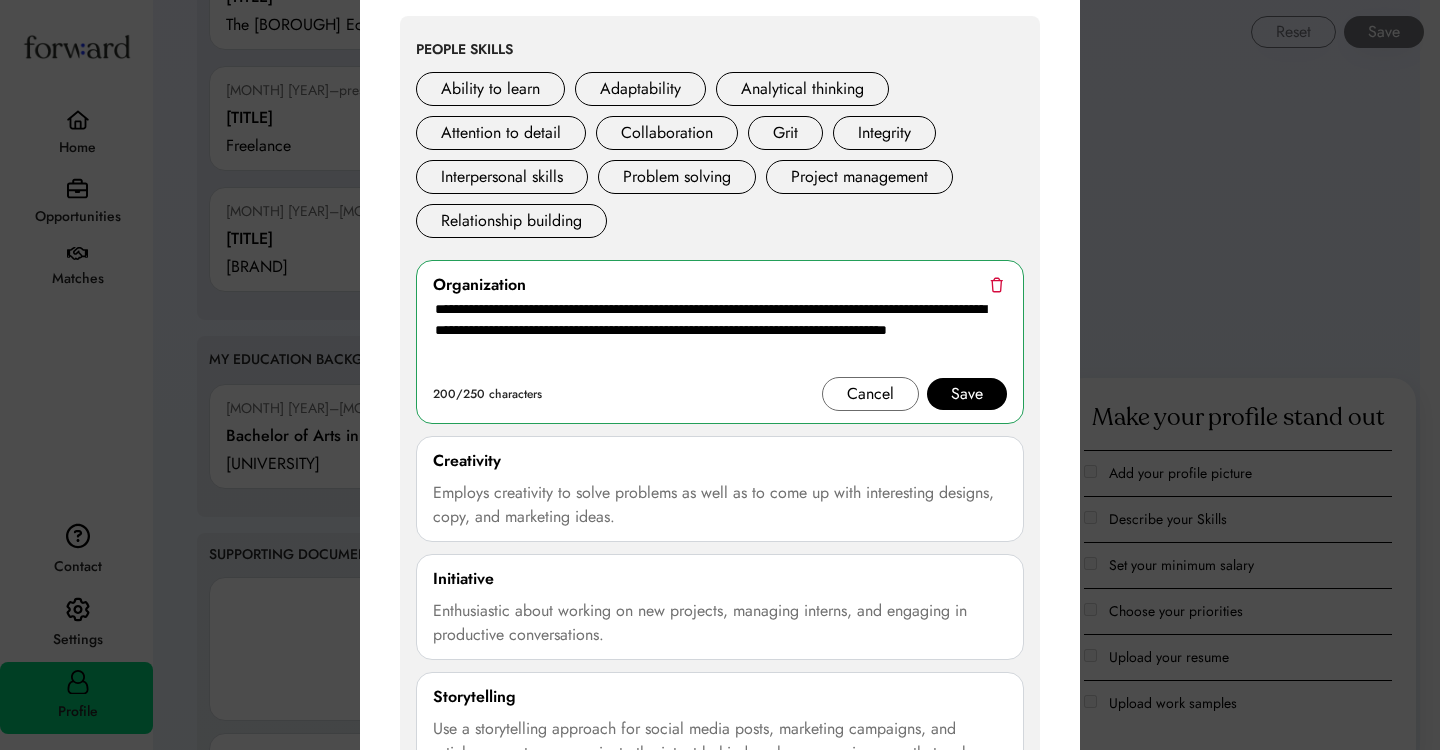 drag, startPoint x: 539, startPoint y: 347, endPoint x: 758, endPoint y: 328, distance: 219.82266 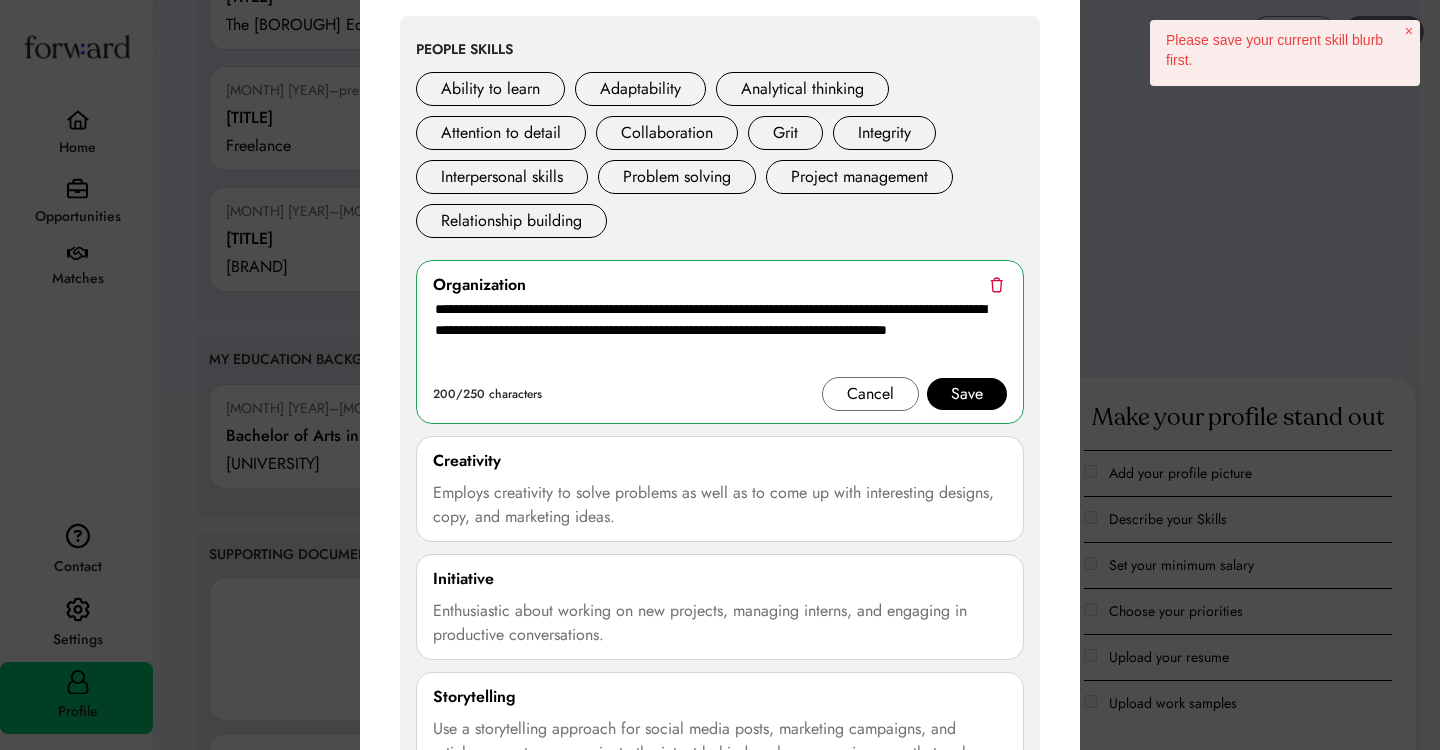 click on "**********" at bounding box center (720, 337) 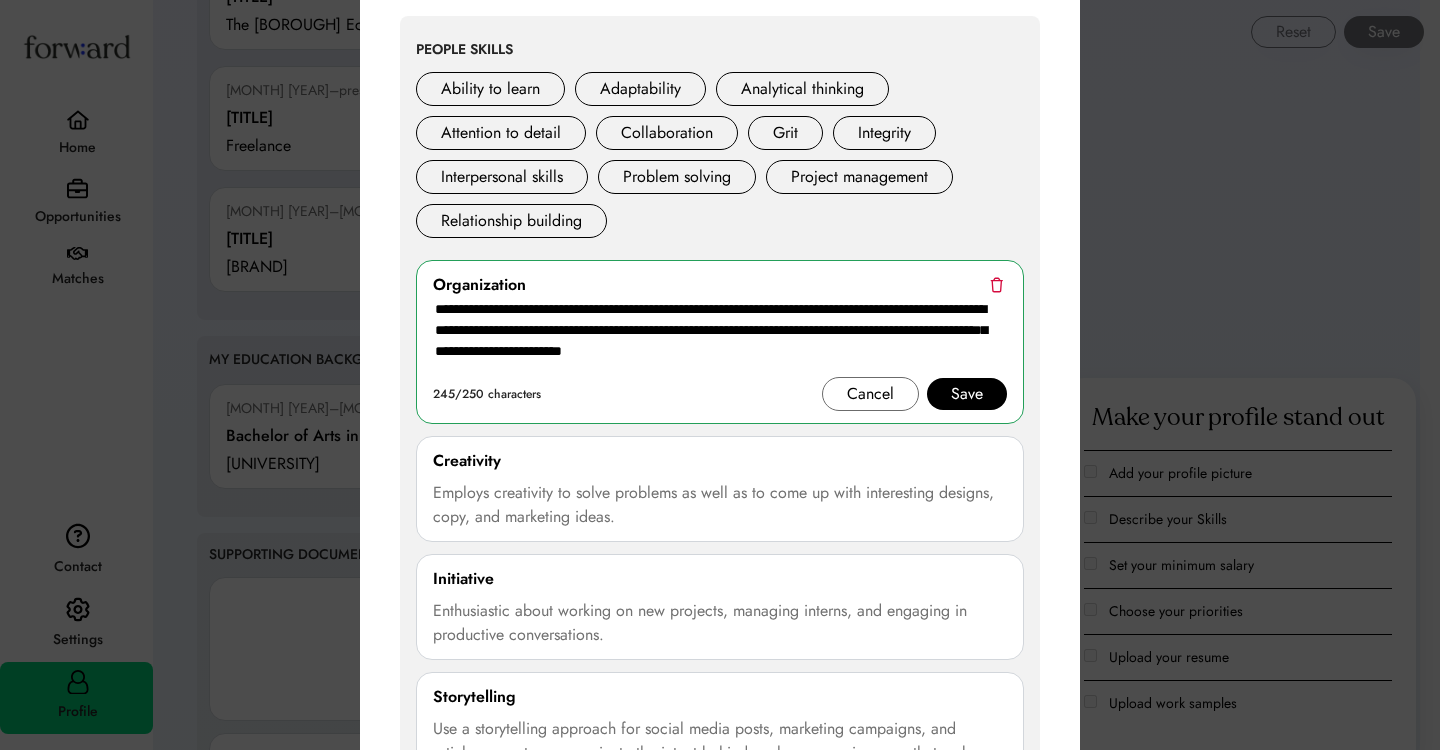 click on "Employs creativity to solve problems as well as to come up with interesting designs, copy, and marketing ideas." at bounding box center [720, 505] 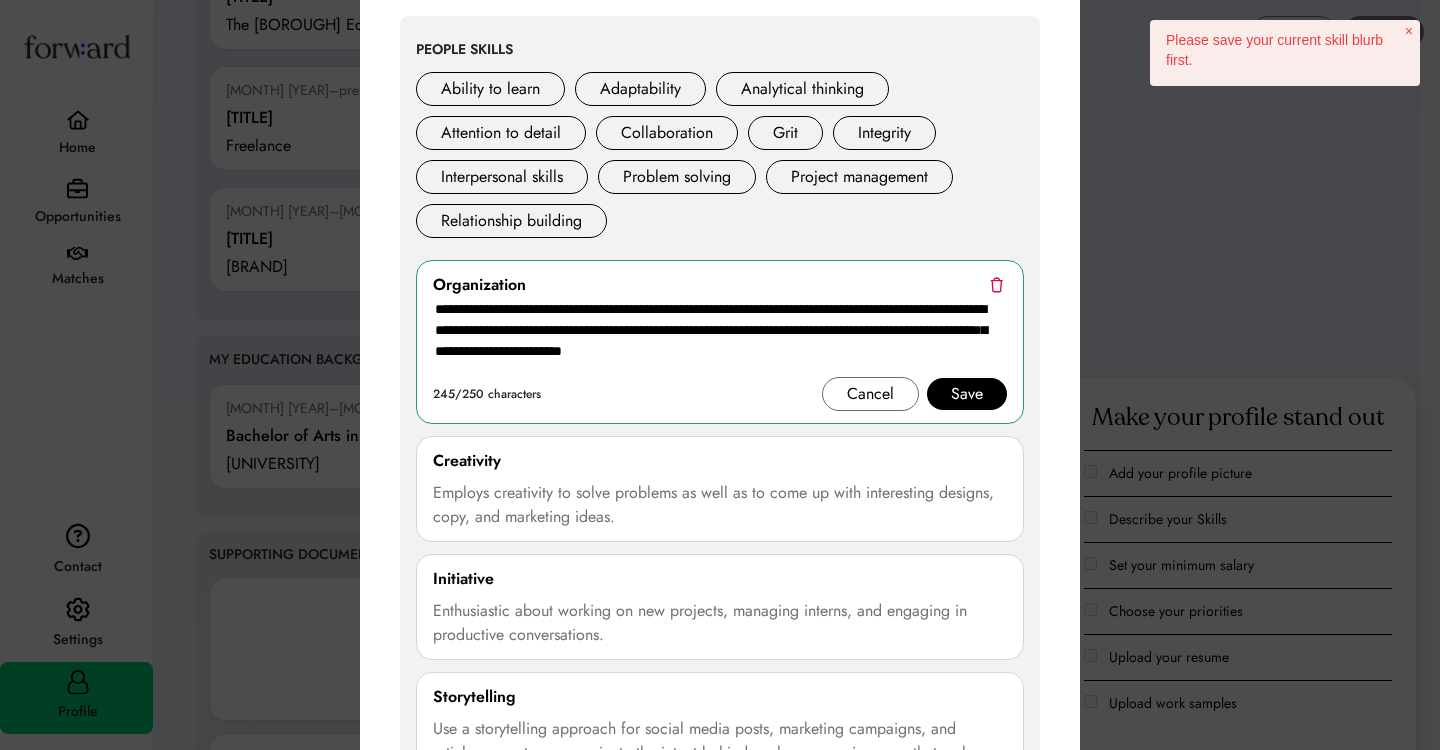 click on "**********" at bounding box center (720, 337) 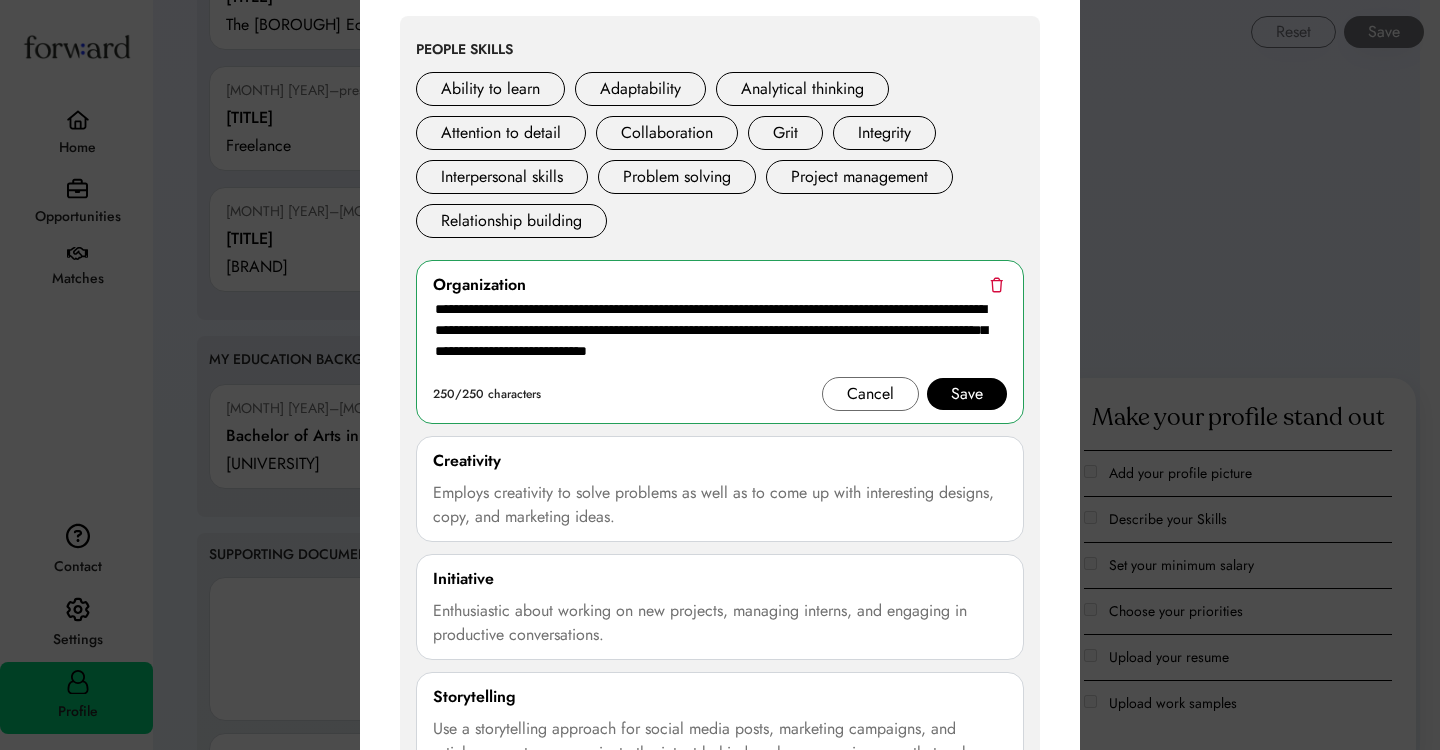 drag, startPoint x: 637, startPoint y: 329, endPoint x: 496, endPoint y: 330, distance: 141.00354 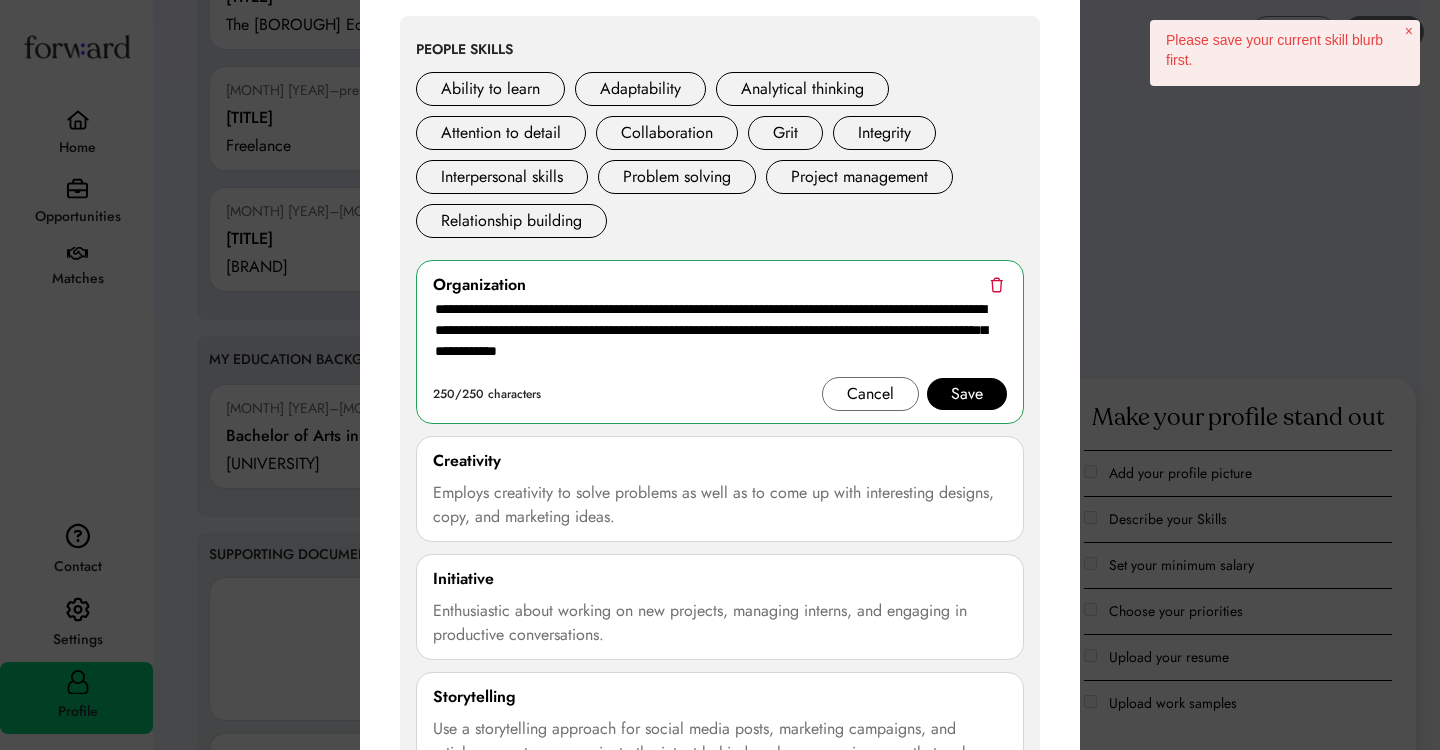 click on "**********" at bounding box center (720, 337) 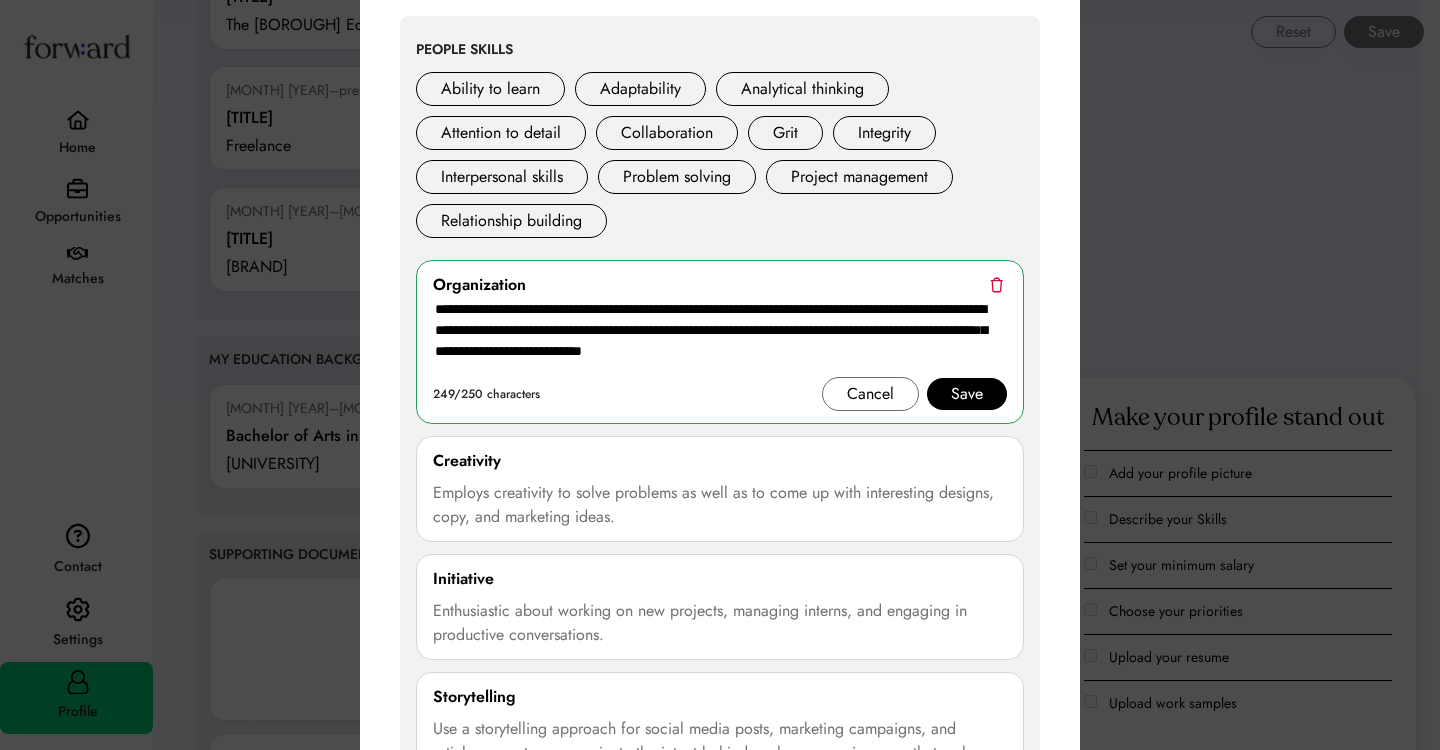type on "**********" 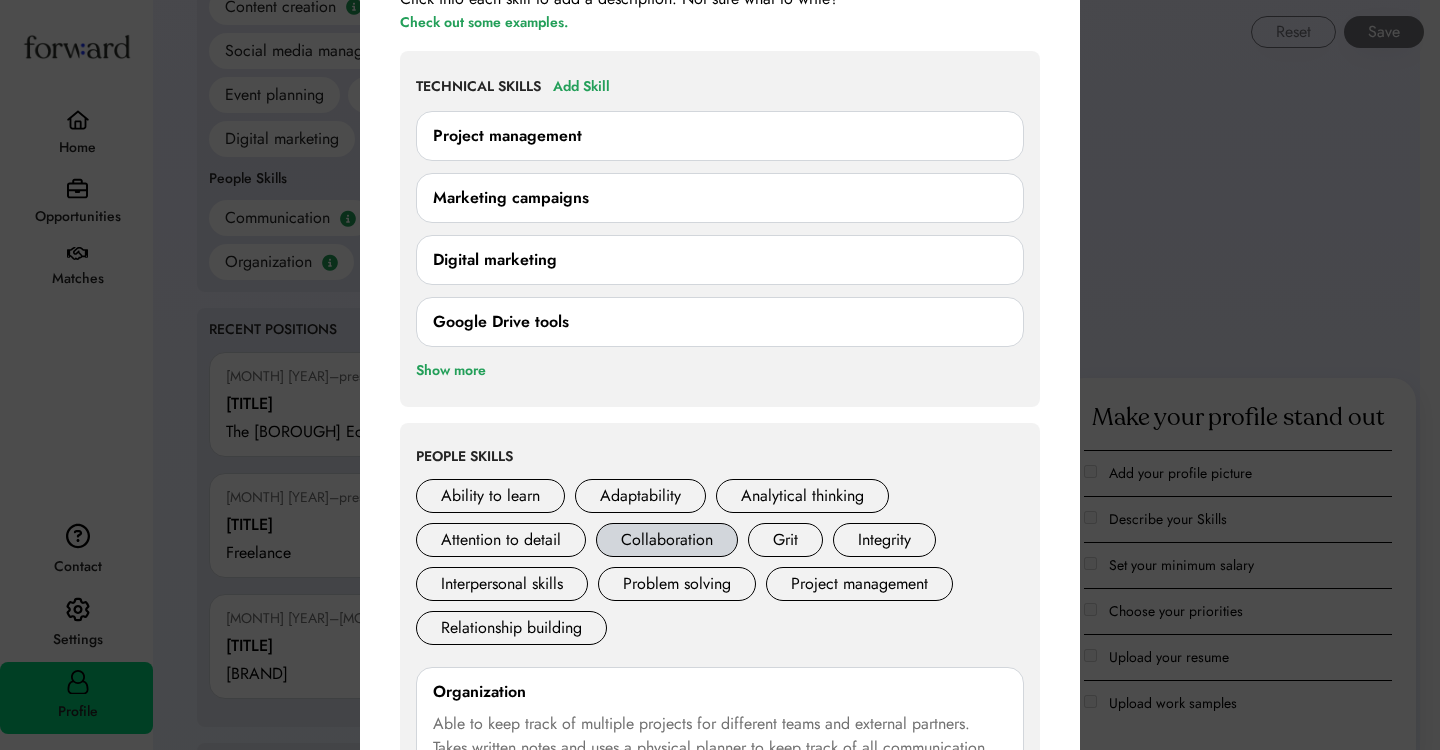scroll, scrollTop: 1561, scrollLeft: 0, axis: vertical 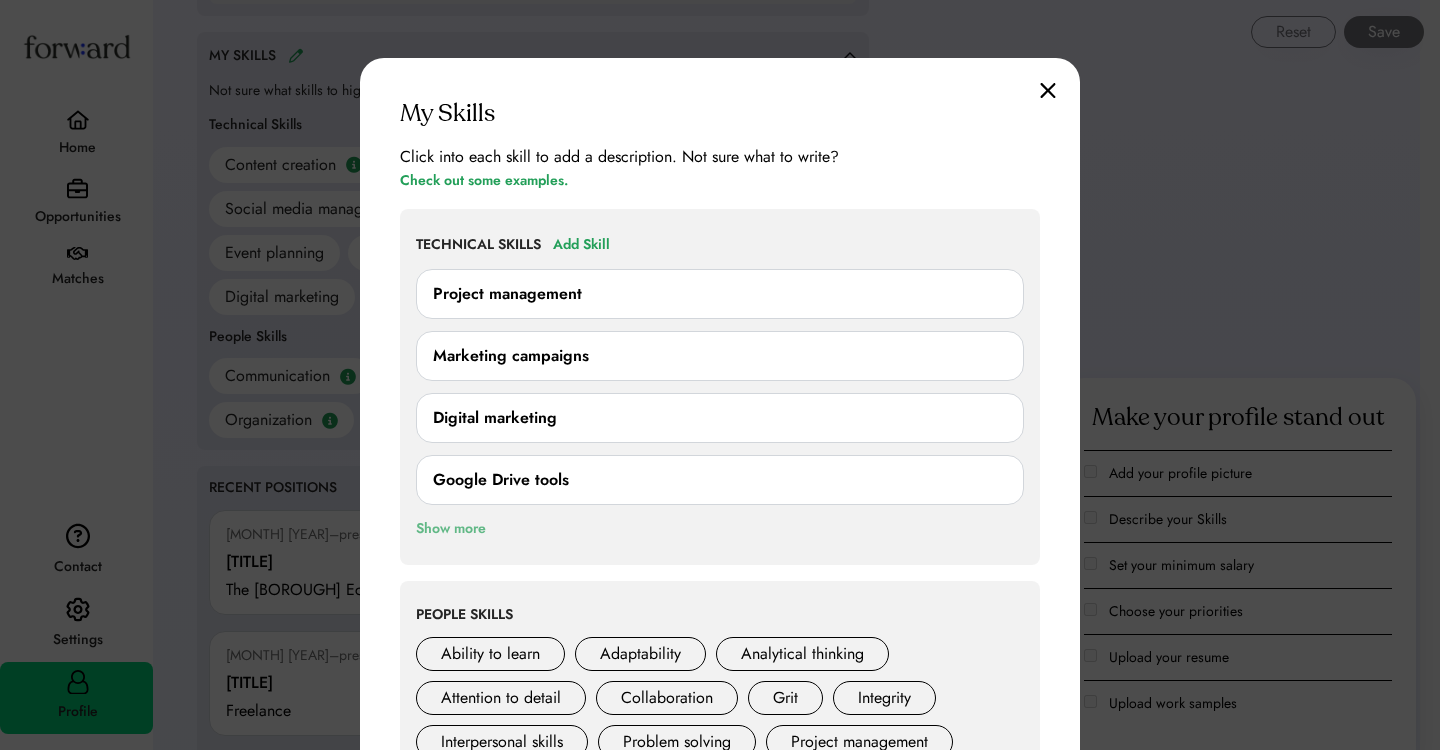 click on "Show more" at bounding box center [451, 529] 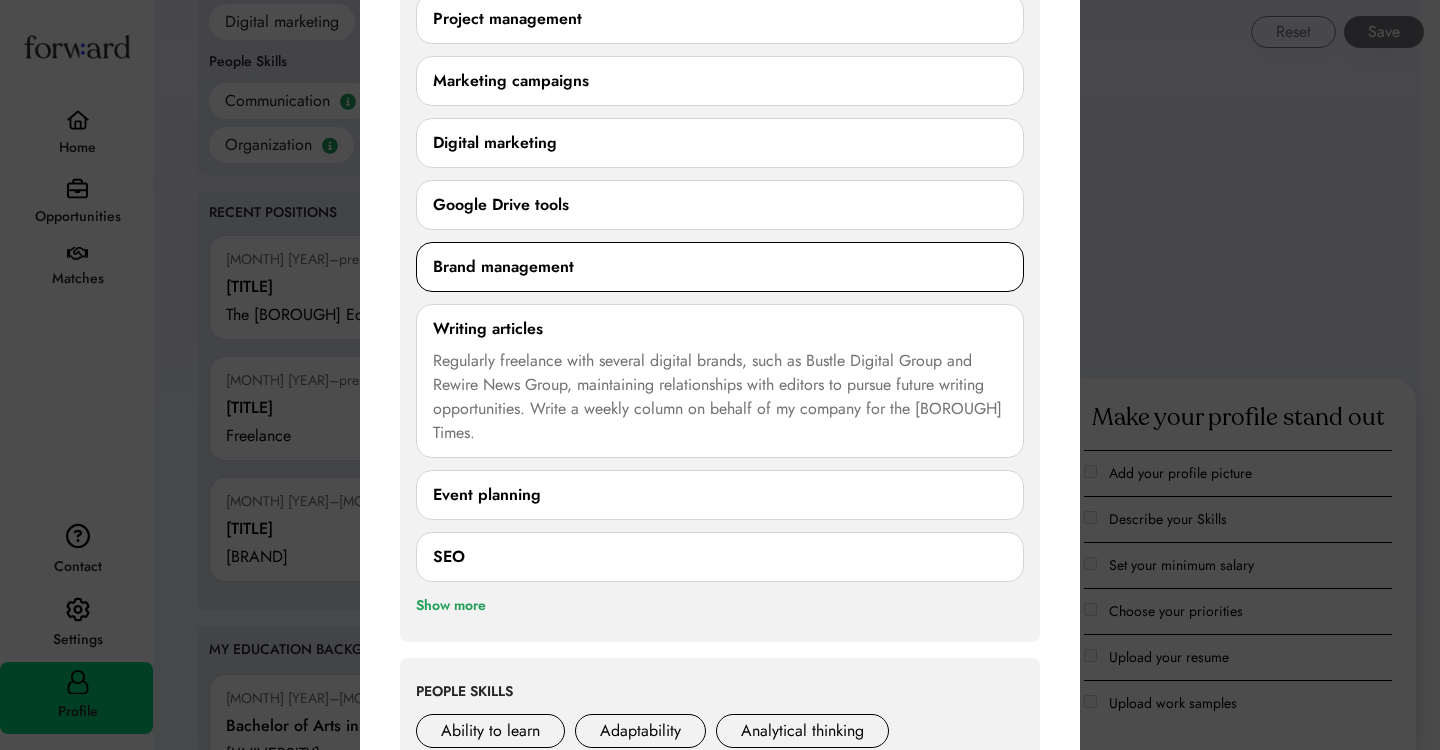 scroll, scrollTop: 1842, scrollLeft: 0, axis: vertical 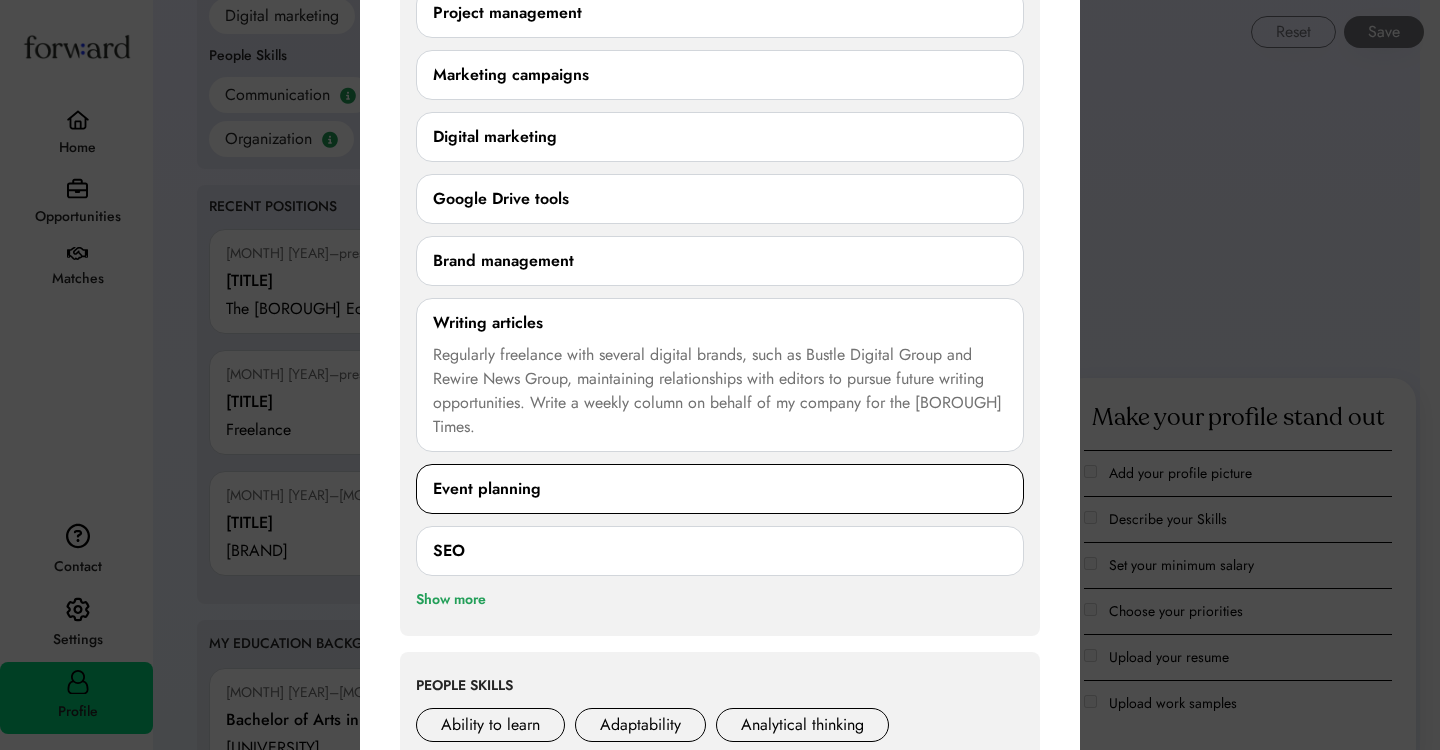 click on "Event planning 0/250 characters Cancel Save" at bounding box center [720, 489] 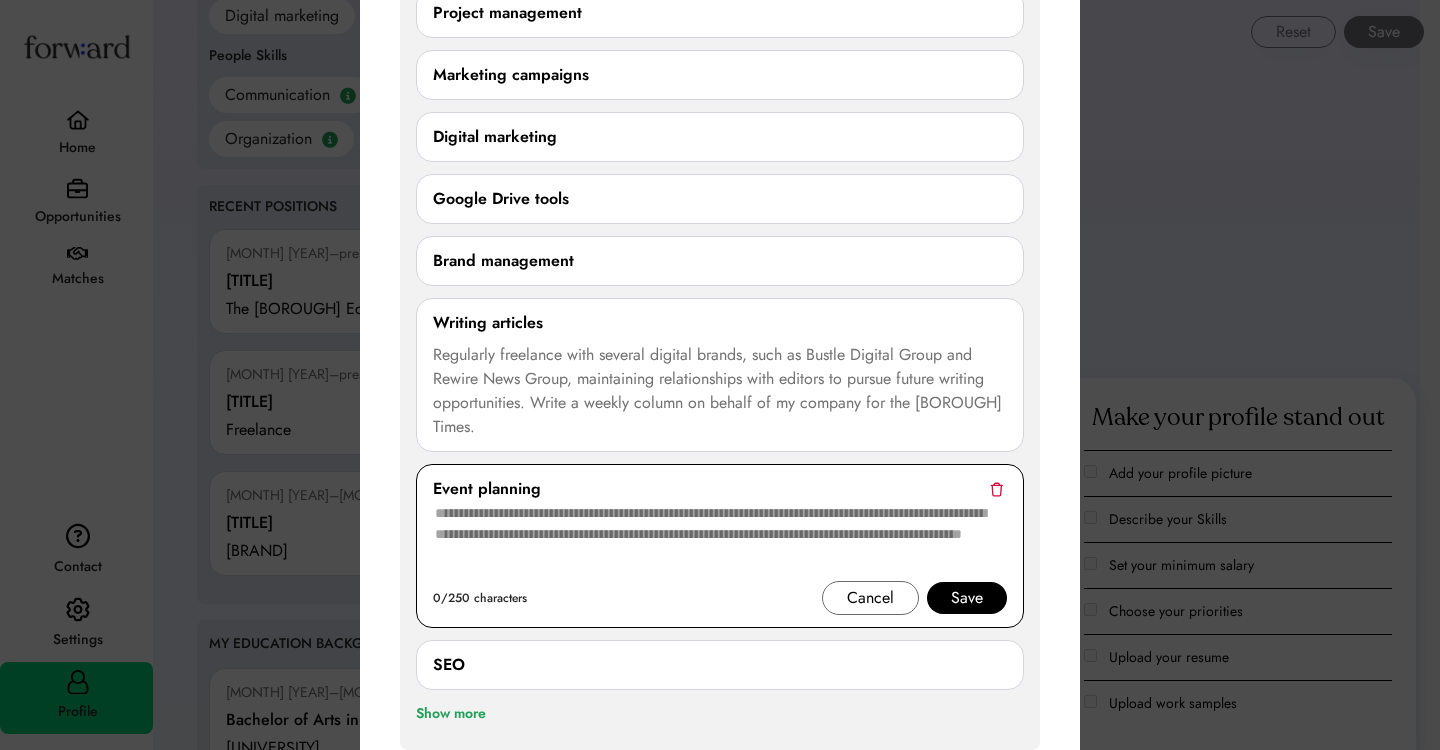 click at bounding box center [720, 541] 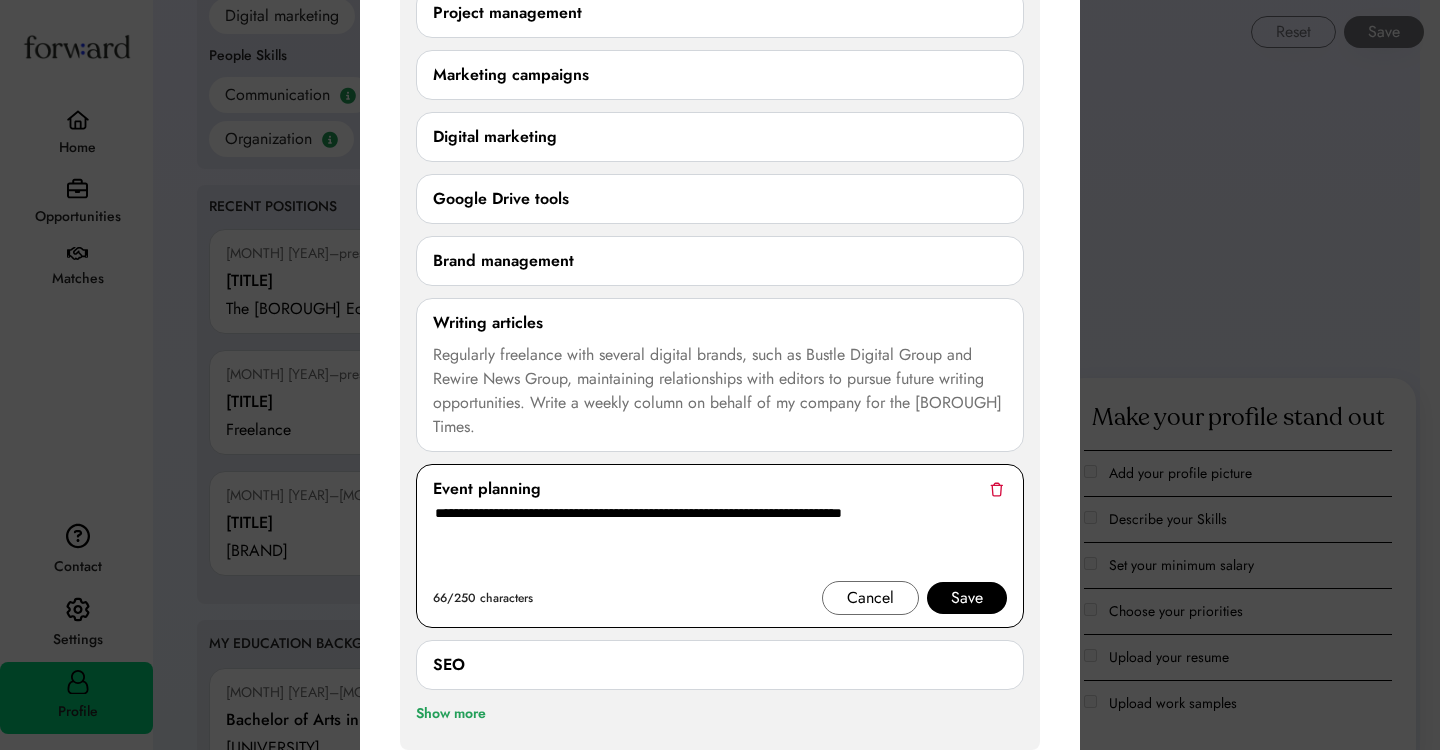 click on "**********" at bounding box center (720, 541) 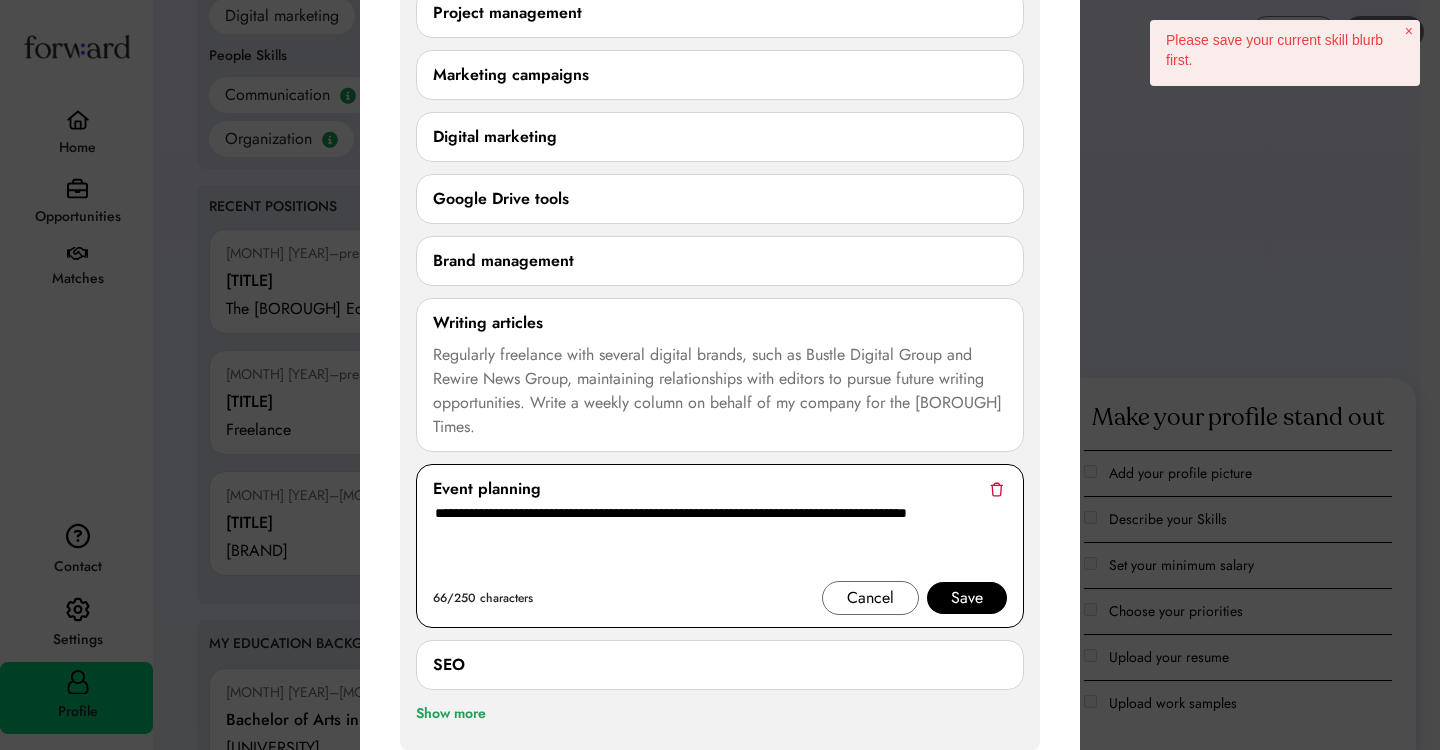 click on "**********" at bounding box center [720, 541] 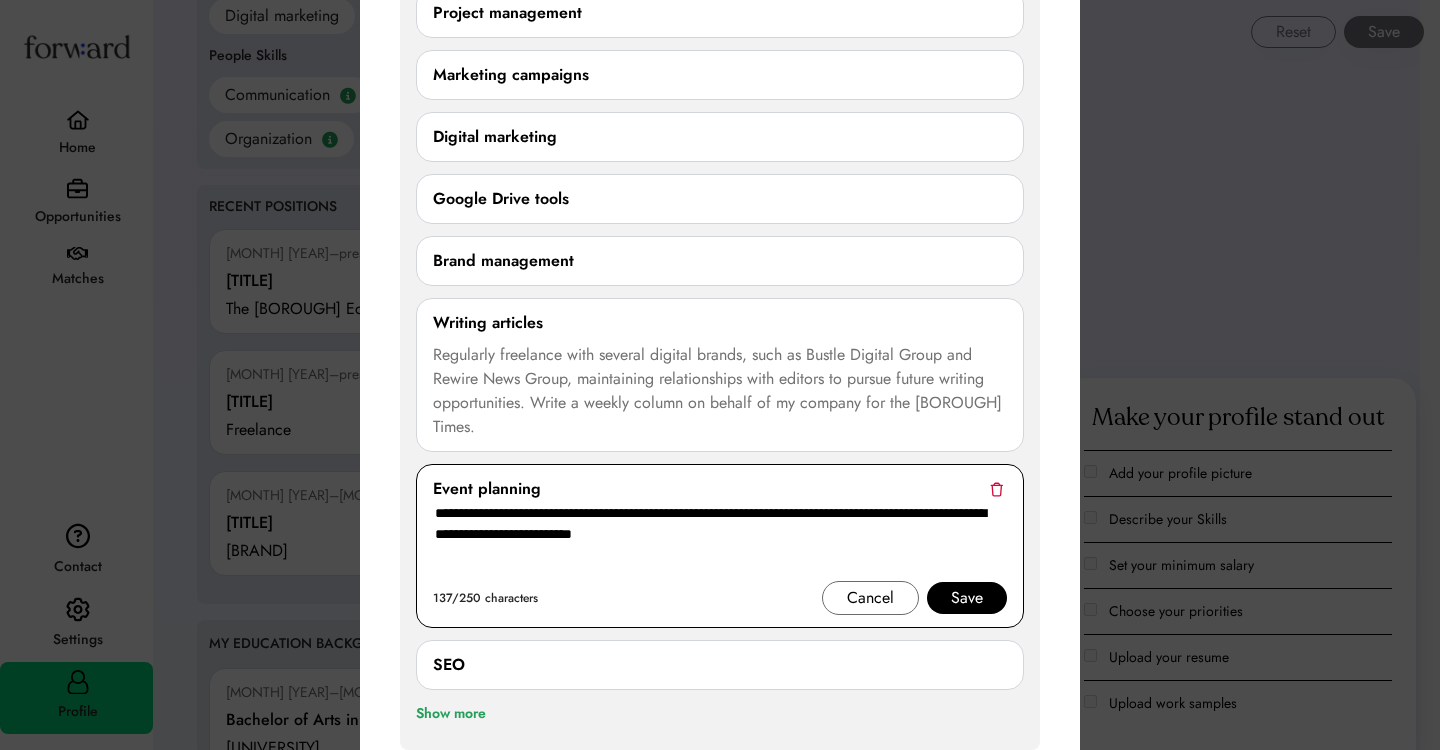 click on "**********" at bounding box center (720, 541) 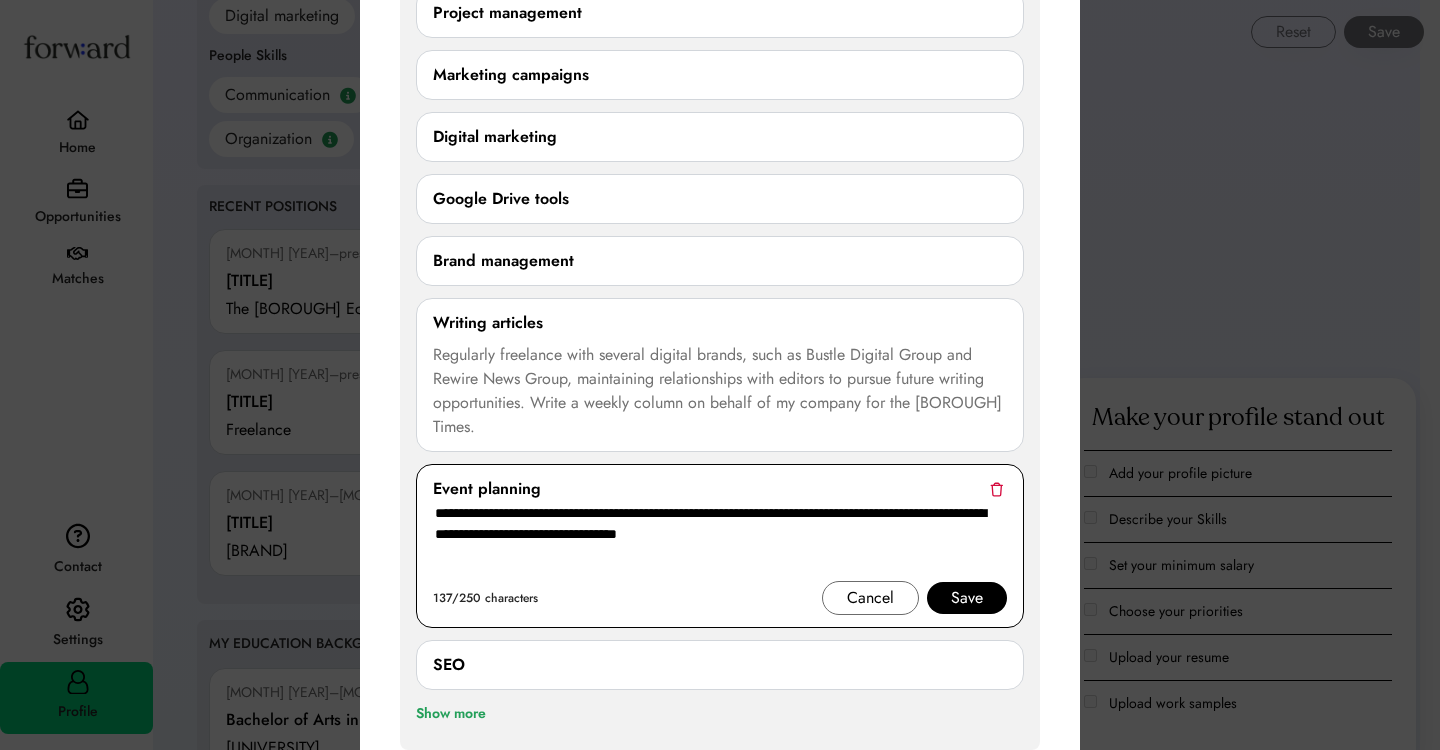 click on "**********" at bounding box center (720, 541) 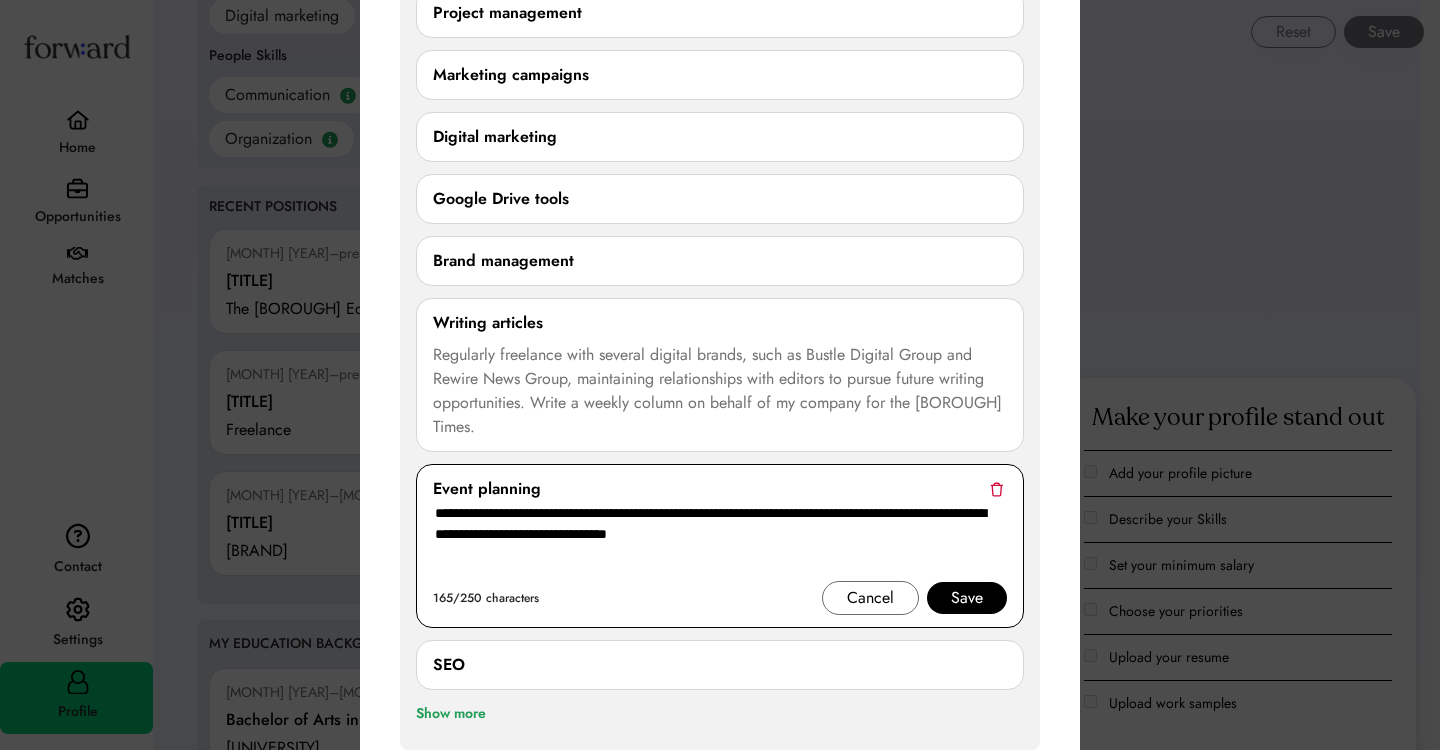 click on "**********" at bounding box center [720, 541] 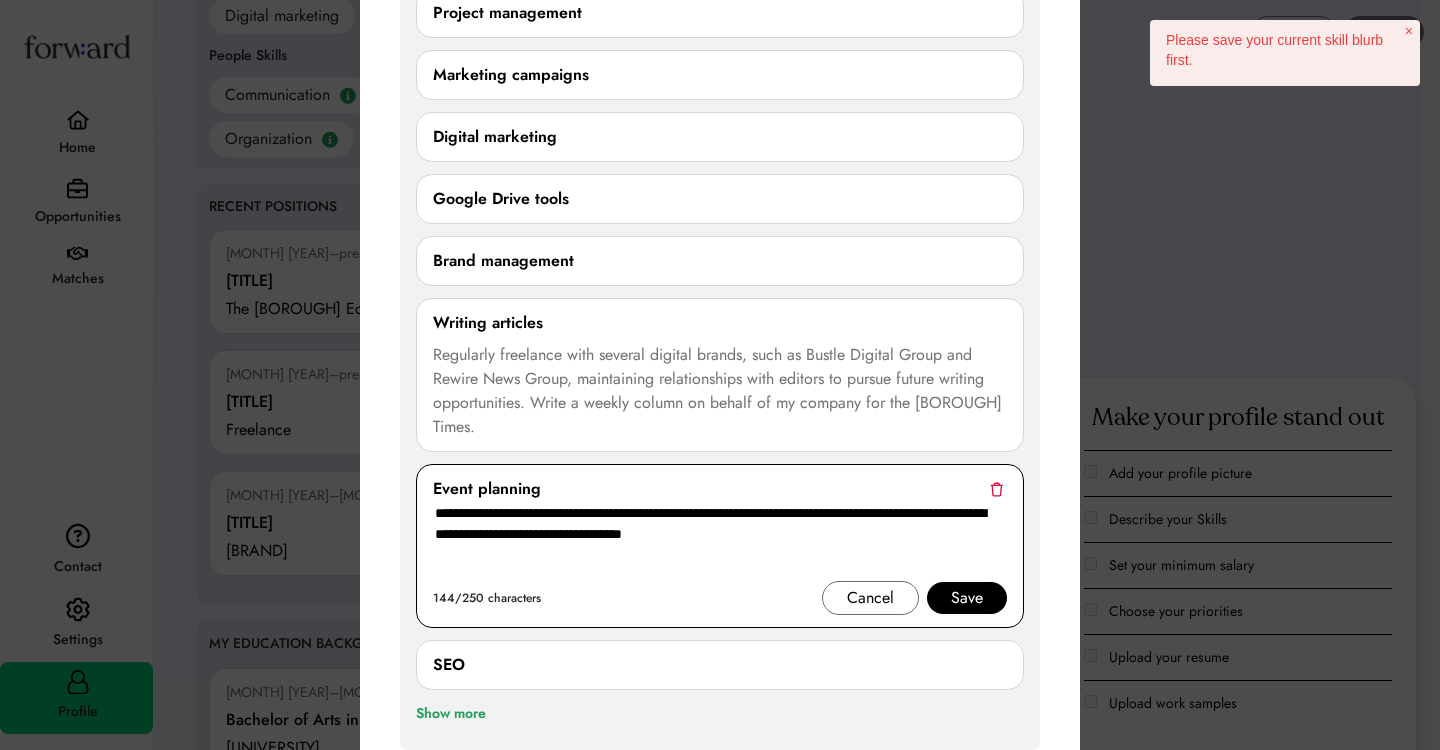 click on "**********" at bounding box center (720, 541) 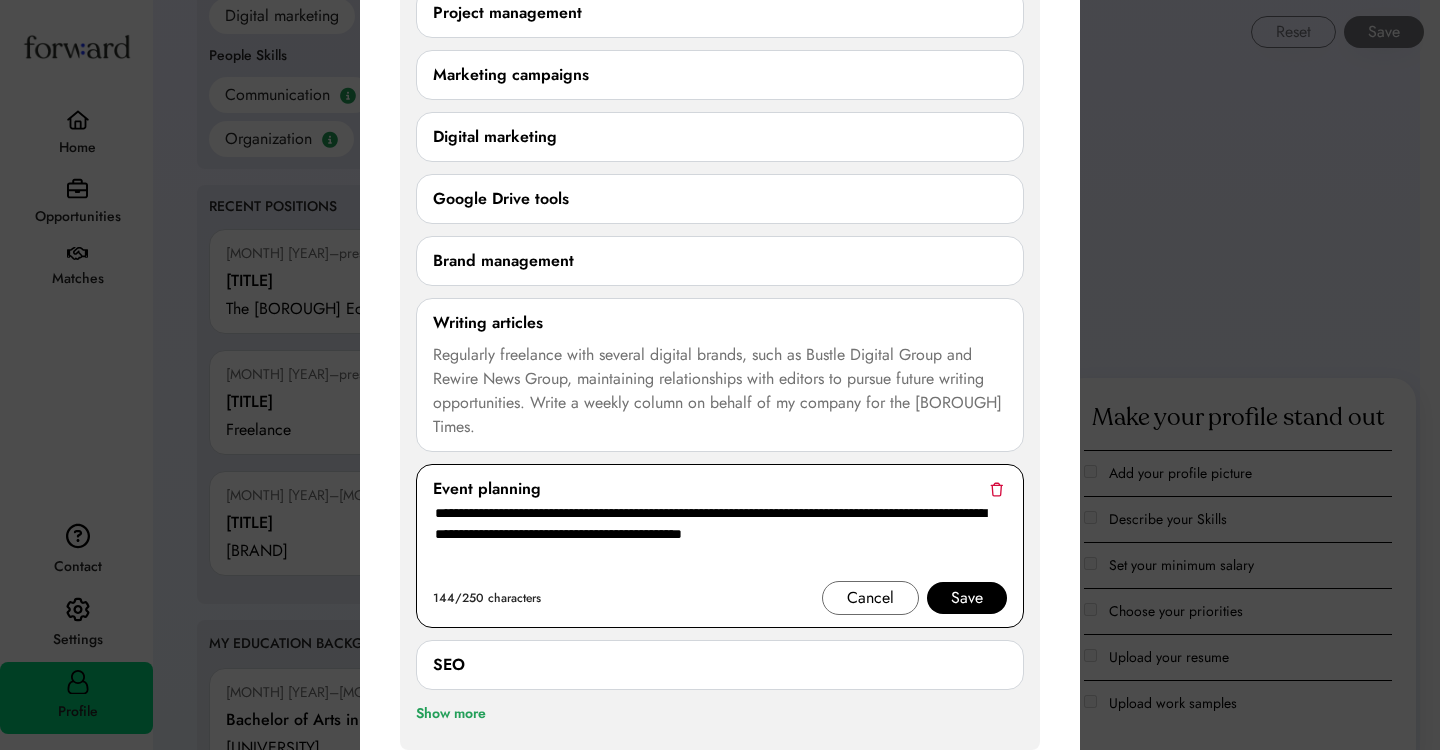 click on "**********" at bounding box center (720, 541) 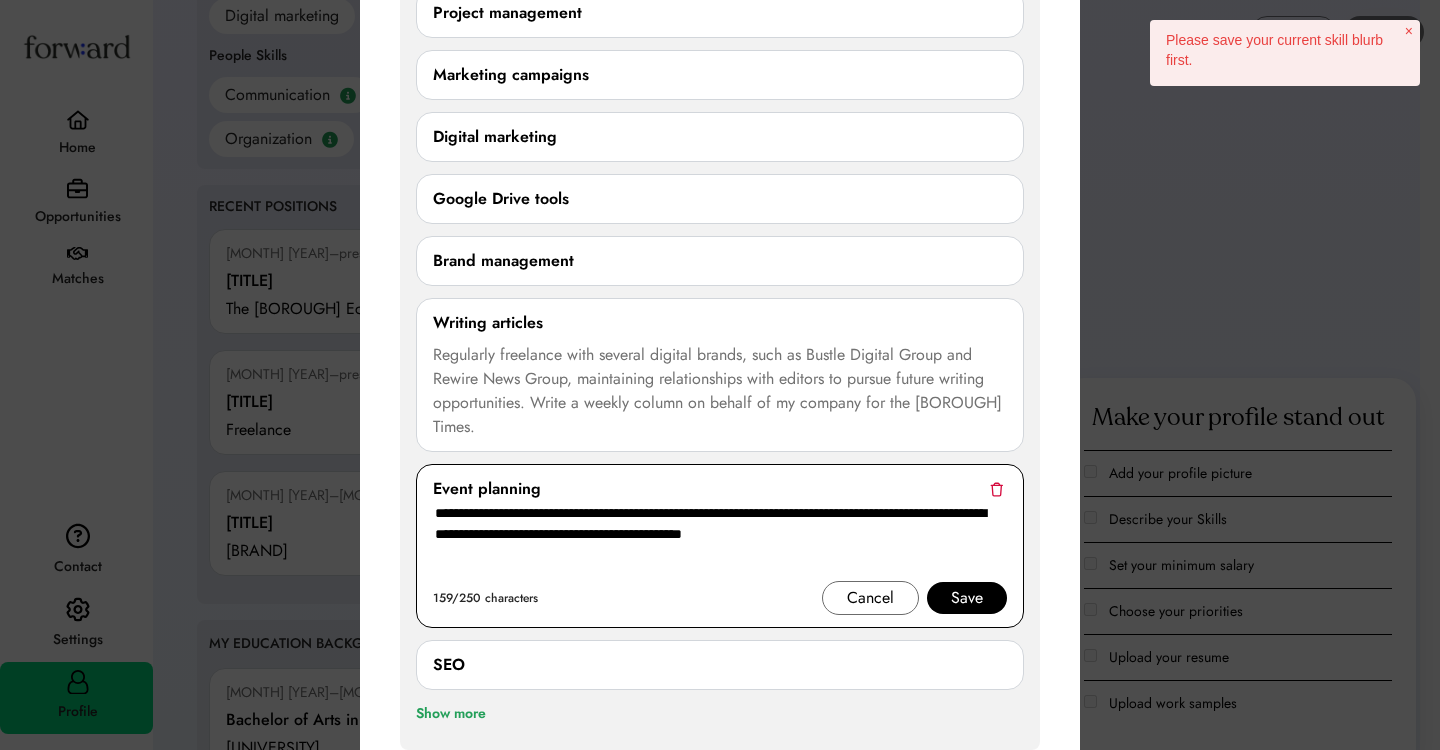 click on "**********" at bounding box center [720, 541] 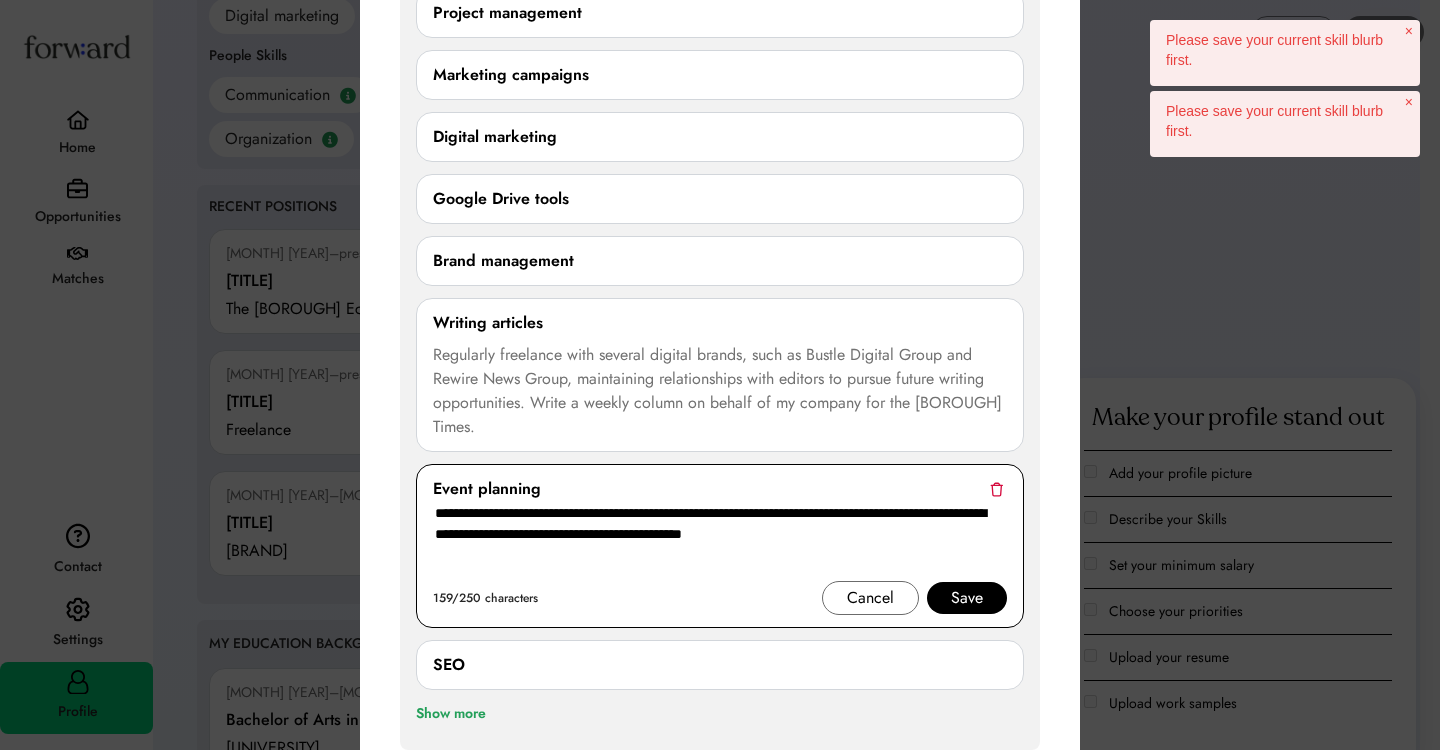 click on "**********" at bounding box center (720, 541) 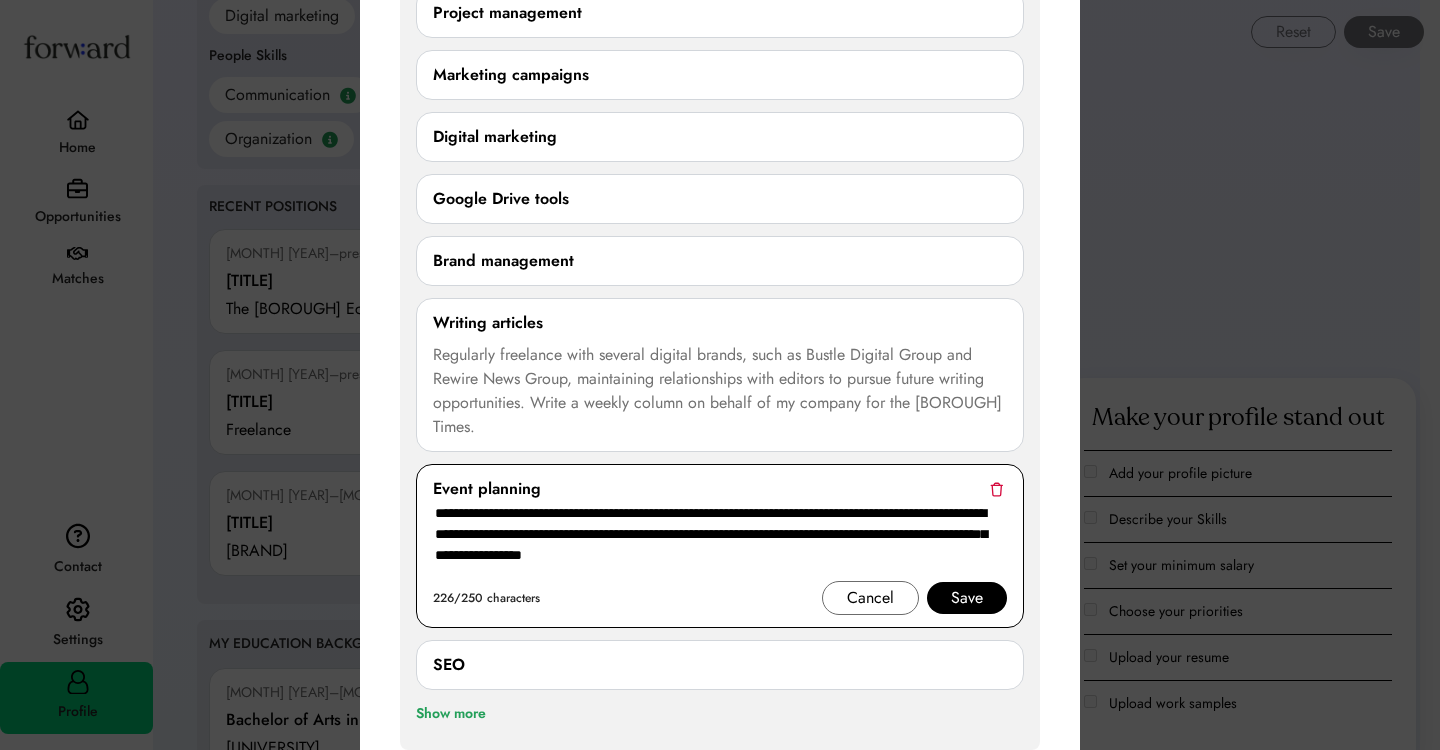 type on "**********" 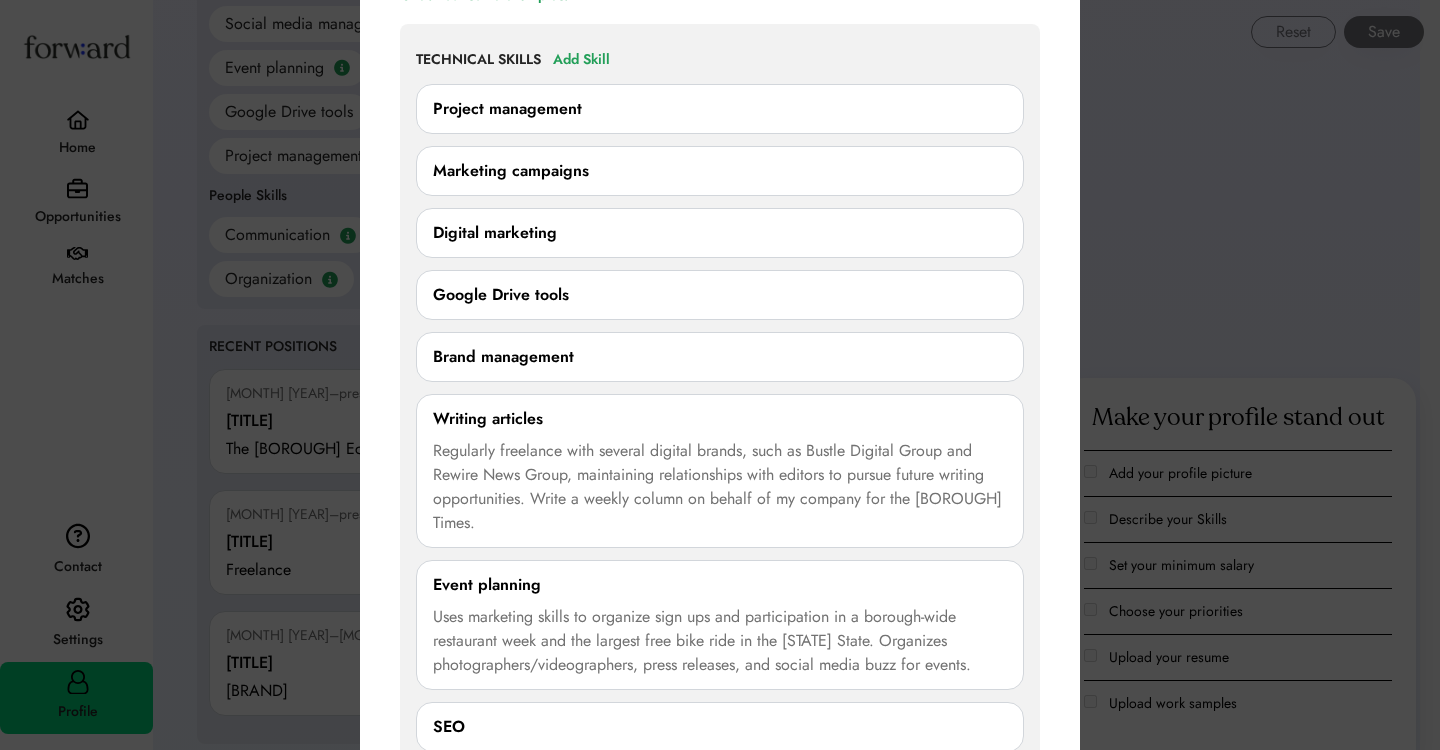 scroll, scrollTop: 1756, scrollLeft: 0, axis: vertical 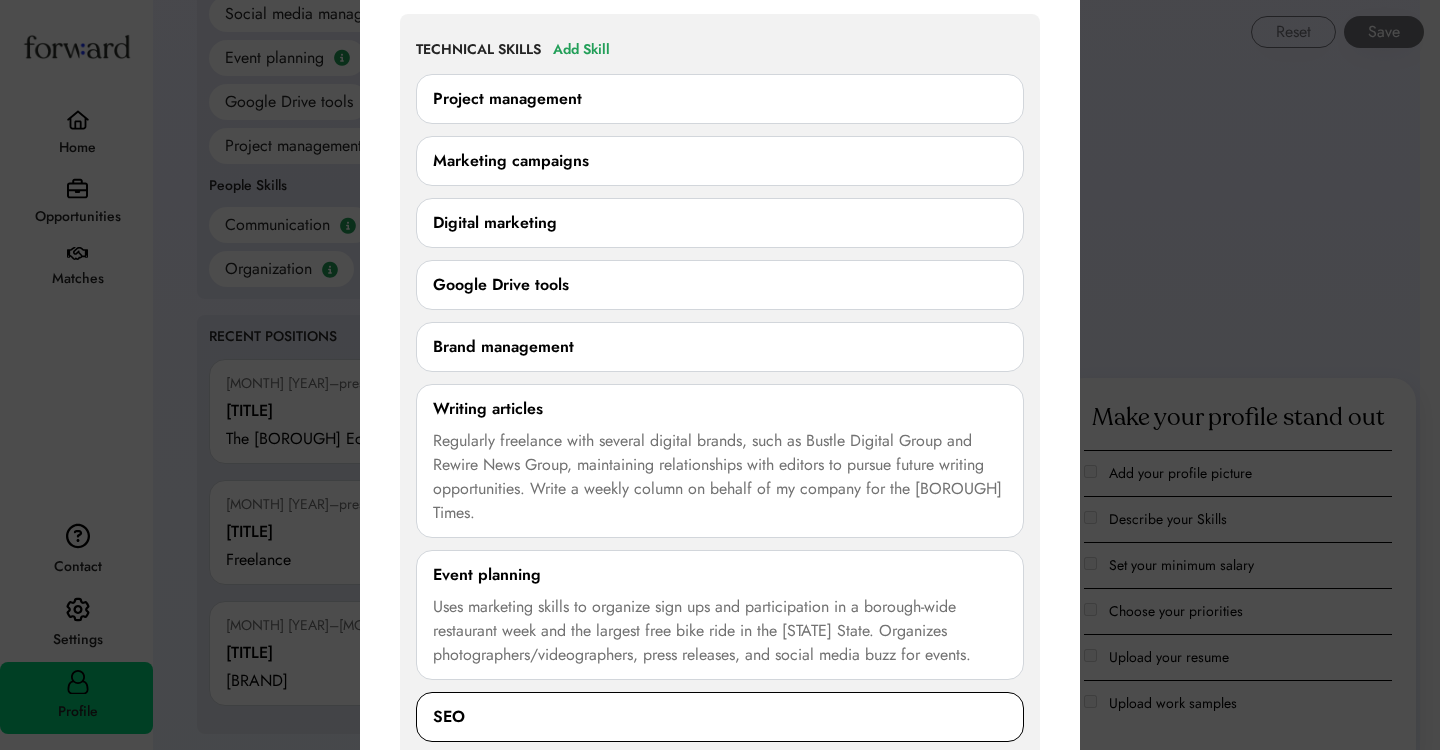 click on "SEO" at bounding box center (720, 717) 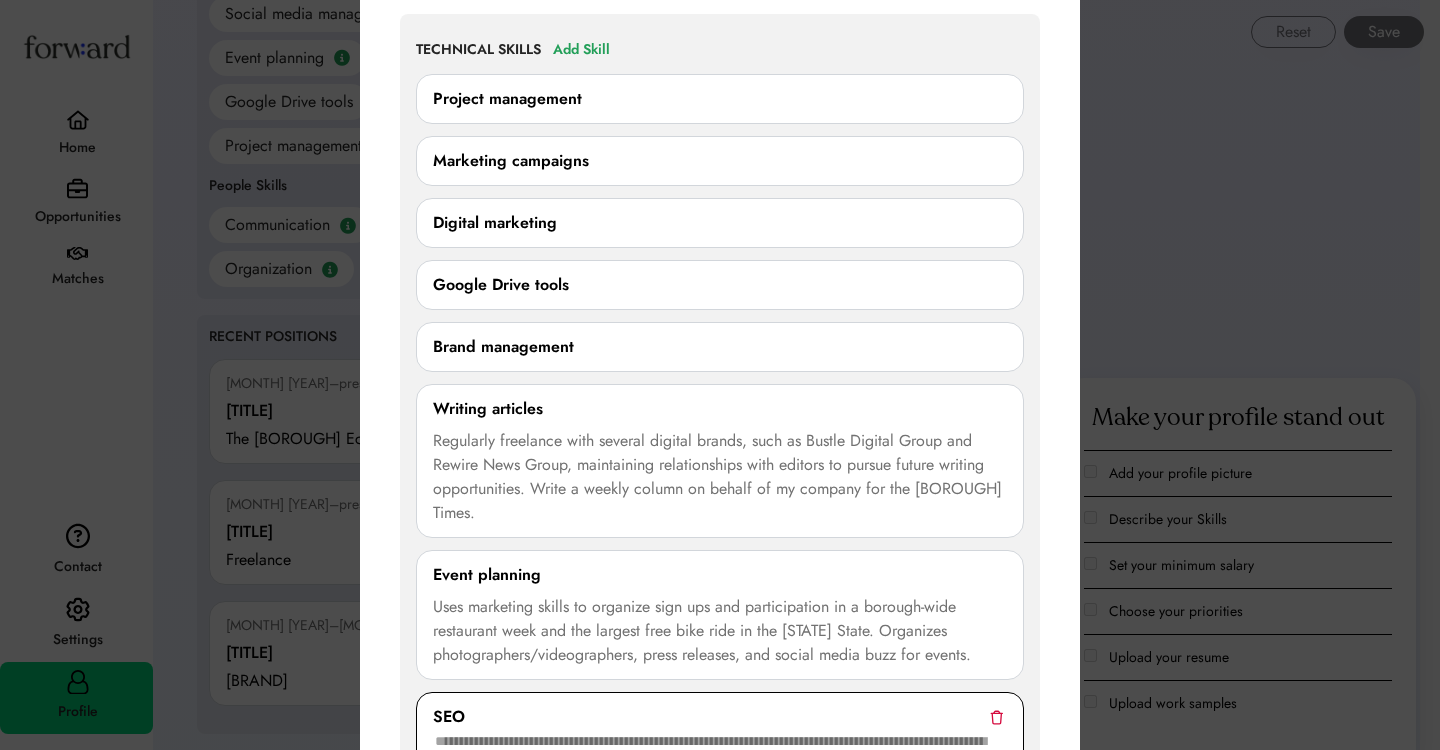 click at bounding box center [720, 769] 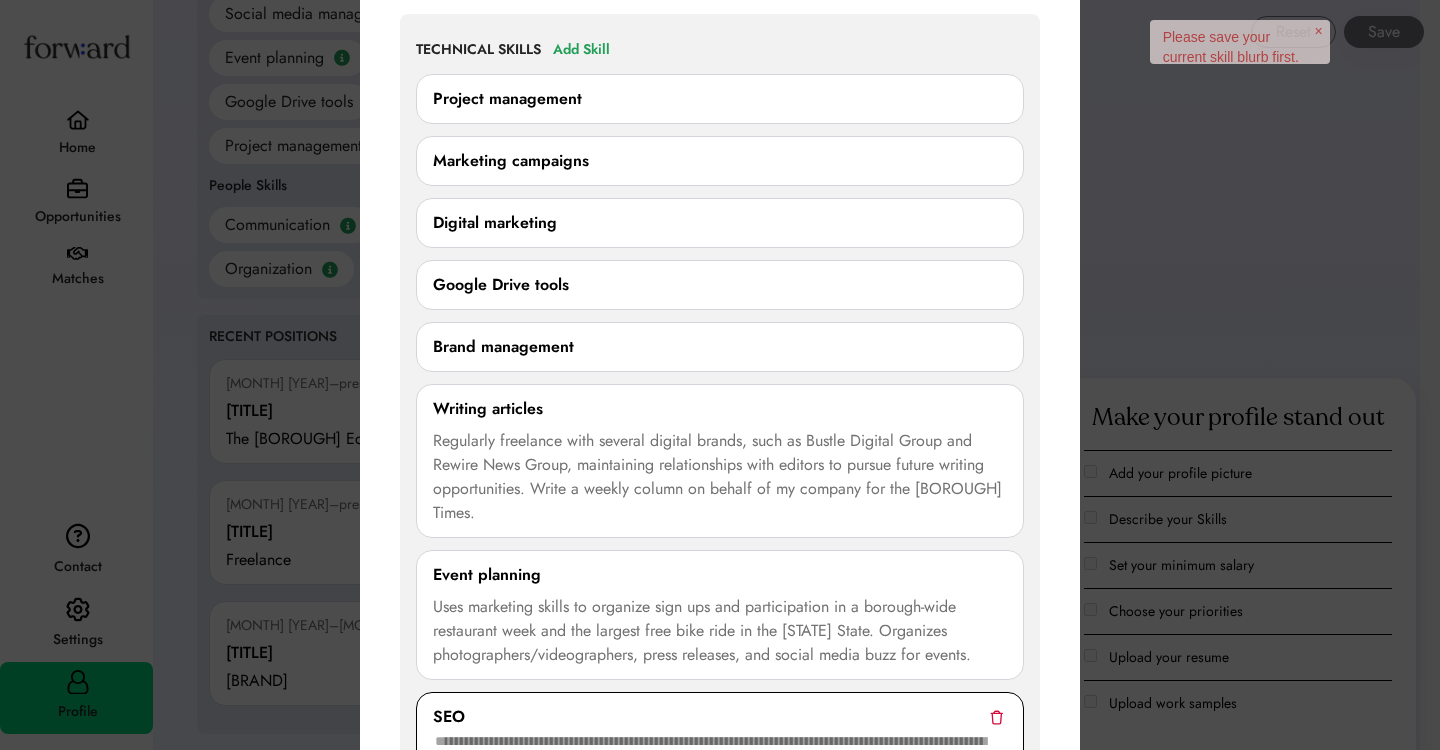 scroll, scrollTop: 1915, scrollLeft: 0, axis: vertical 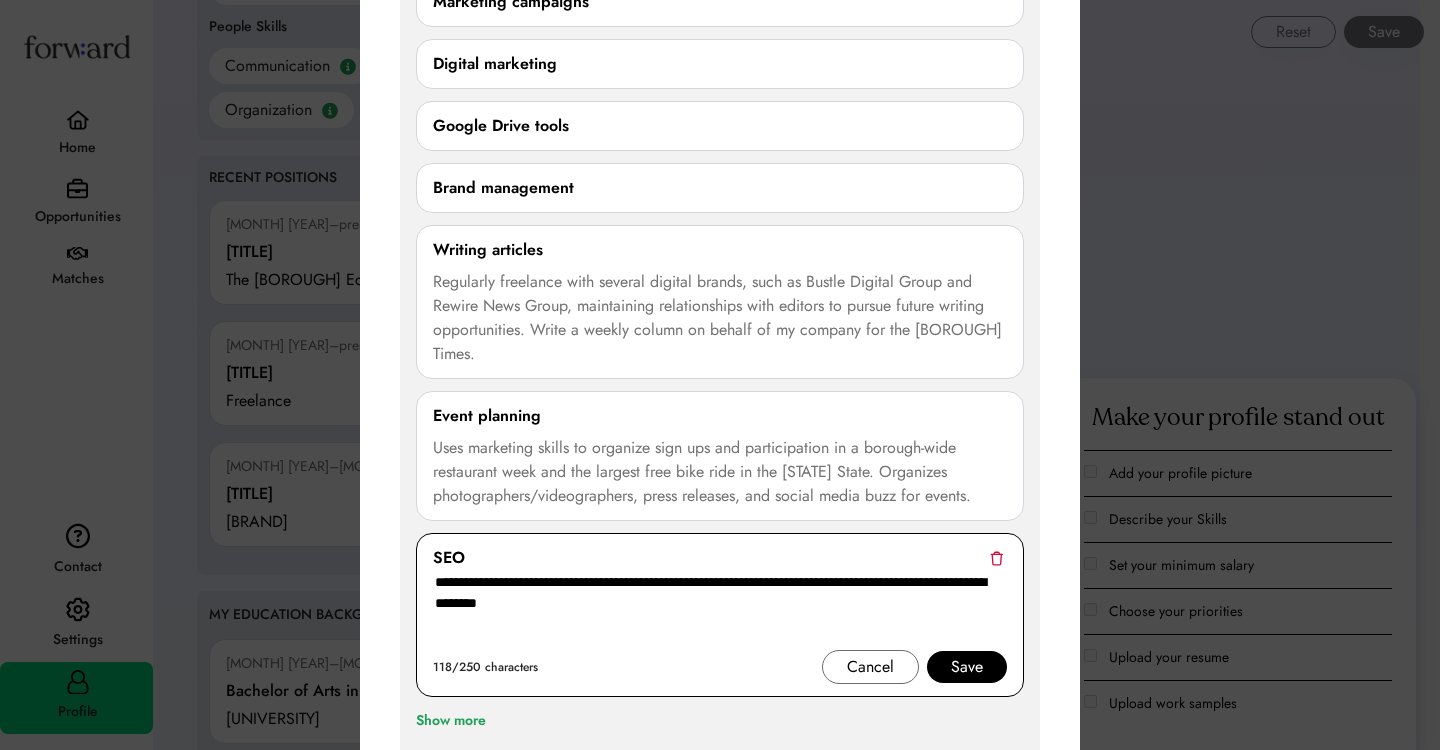 click on "**********" at bounding box center [720, 610] 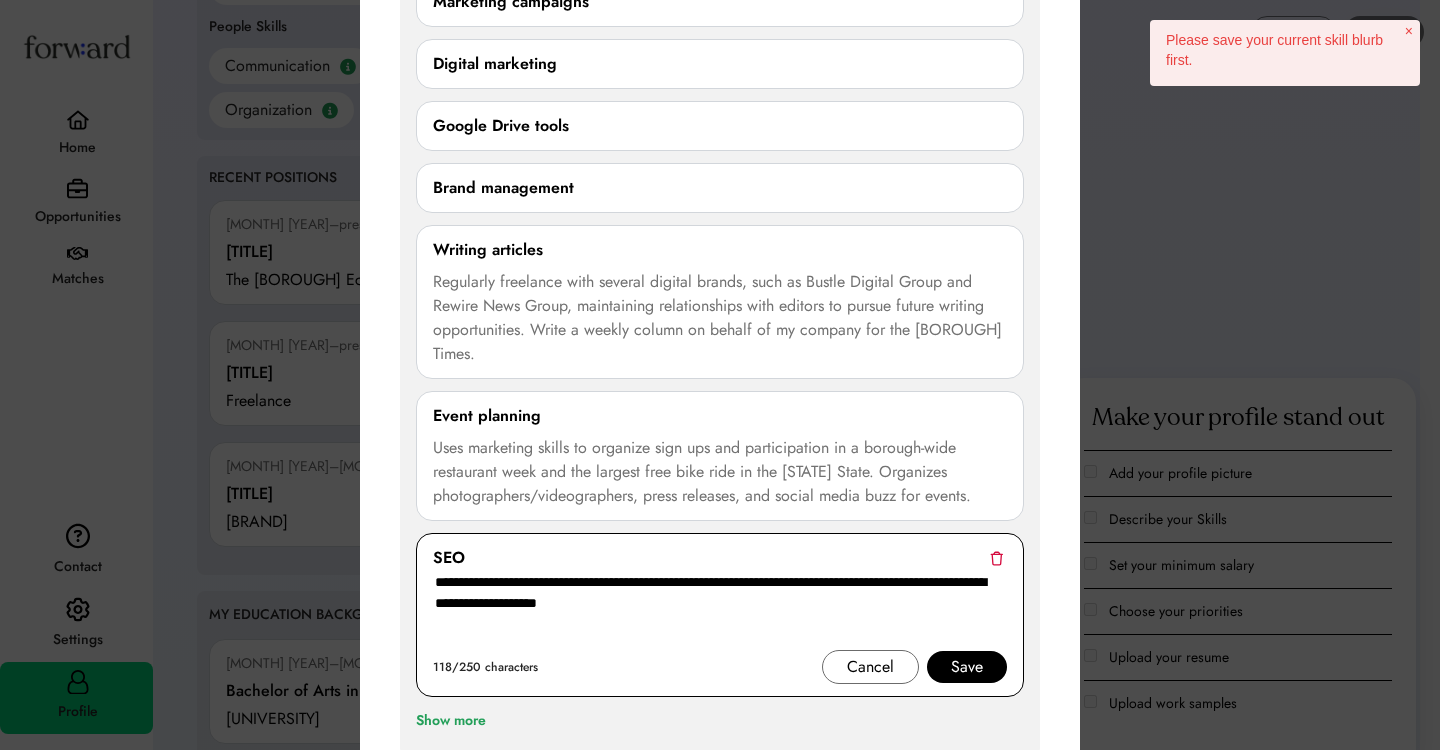 click on "**********" at bounding box center [720, 610] 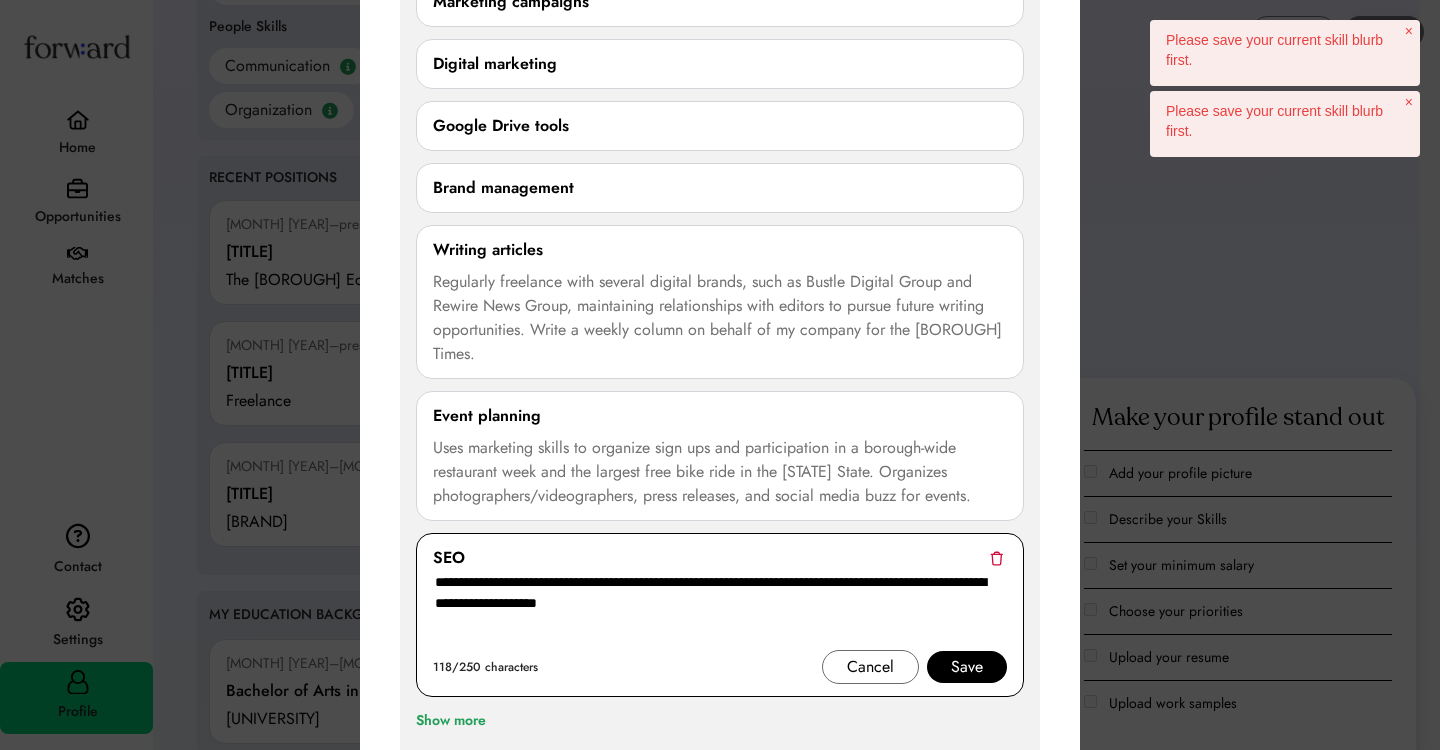 click on "**********" at bounding box center [720, 610] 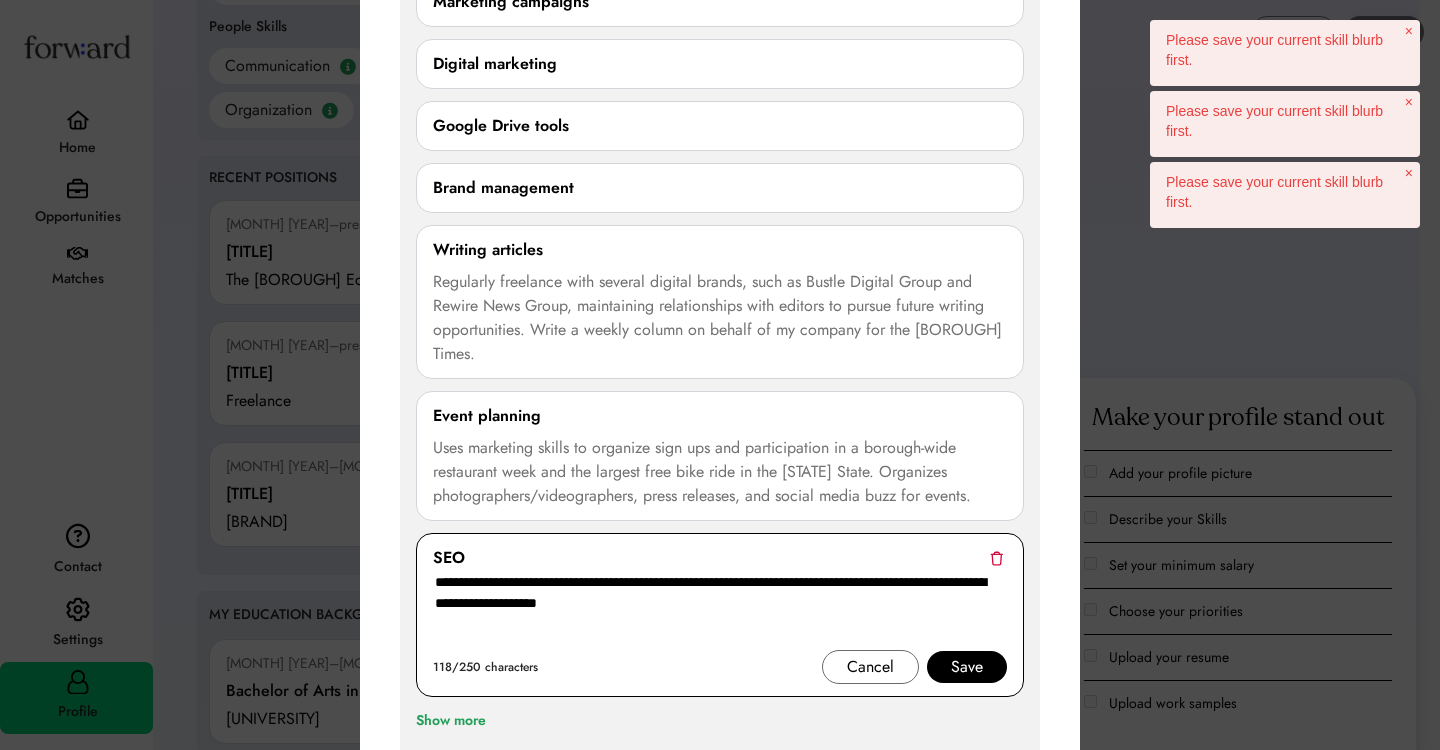 click on "**********" at bounding box center [720, 610] 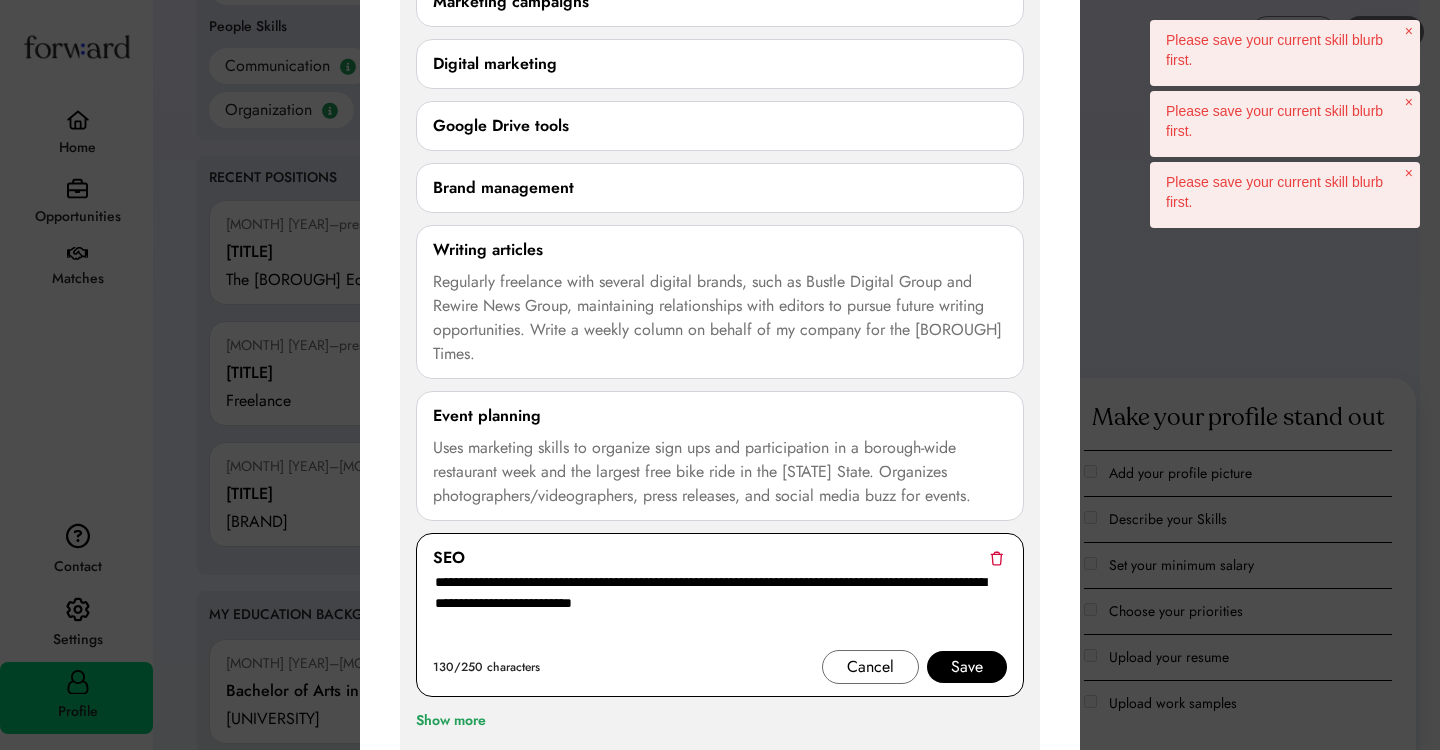 type on "**********" 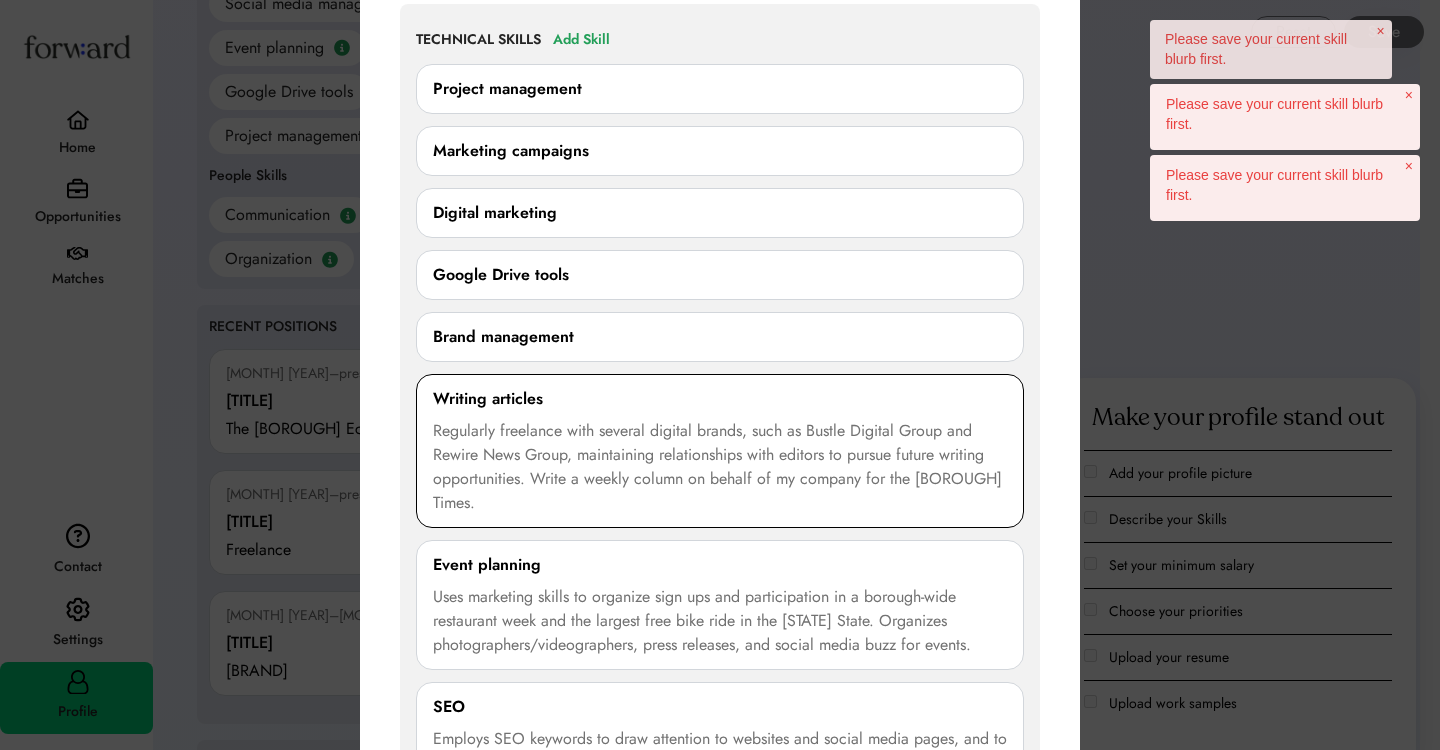 scroll, scrollTop: 1750, scrollLeft: 0, axis: vertical 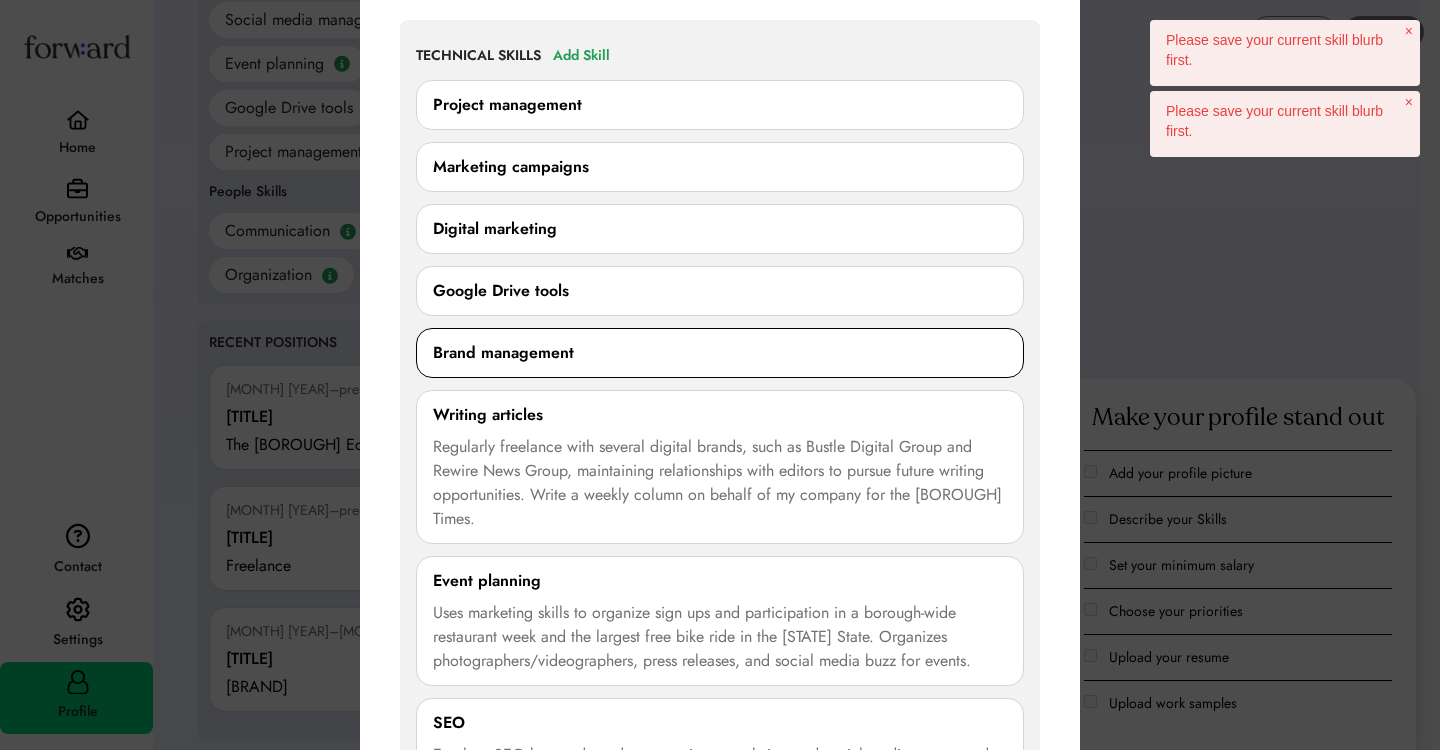 click on "Brand management 0/250 characters Cancel Save" at bounding box center (720, 353) 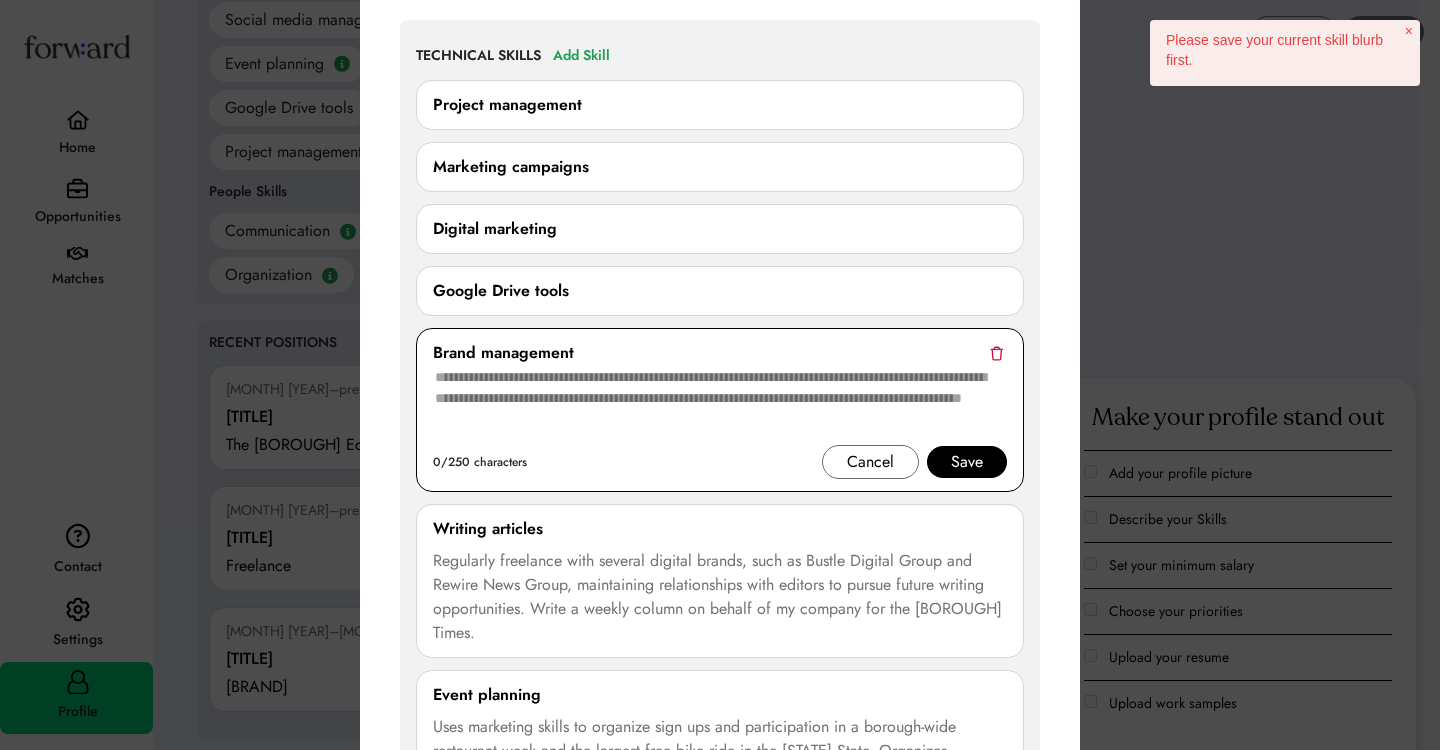 click at bounding box center (720, 405) 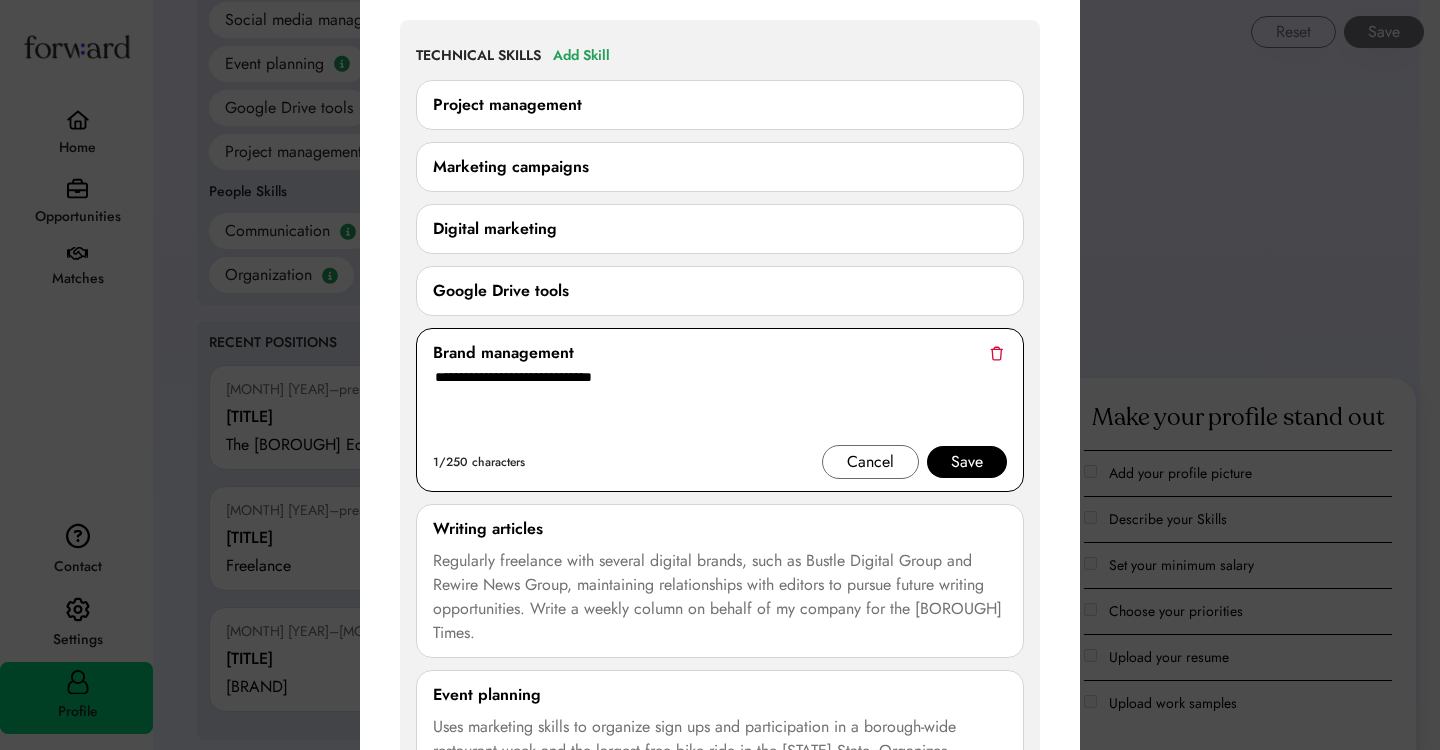 click on "**********" at bounding box center (720, 405) 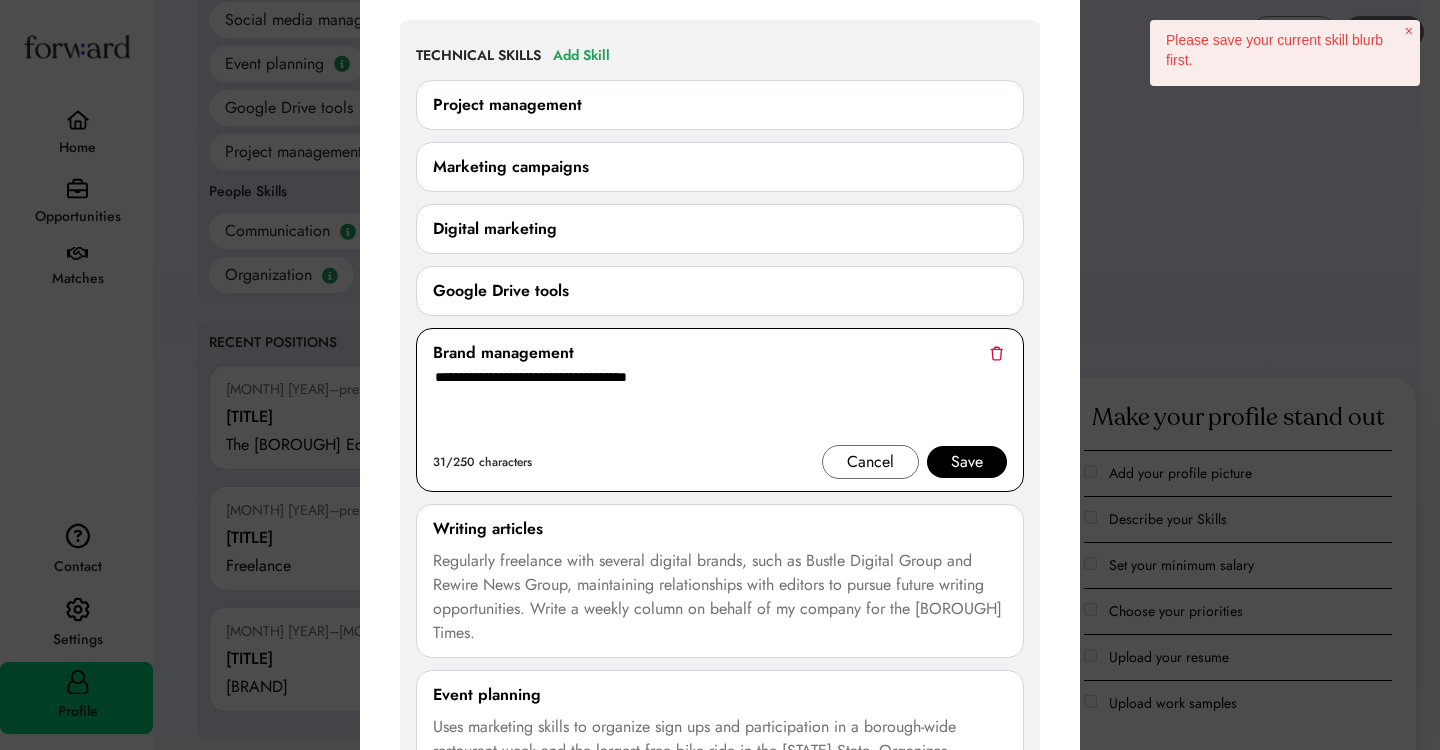 click on "**********" at bounding box center [720, 405] 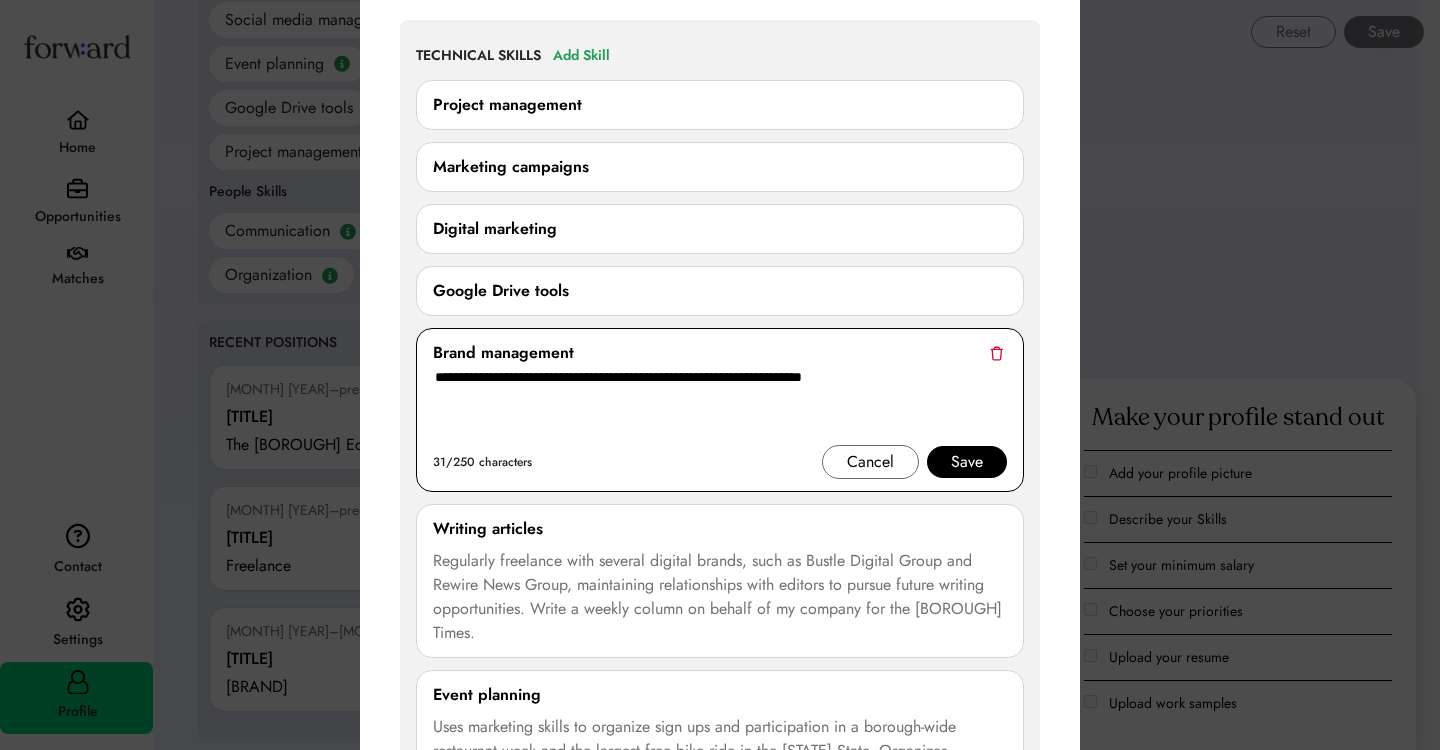 drag, startPoint x: 888, startPoint y: 378, endPoint x: 769, endPoint y: 381, distance: 119.03781 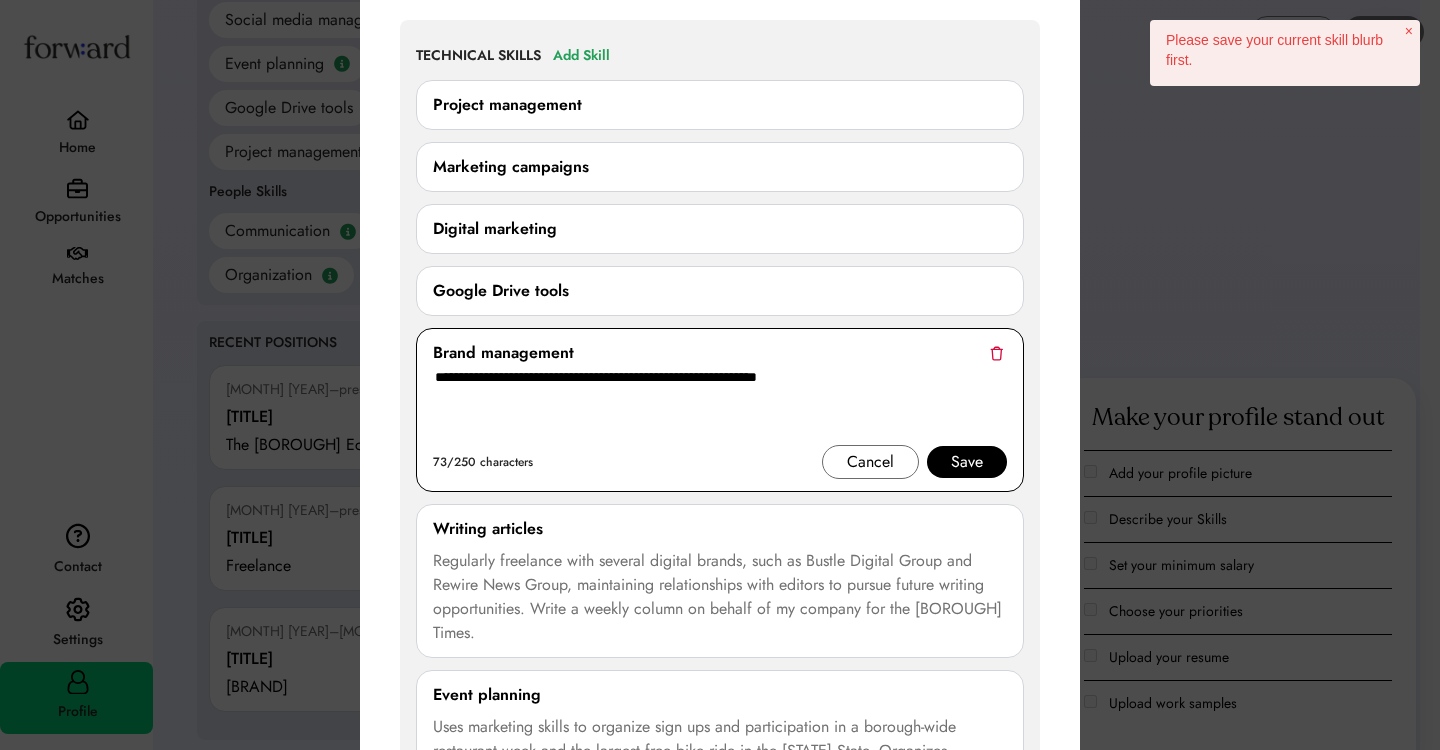 click on "**********" at bounding box center (720, 405) 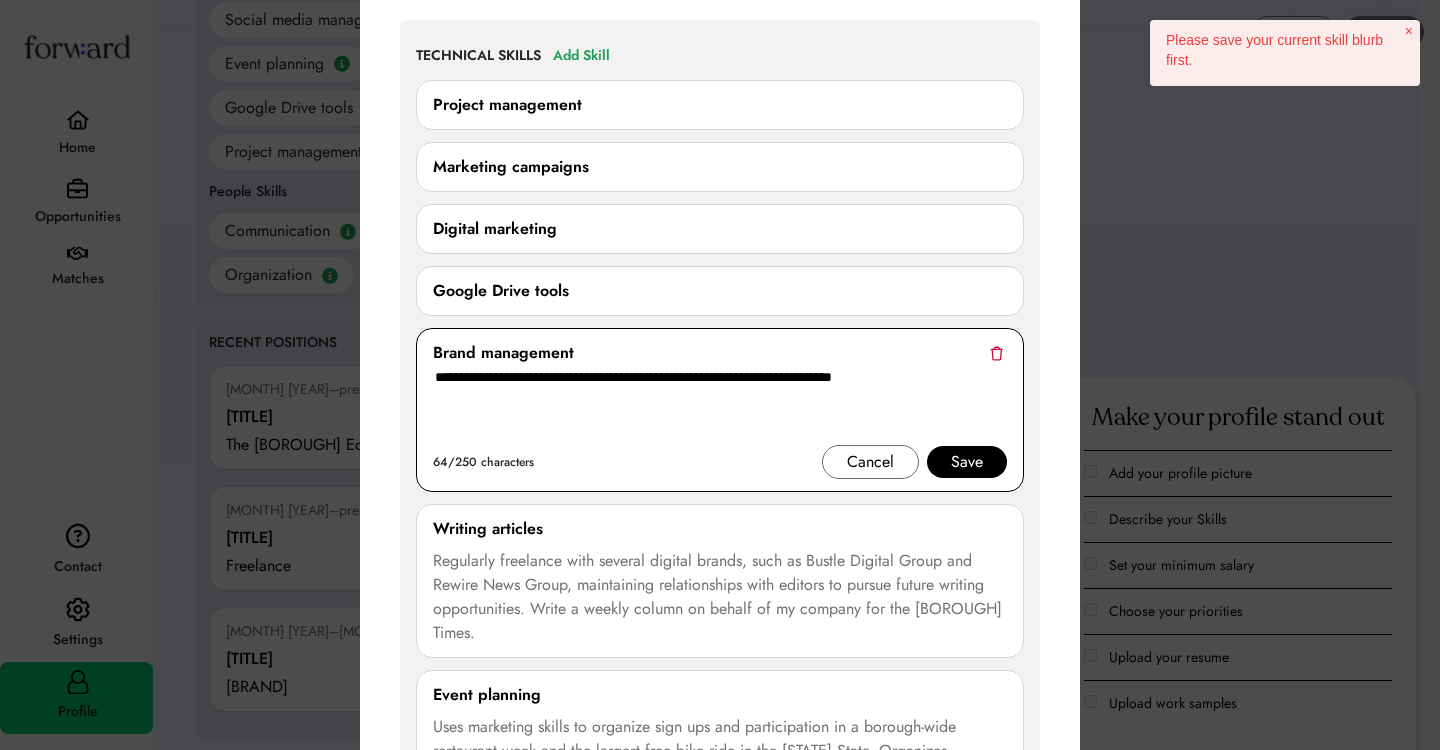 click on "**********" at bounding box center [720, 405] 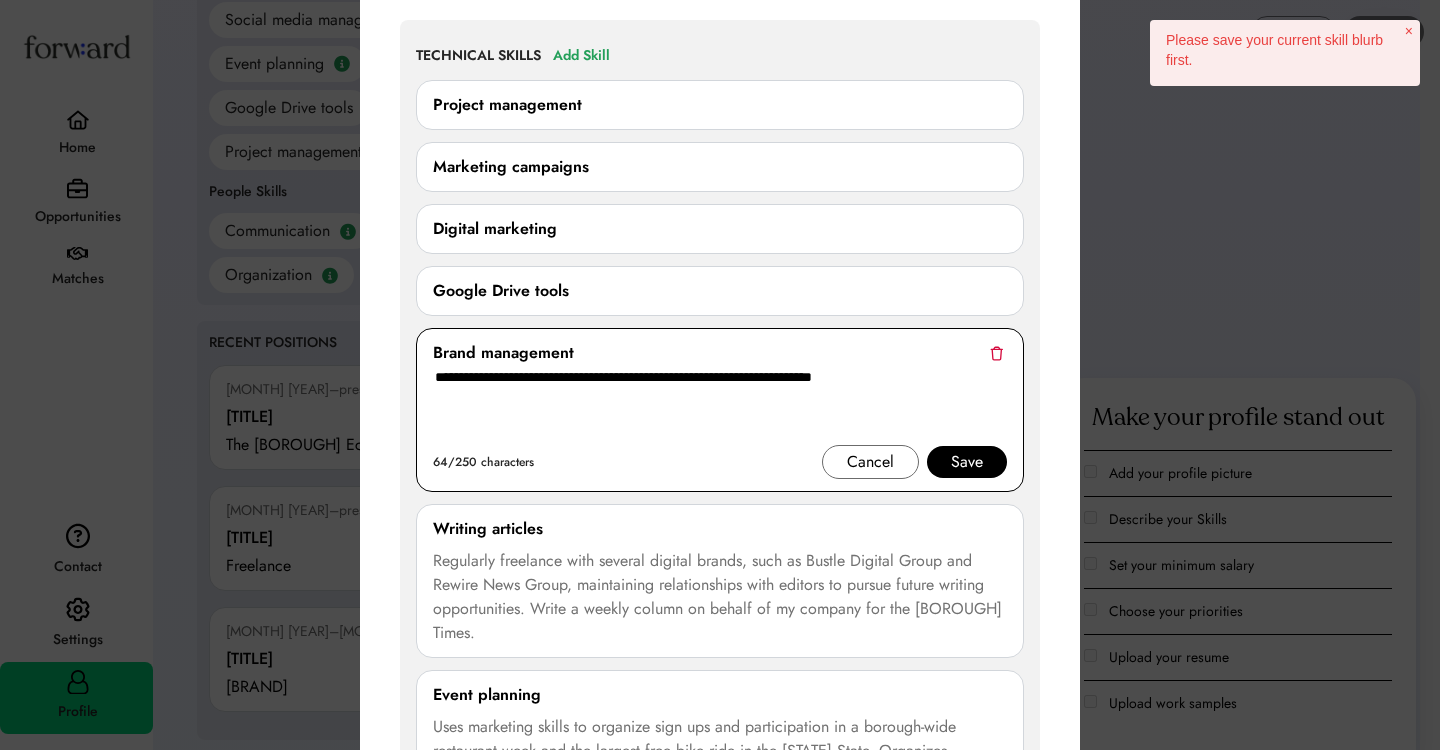click on "**********" at bounding box center (720, 405) 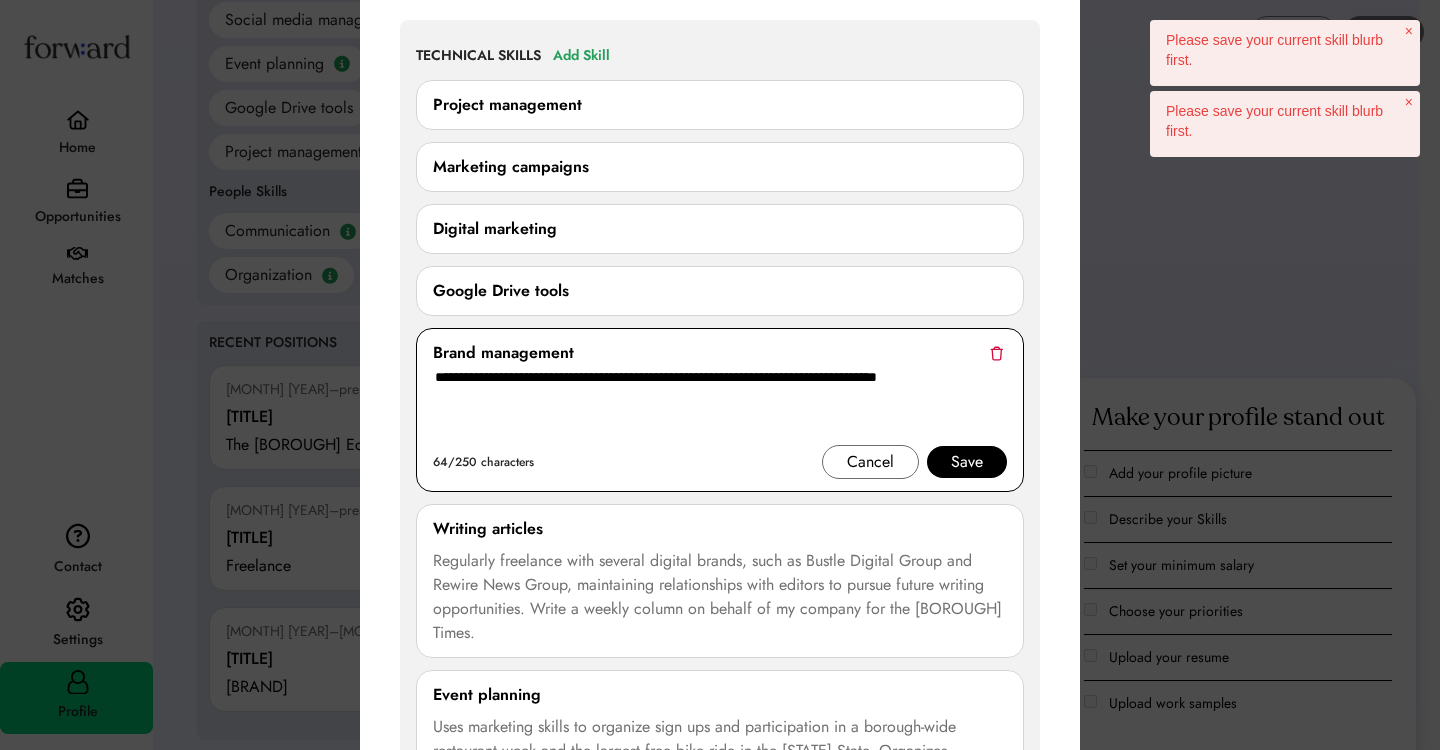 click on "**********" at bounding box center (720, 405) 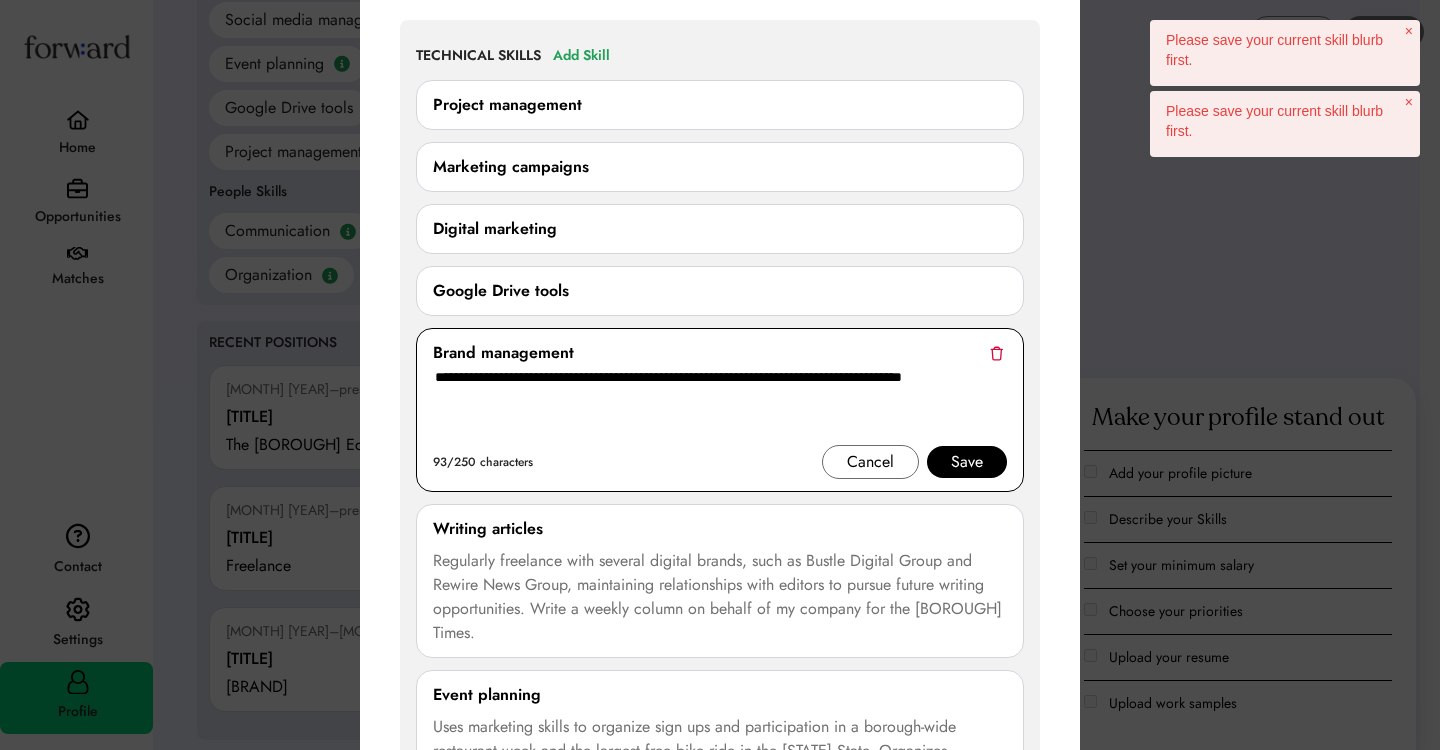 click on "**********" at bounding box center [720, 405] 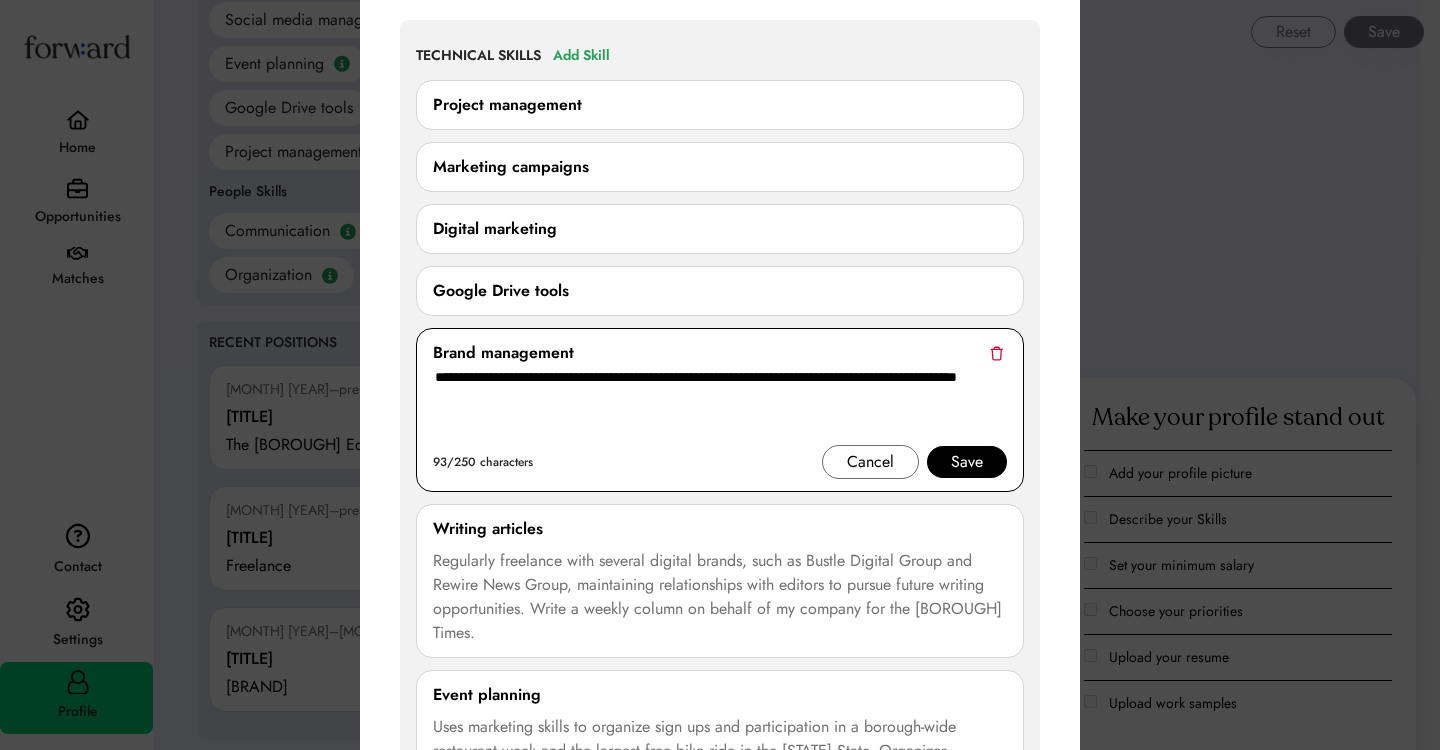 click on "**********" at bounding box center [720, 405] 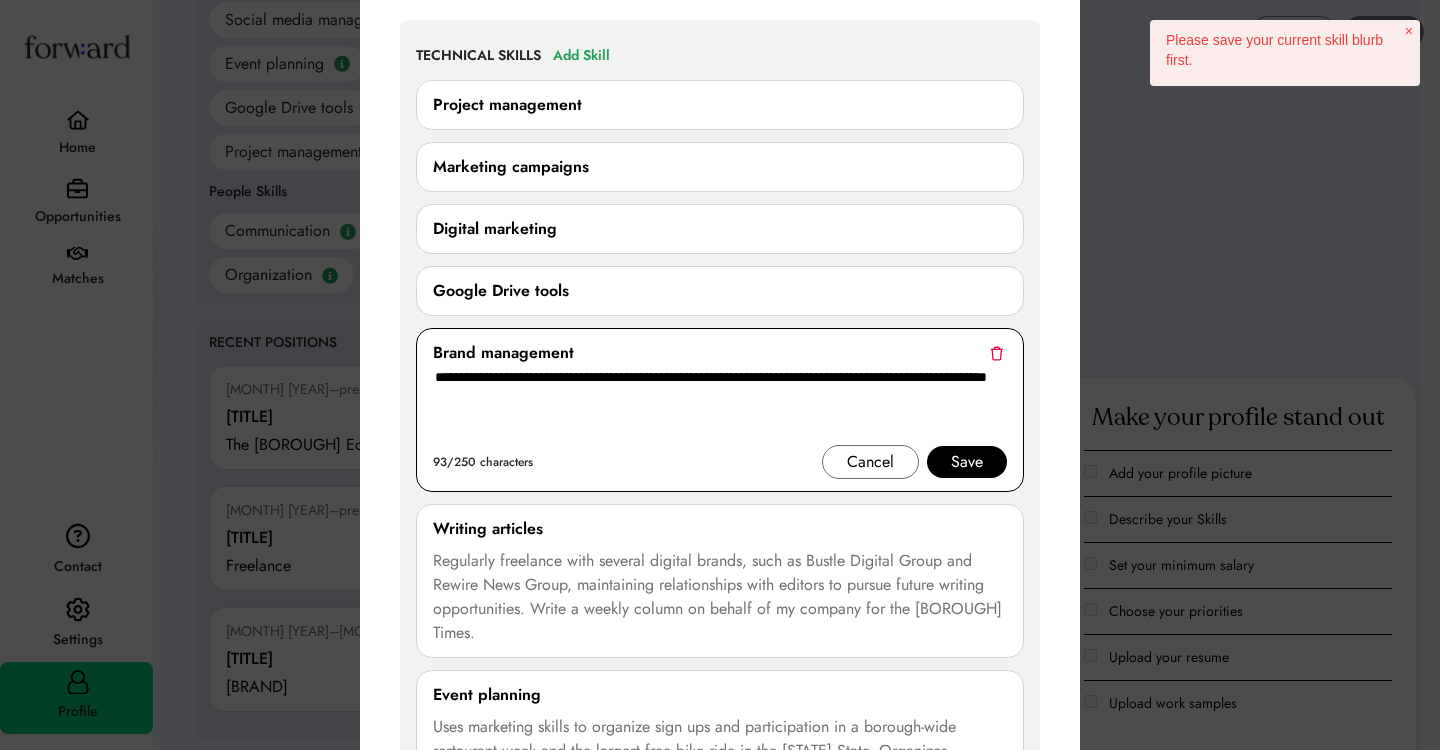 click on "**********" at bounding box center [720, 405] 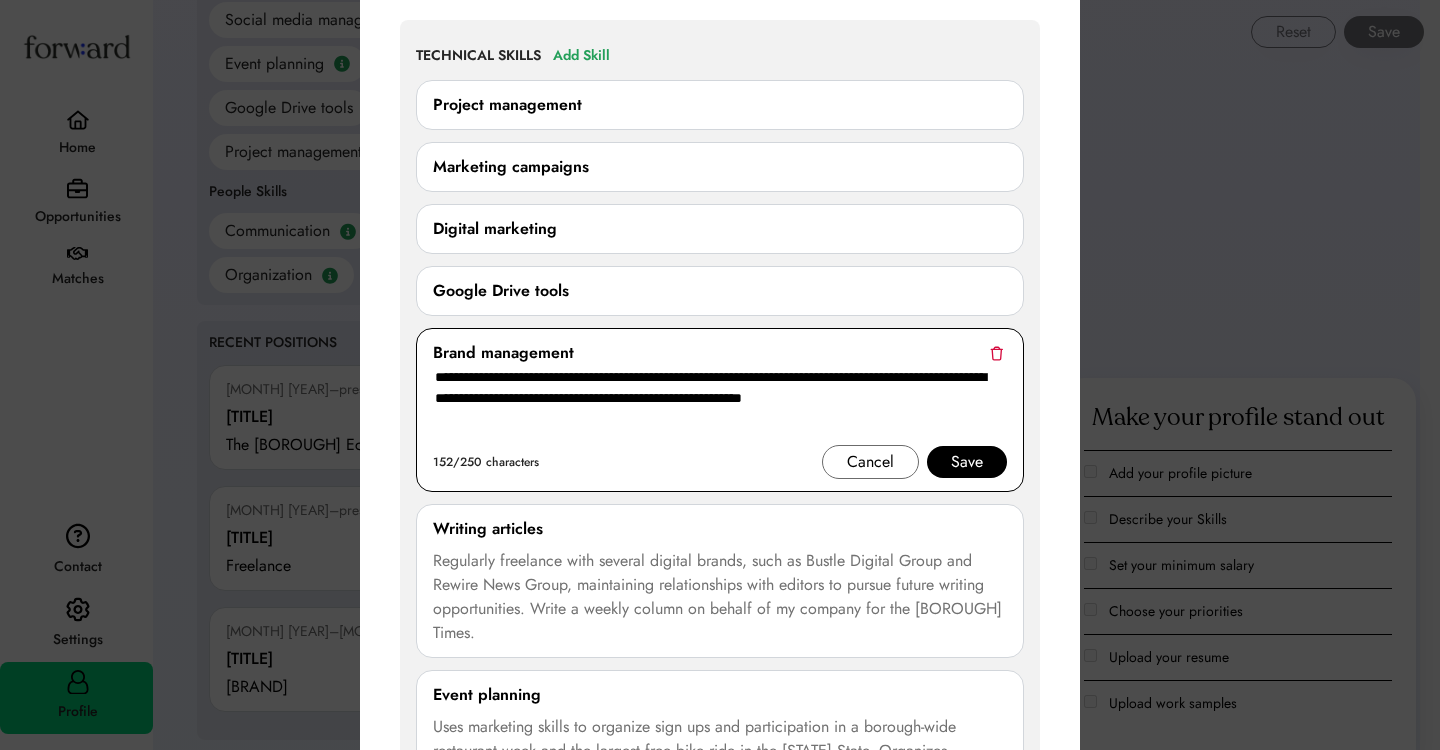 type on "**********" 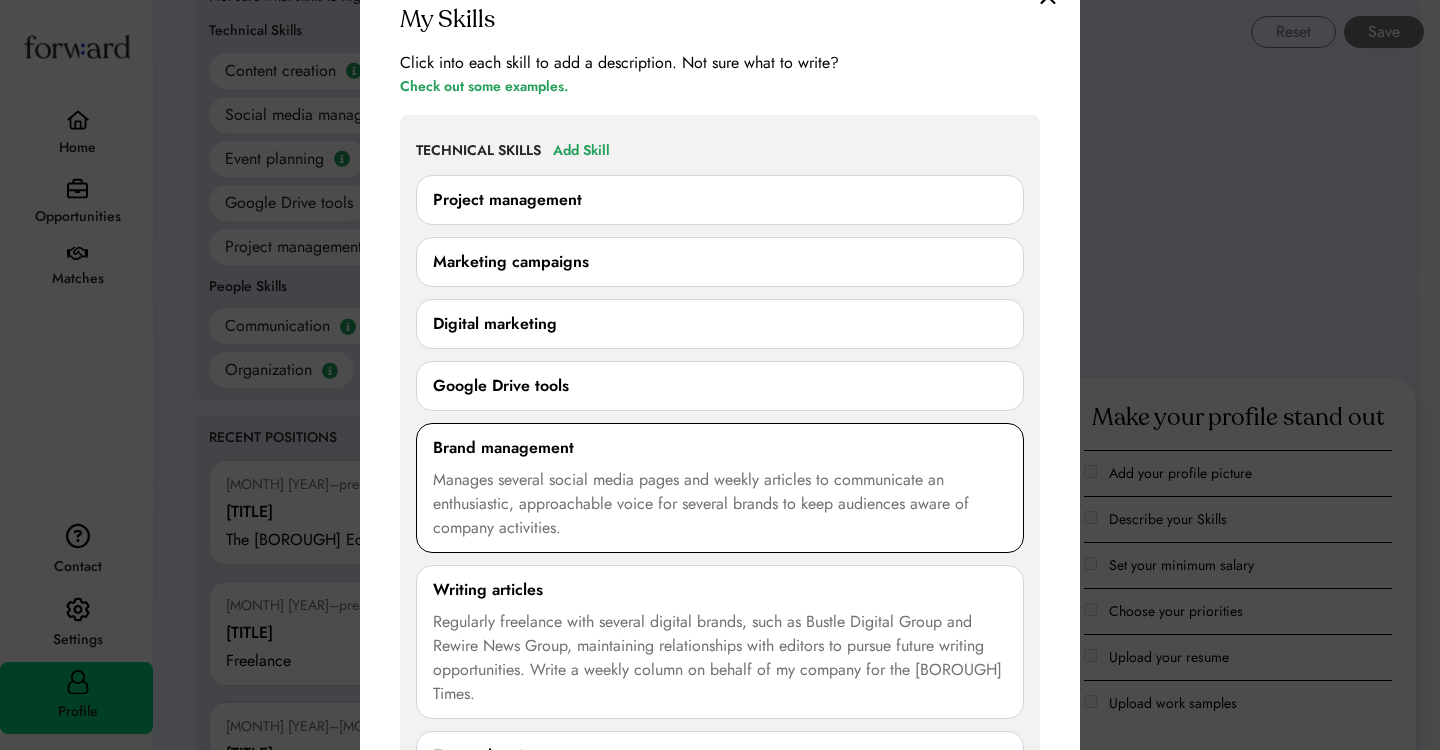 scroll, scrollTop: 1653, scrollLeft: 0, axis: vertical 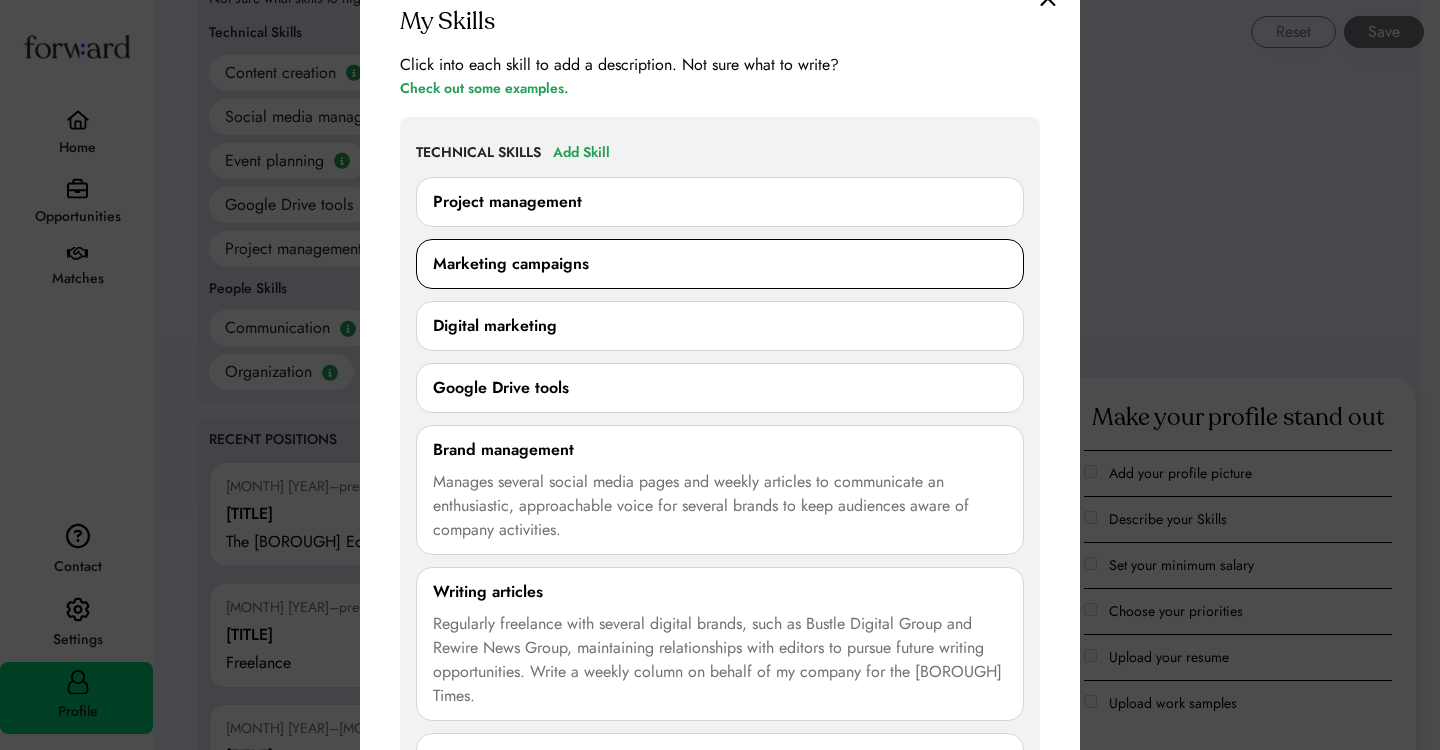 click on "Marketing campaigns" at bounding box center [720, 264] 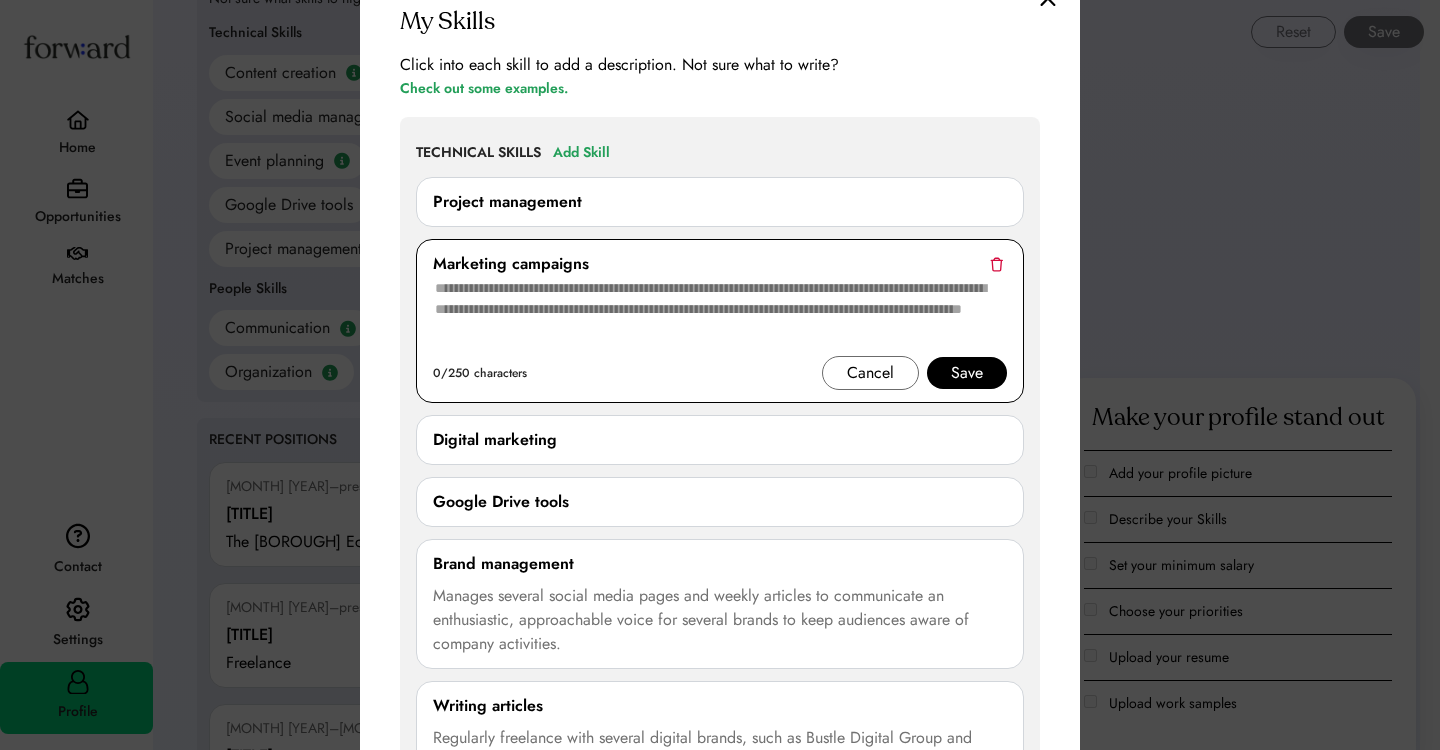 click at bounding box center (720, 316) 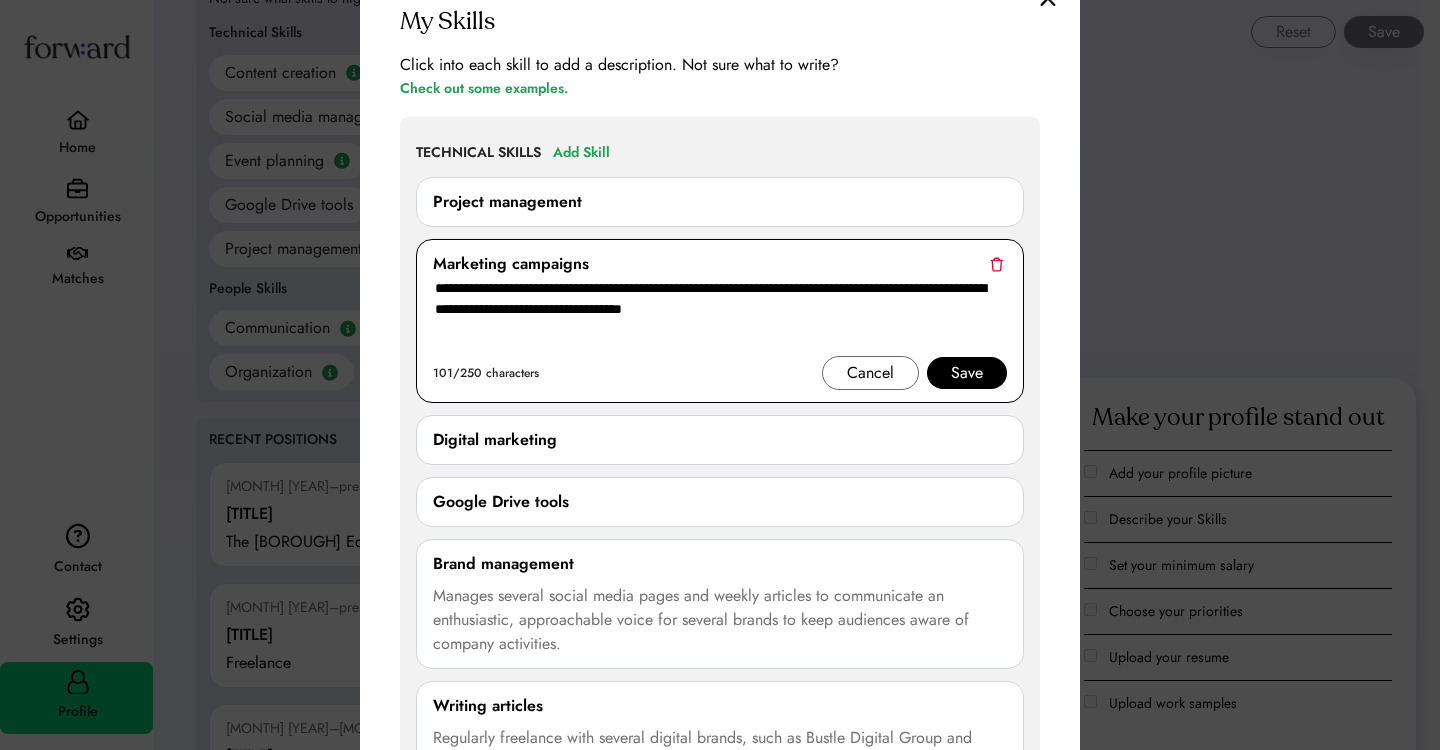 type on "**********" 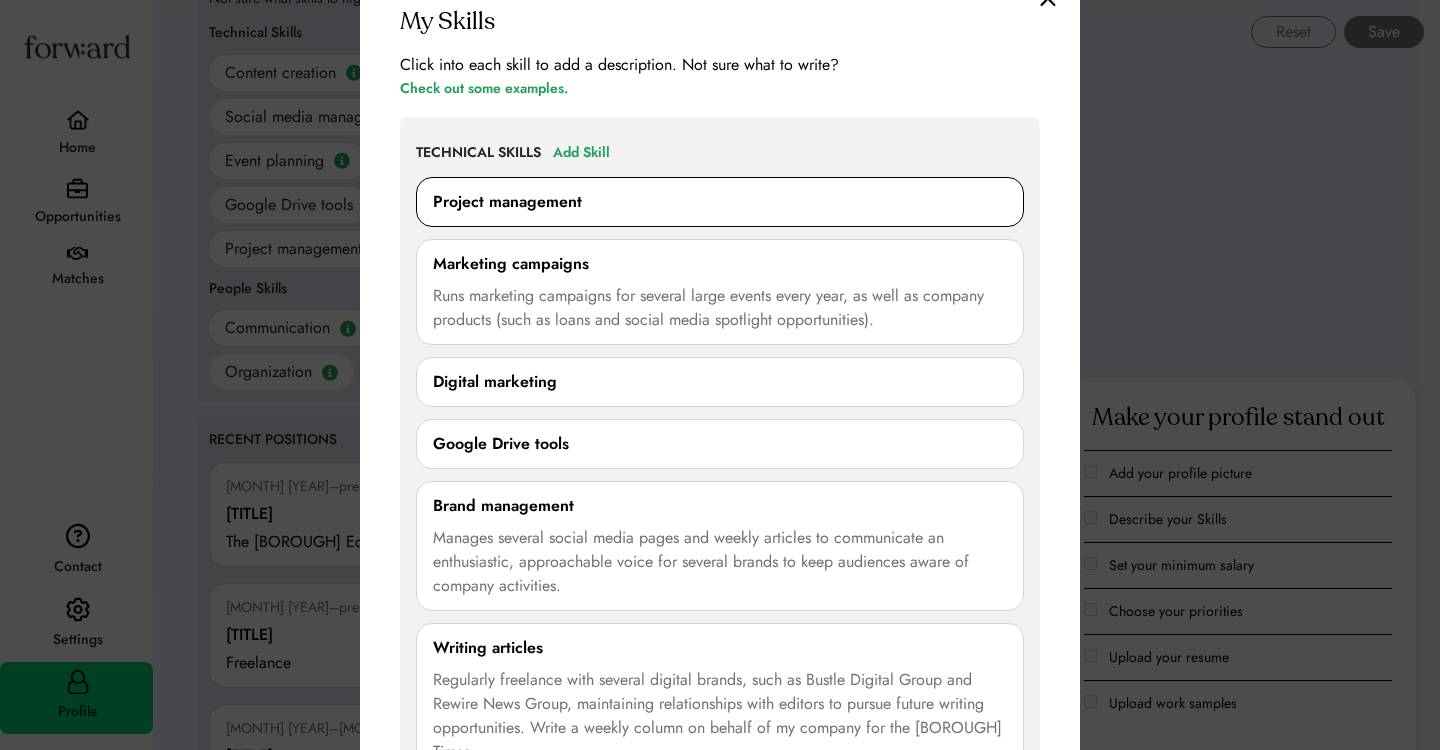 click on "Project management" at bounding box center [720, 202] 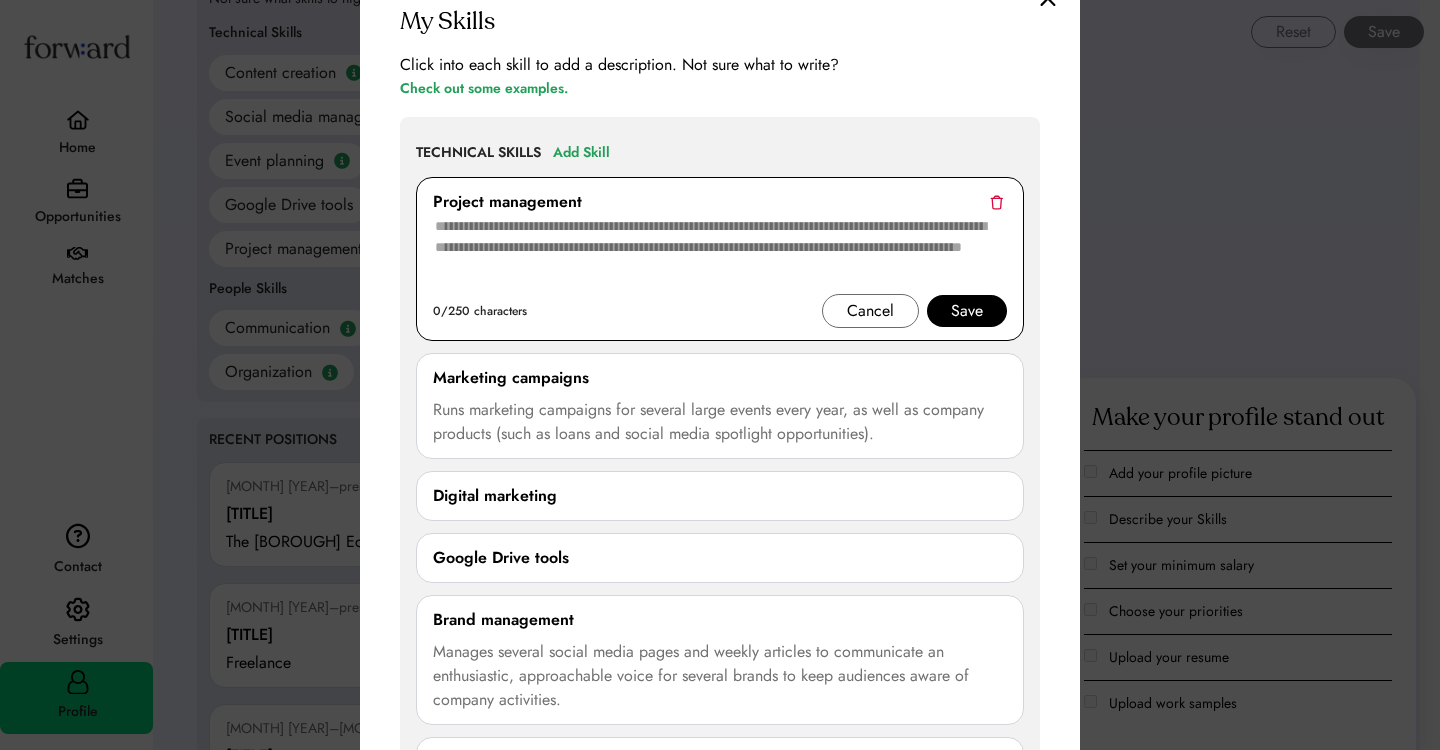 click at bounding box center (720, 254) 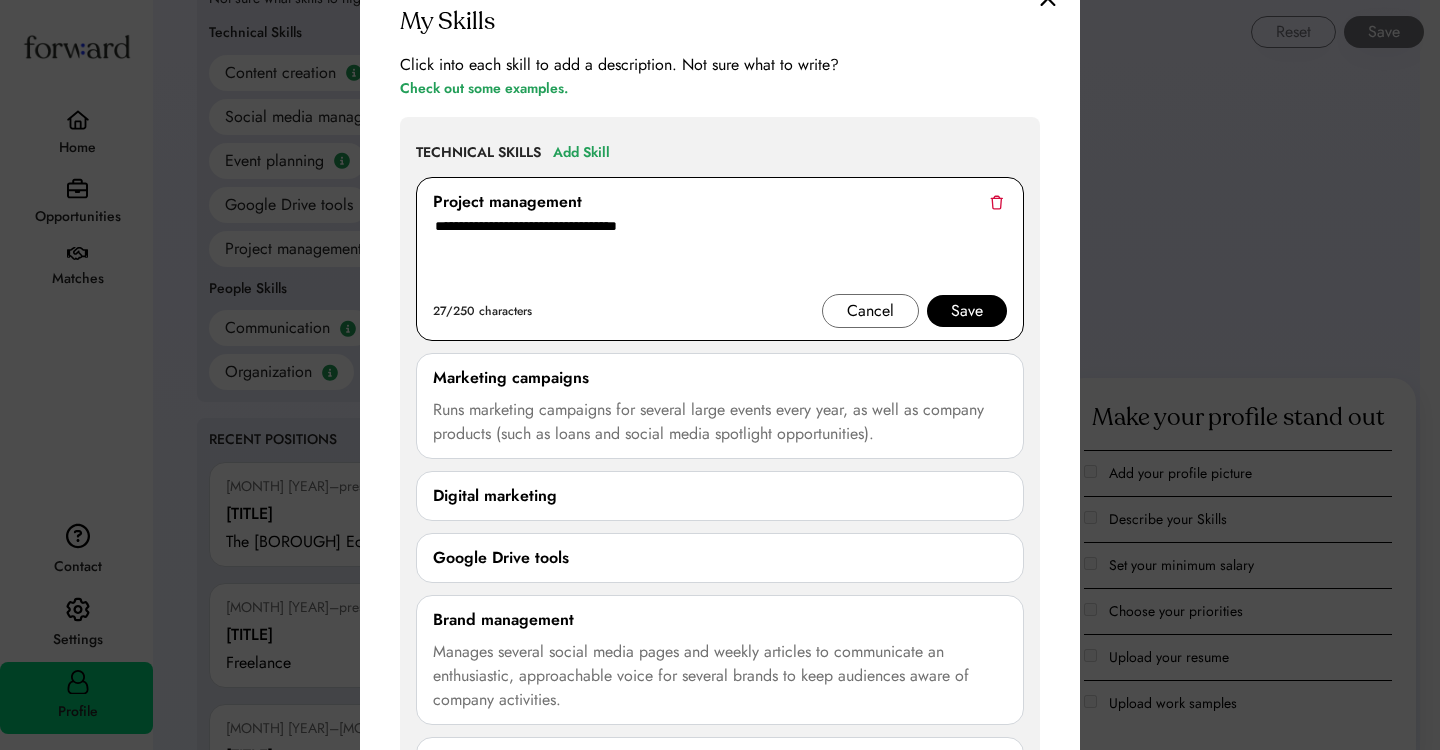 click on "**********" at bounding box center (720, 254) 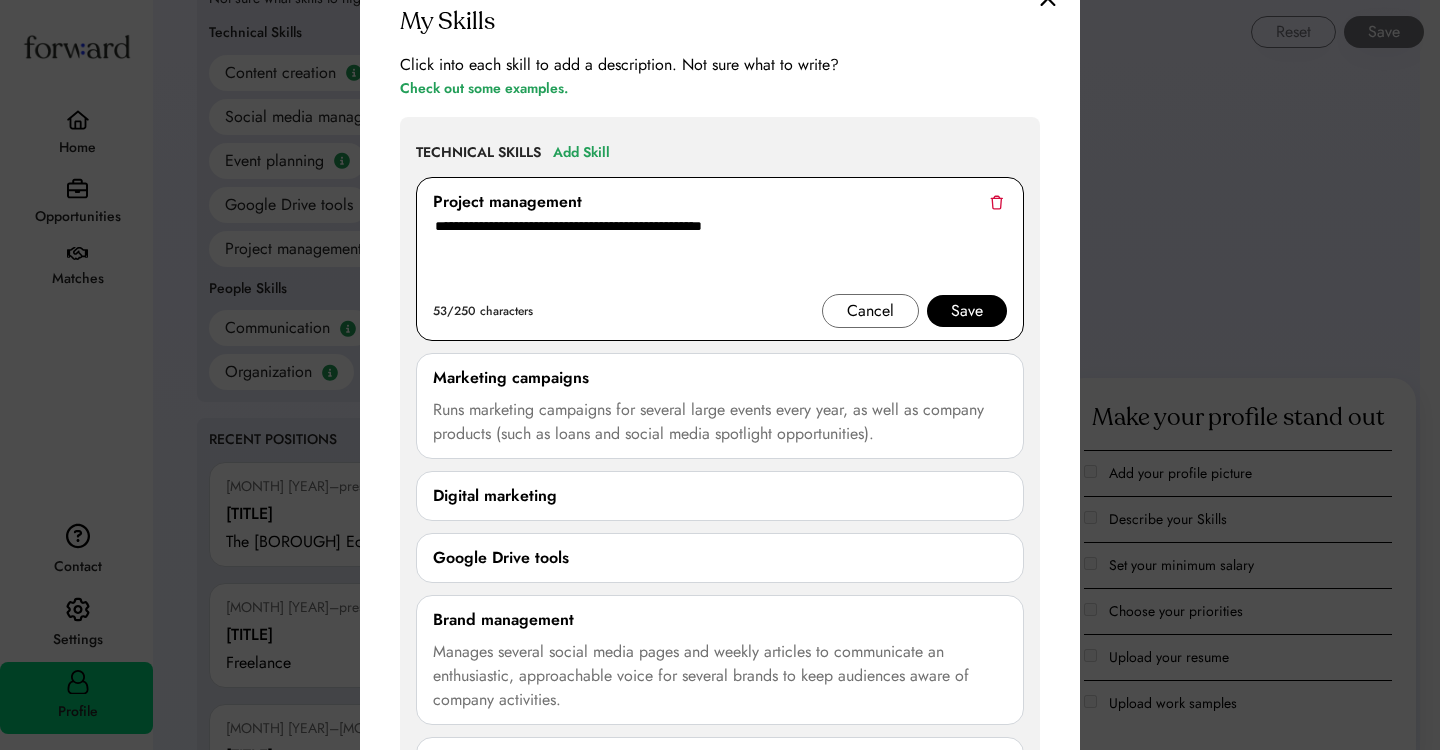 click on "**********" at bounding box center (720, 254) 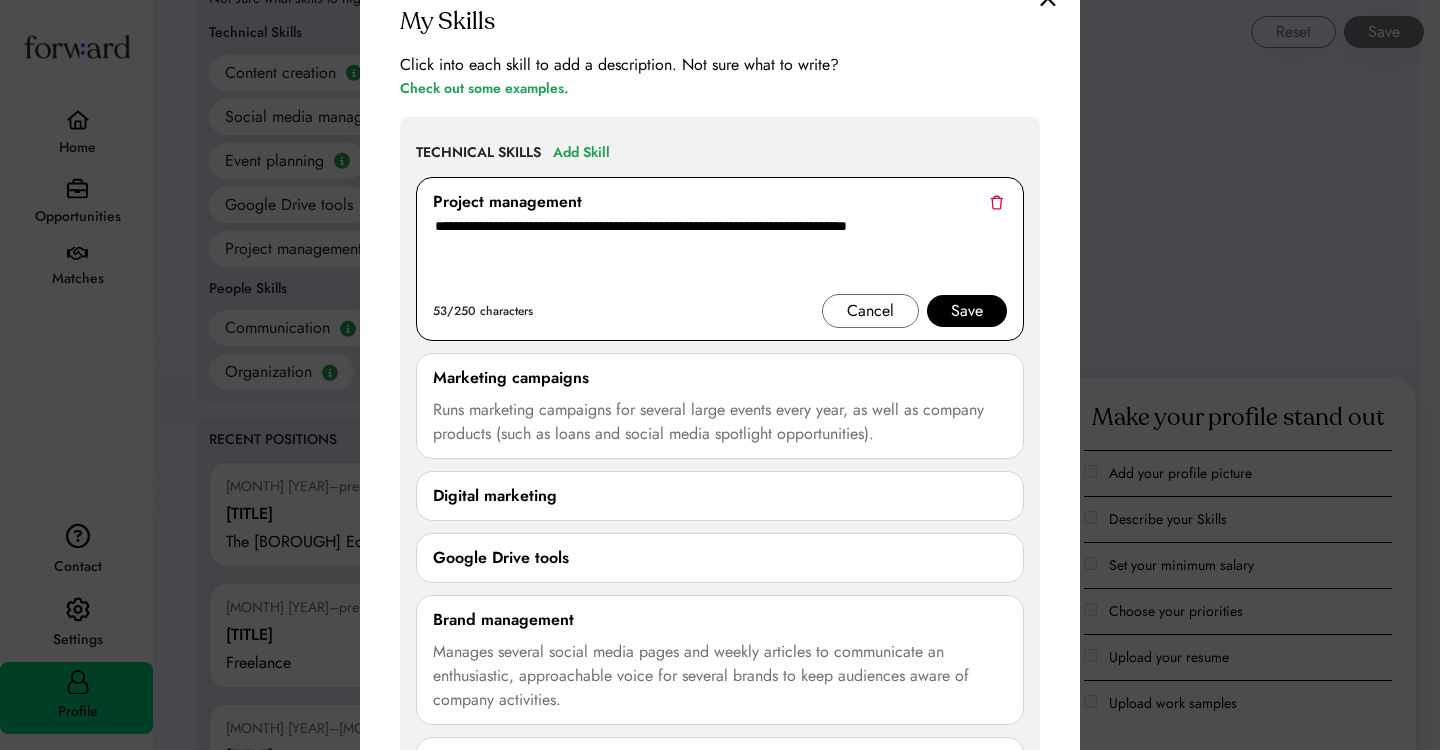 type on "**********" 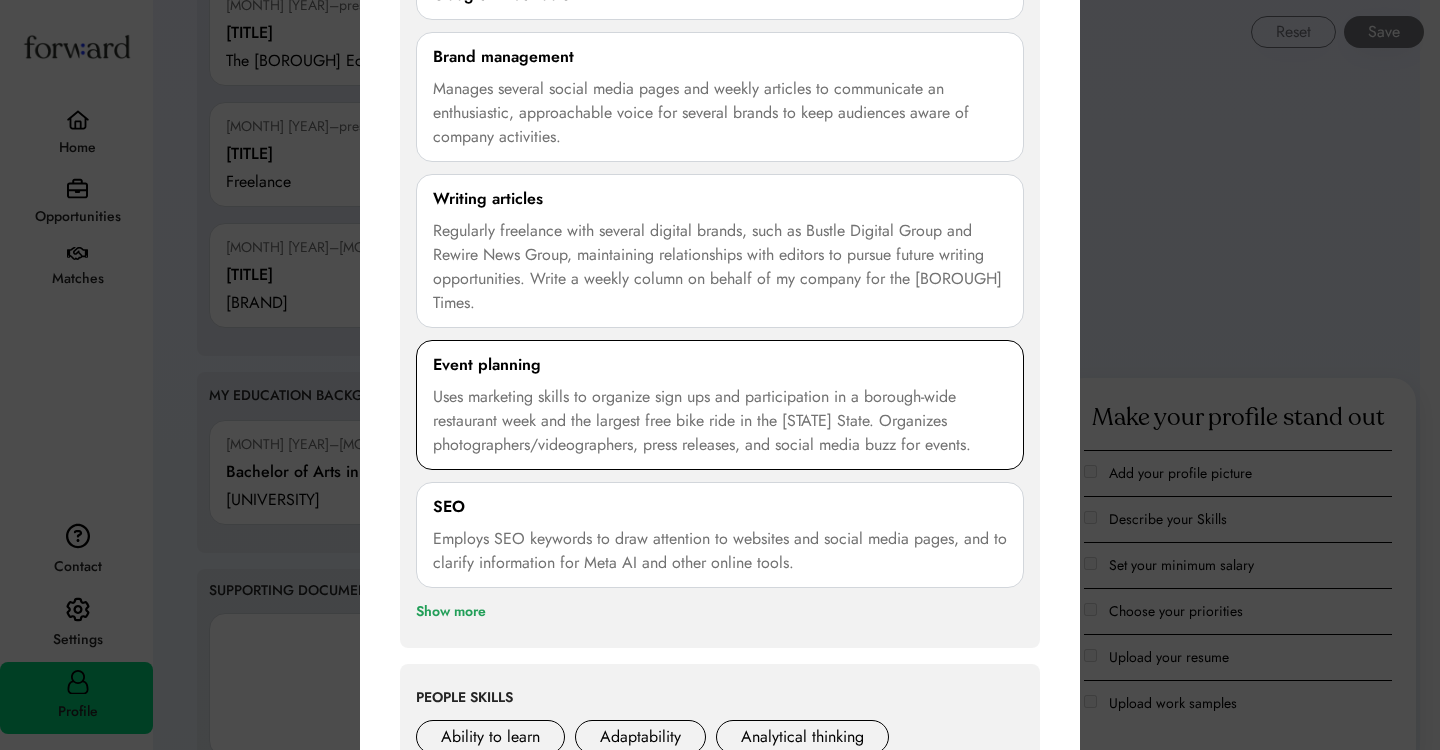 scroll, scrollTop: 2135, scrollLeft: 0, axis: vertical 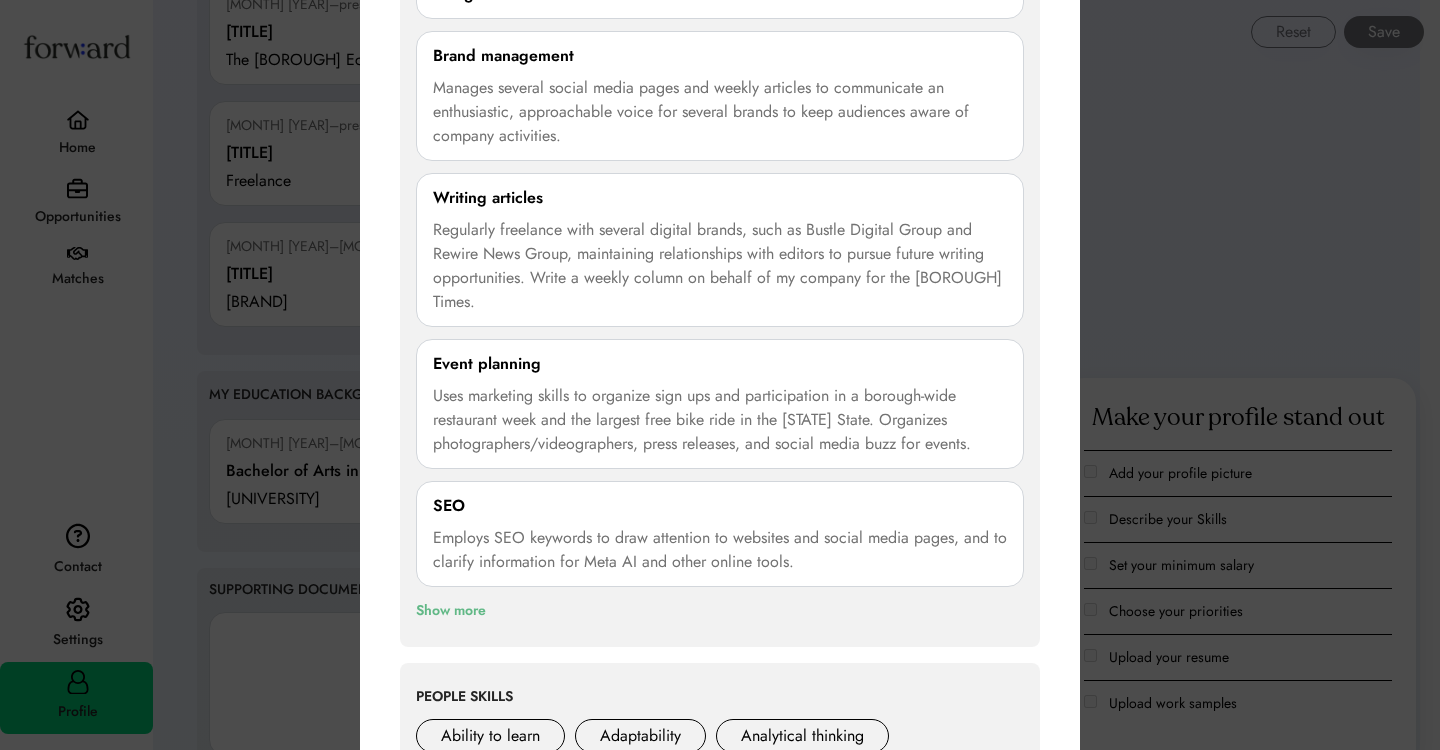 click on "Show more" at bounding box center (451, 611) 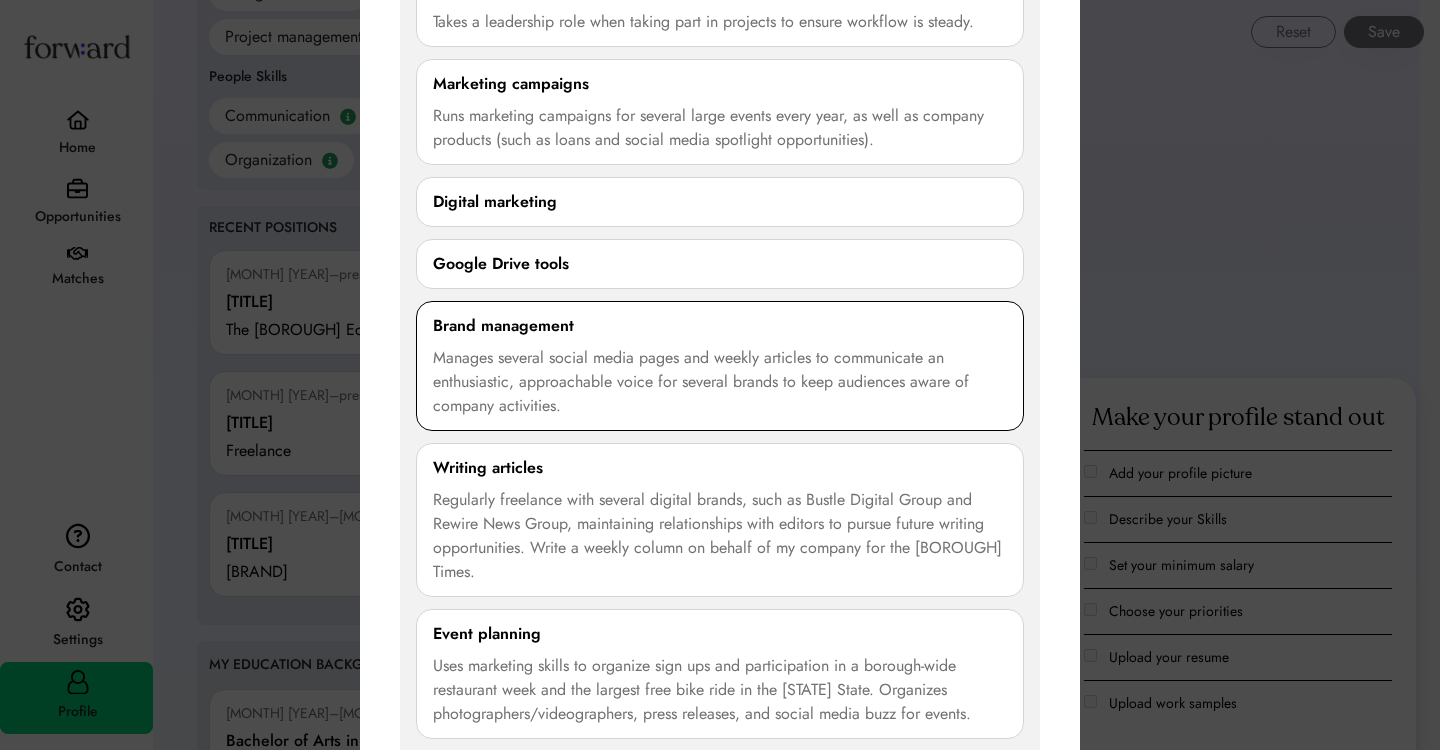 scroll, scrollTop: 1831, scrollLeft: 0, axis: vertical 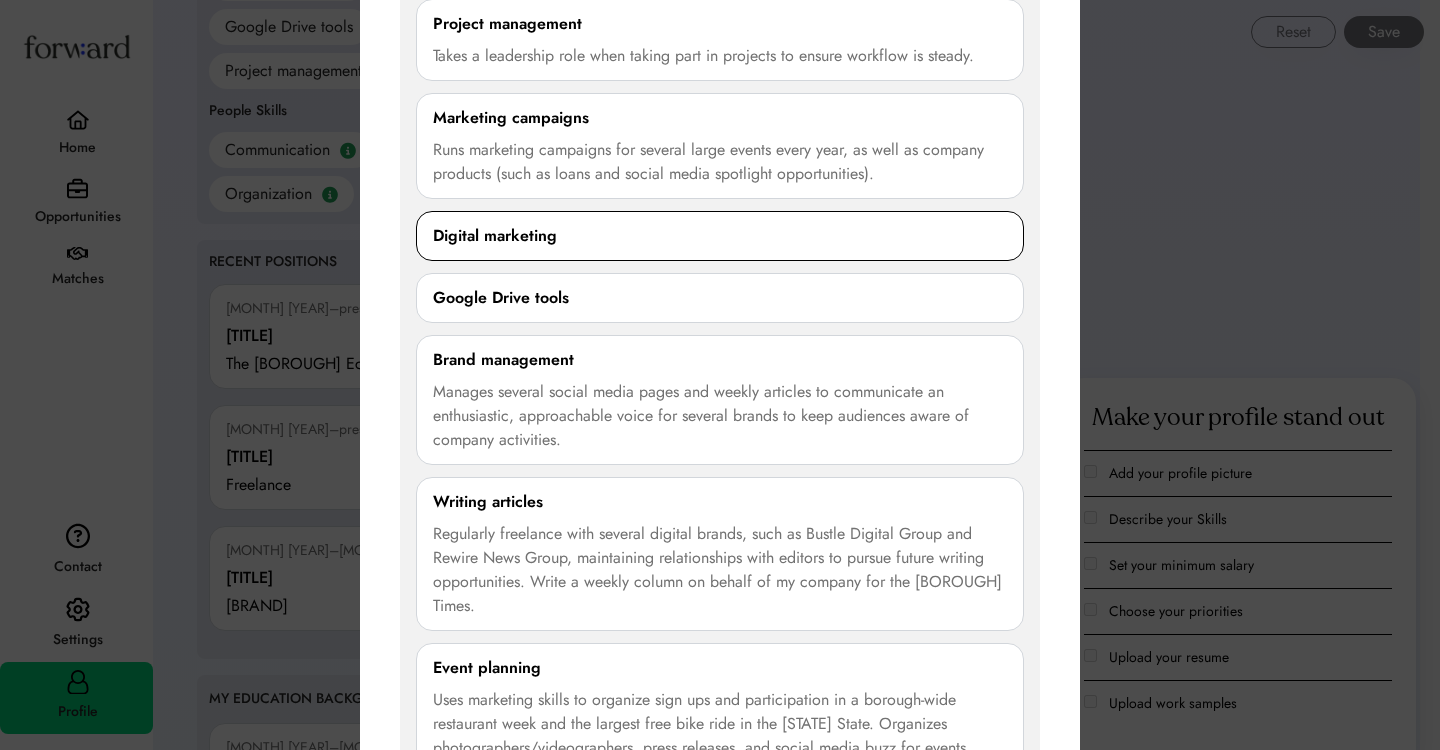 click on "Digital marketing 0/250 characters Cancel Save" at bounding box center [720, 236] 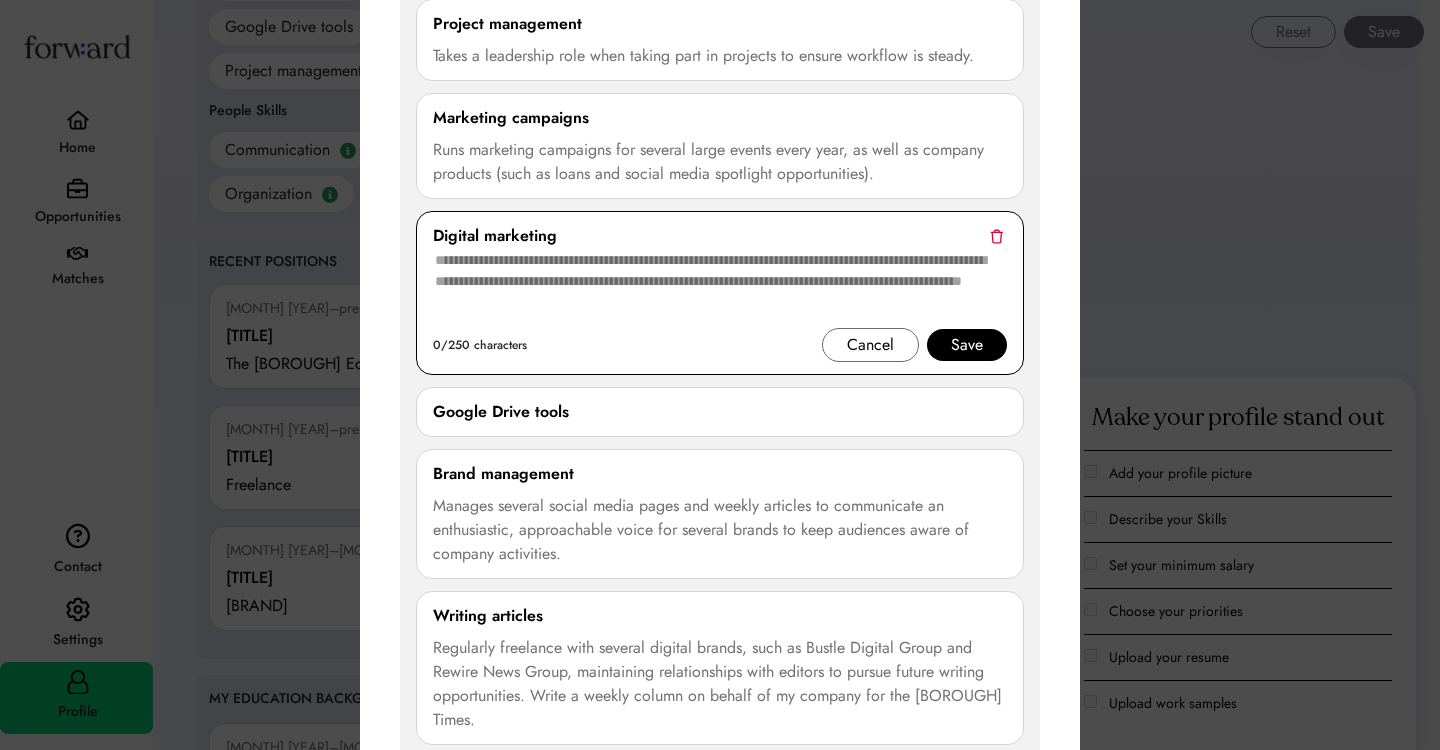 click at bounding box center [720, 288] 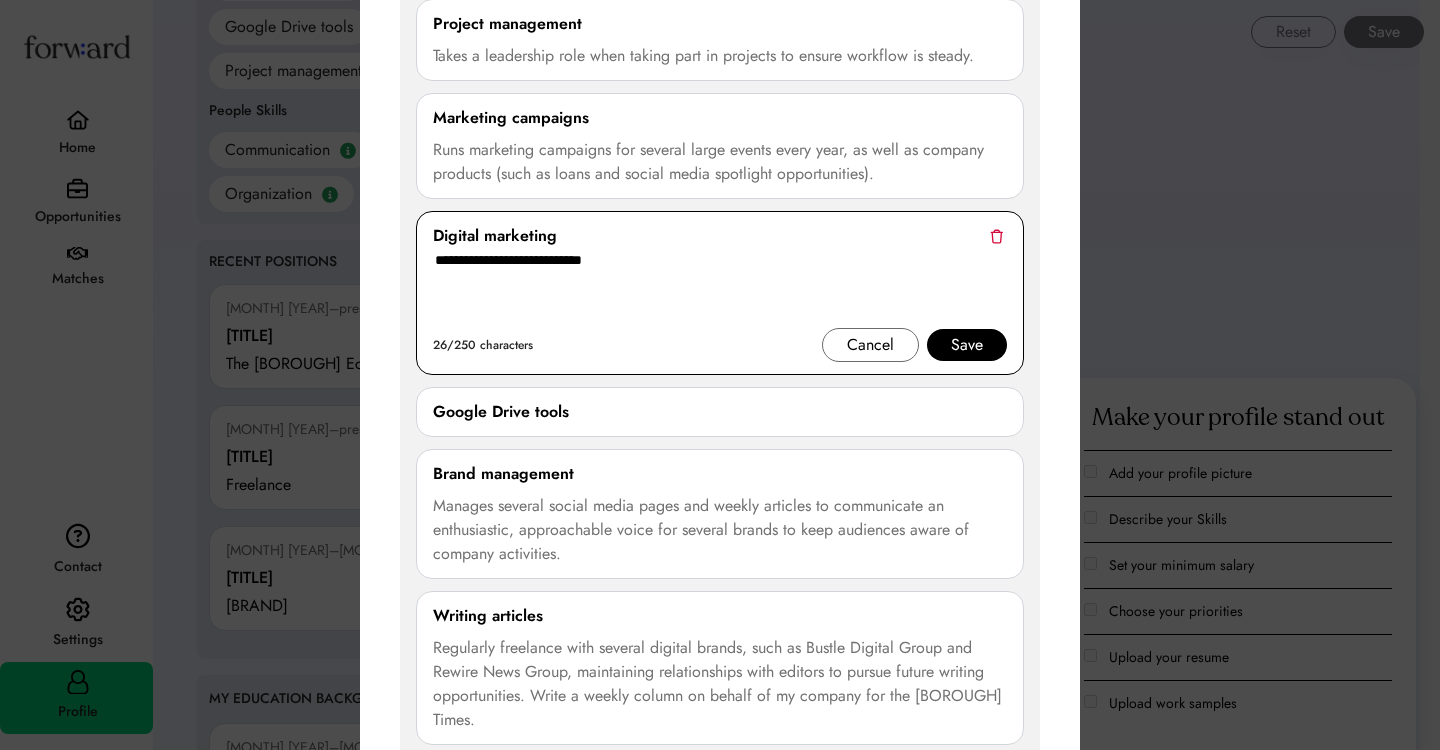 click on "**********" at bounding box center (720, 288) 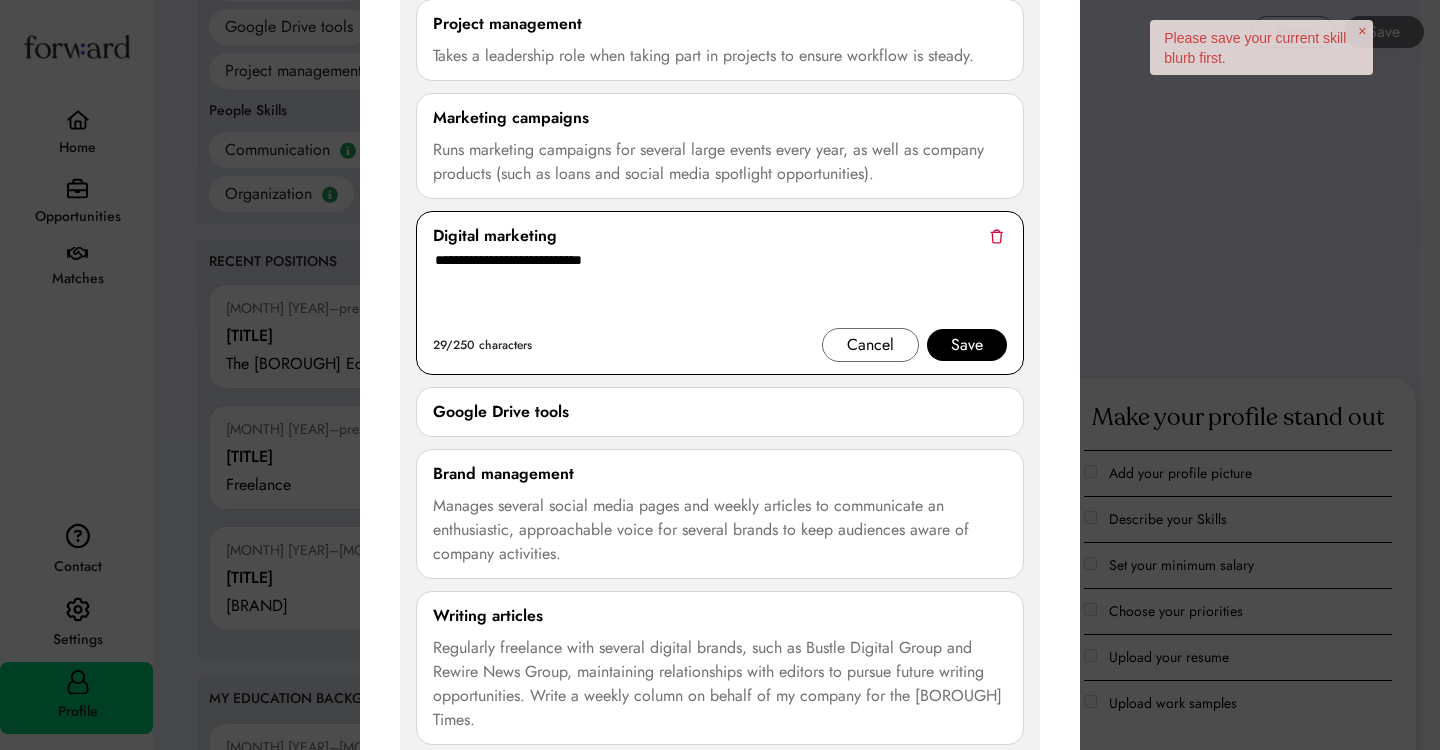 click on "**********" at bounding box center (720, 288) 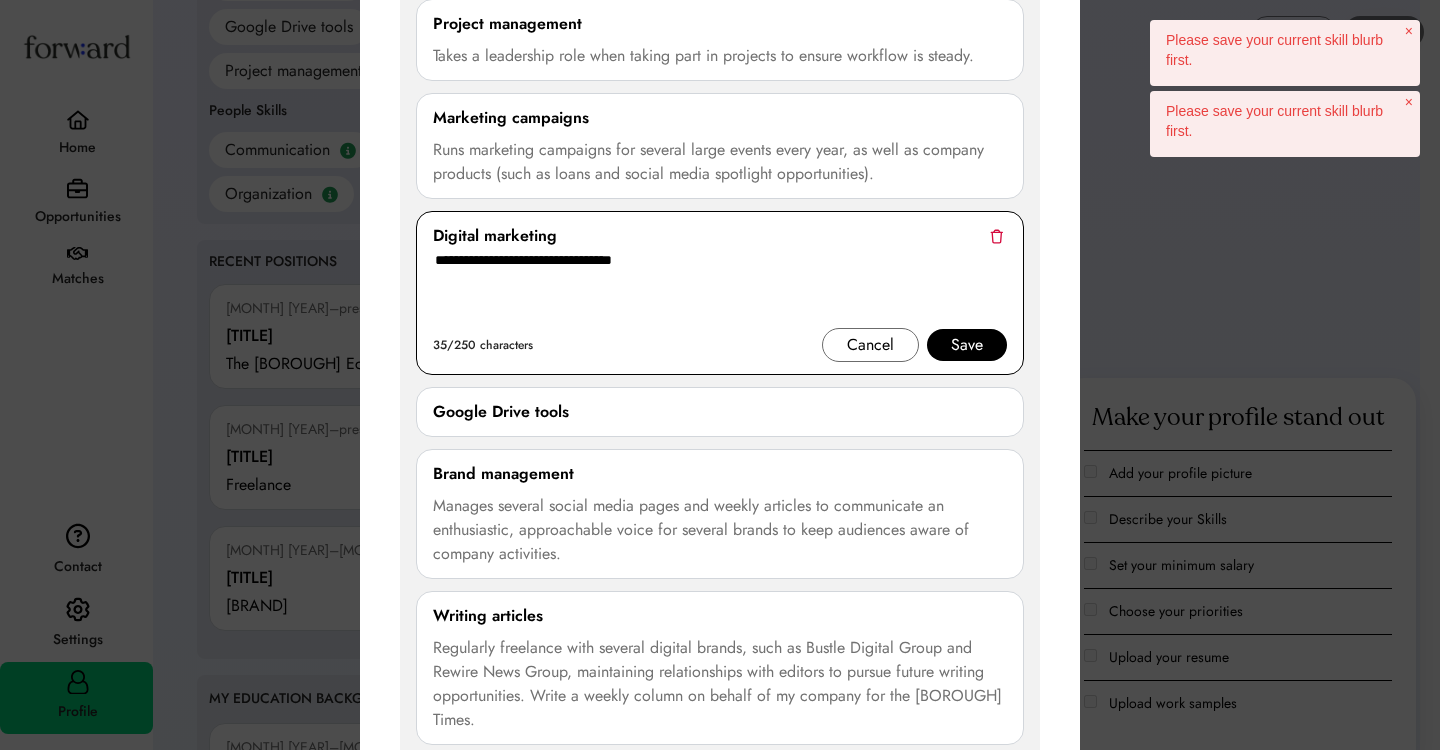 type on "**********" 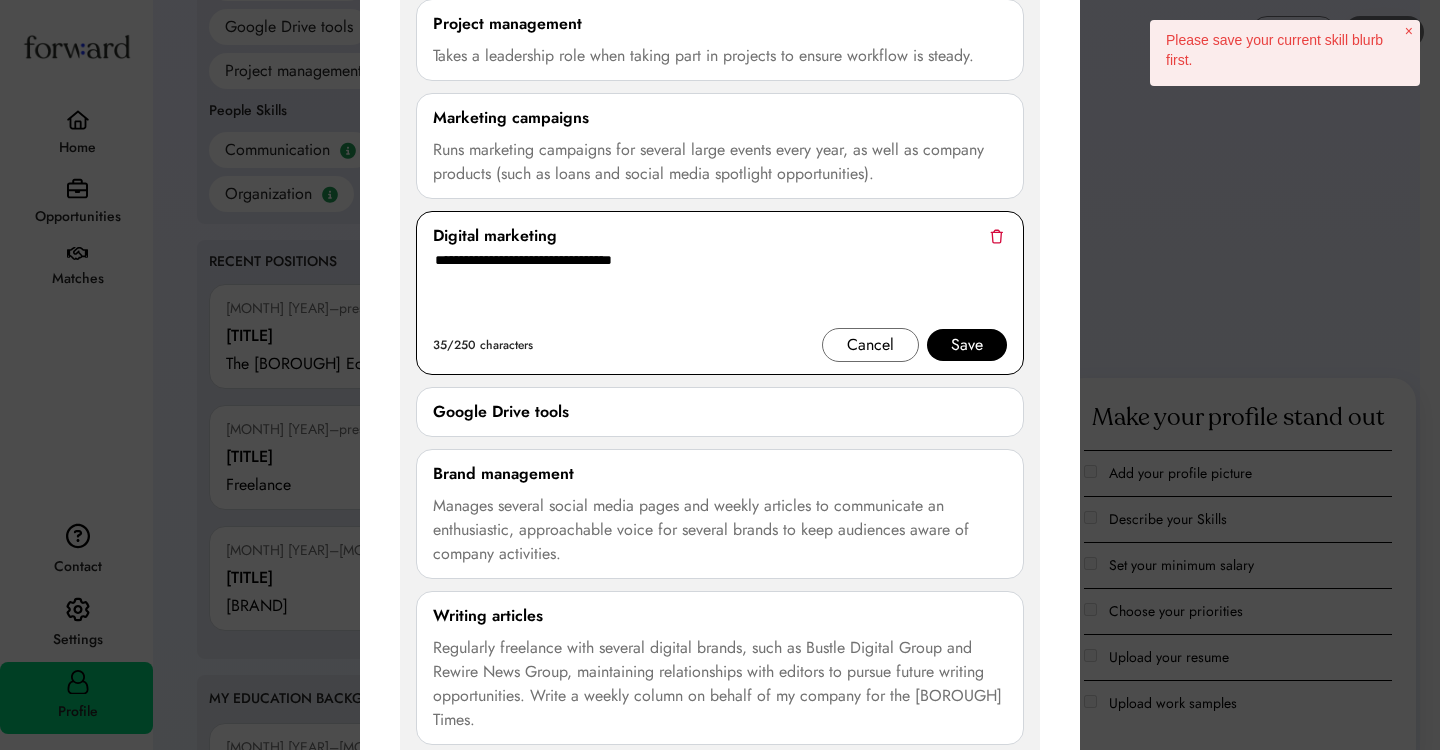 click at bounding box center [996, 236] 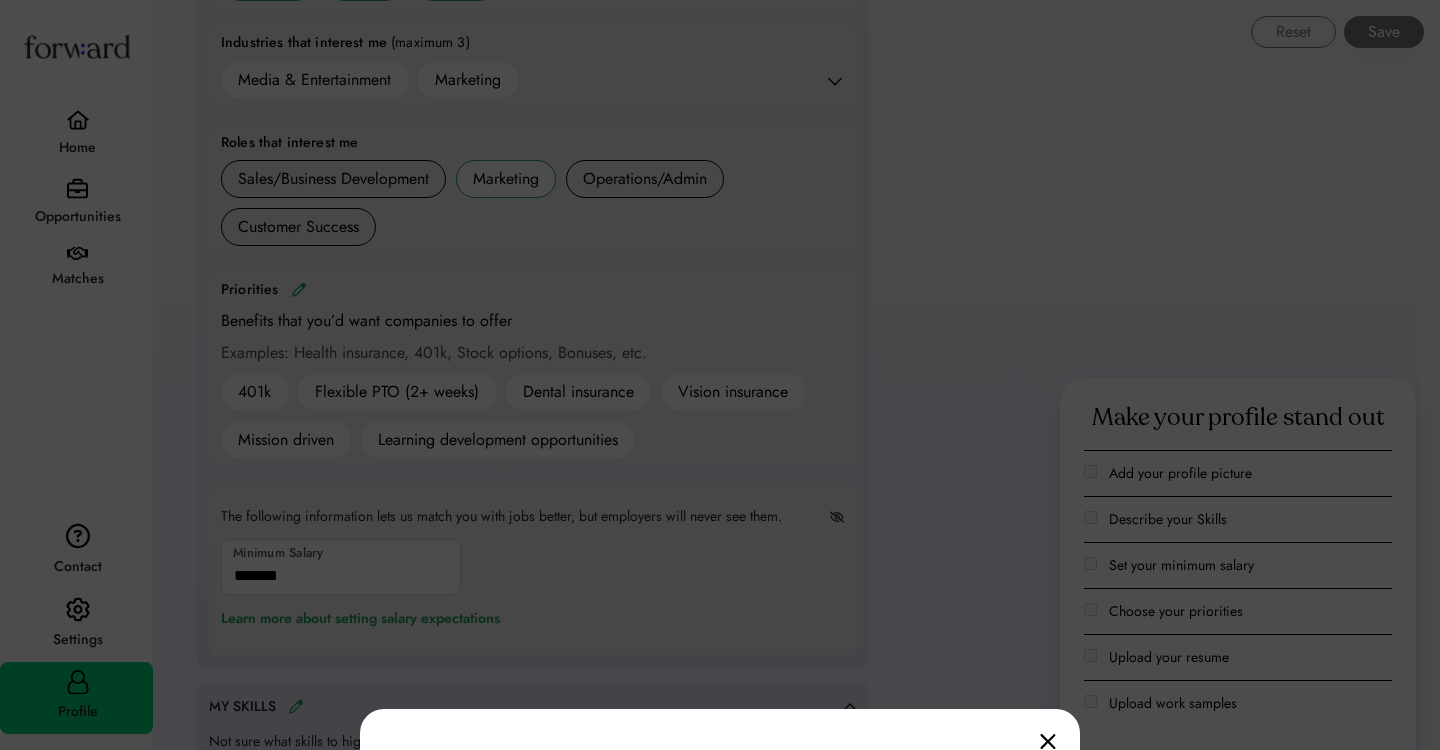 scroll, scrollTop: 1151, scrollLeft: 0, axis: vertical 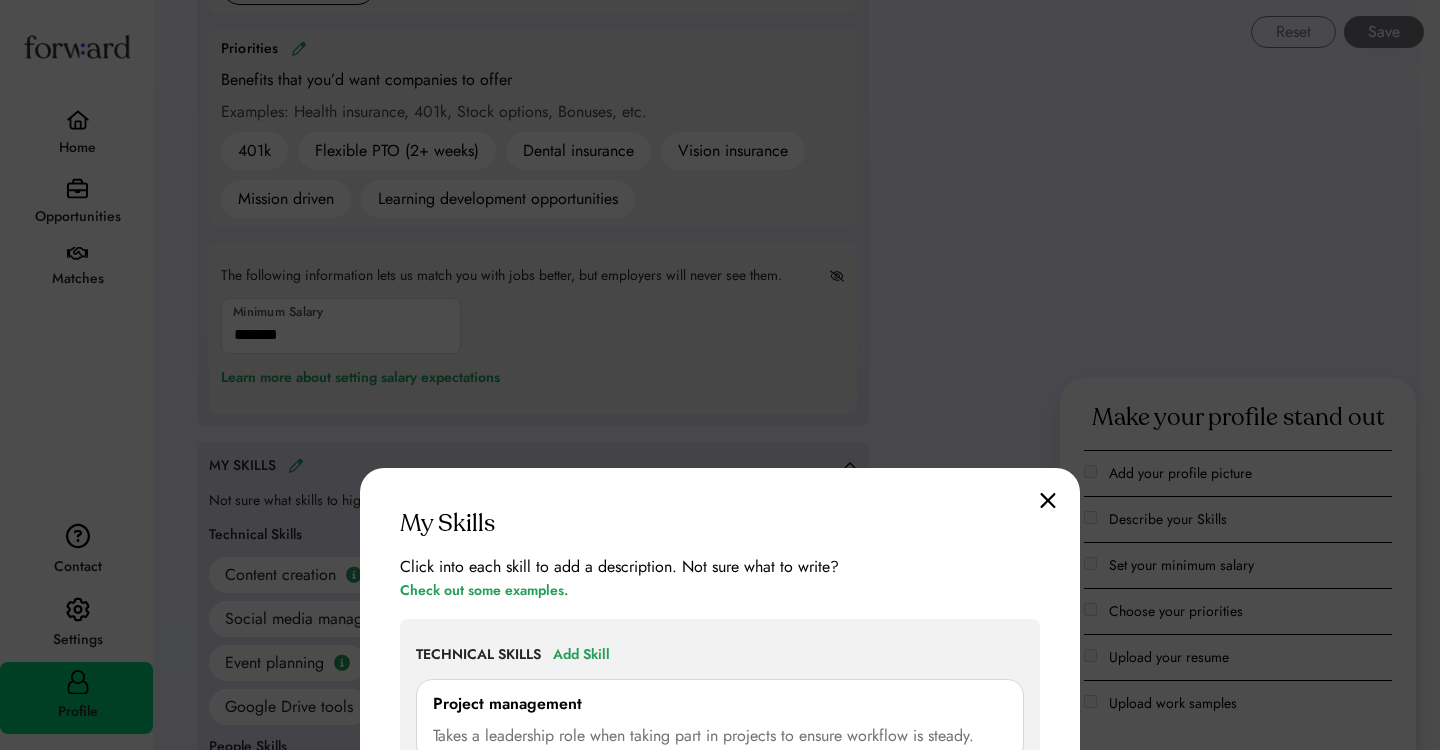 click on "**********" at bounding box center [720, 1730] 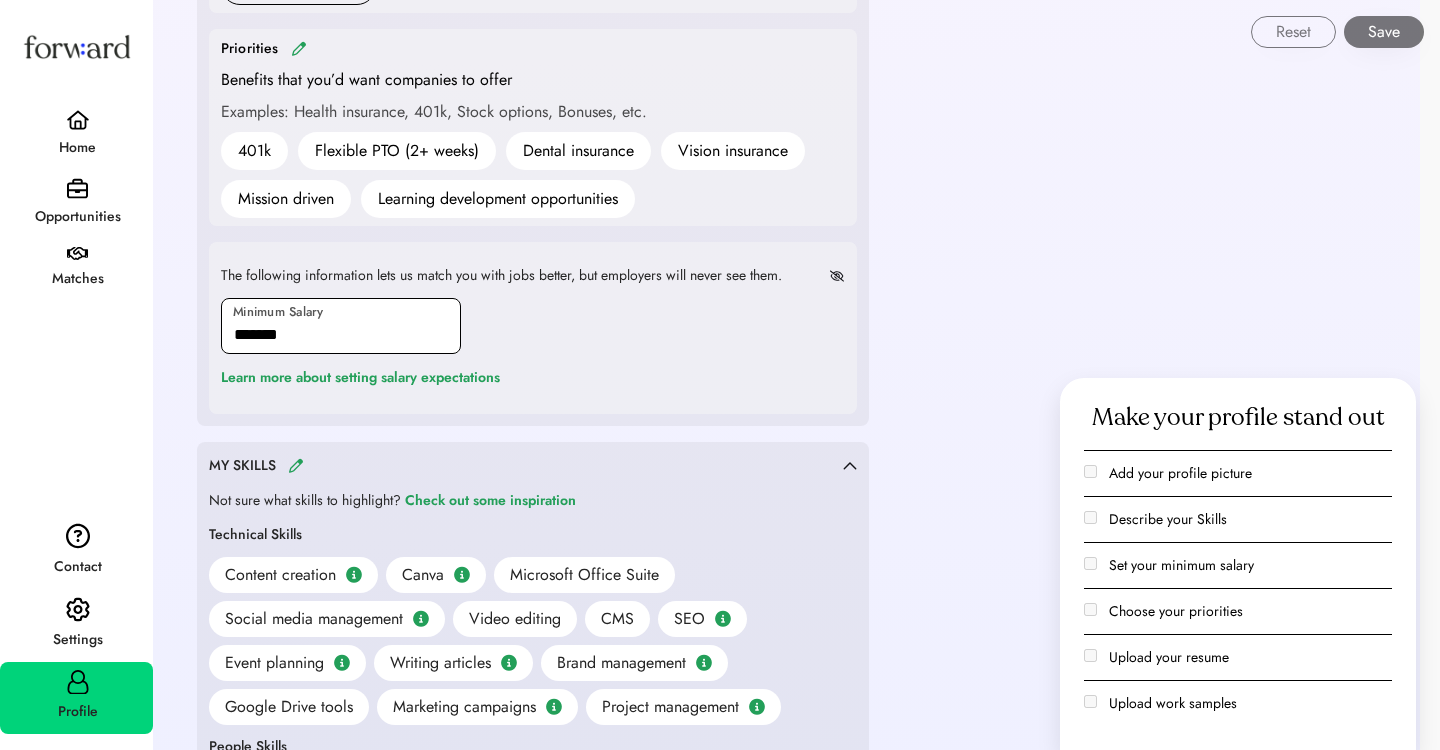 click at bounding box center [341, 326] 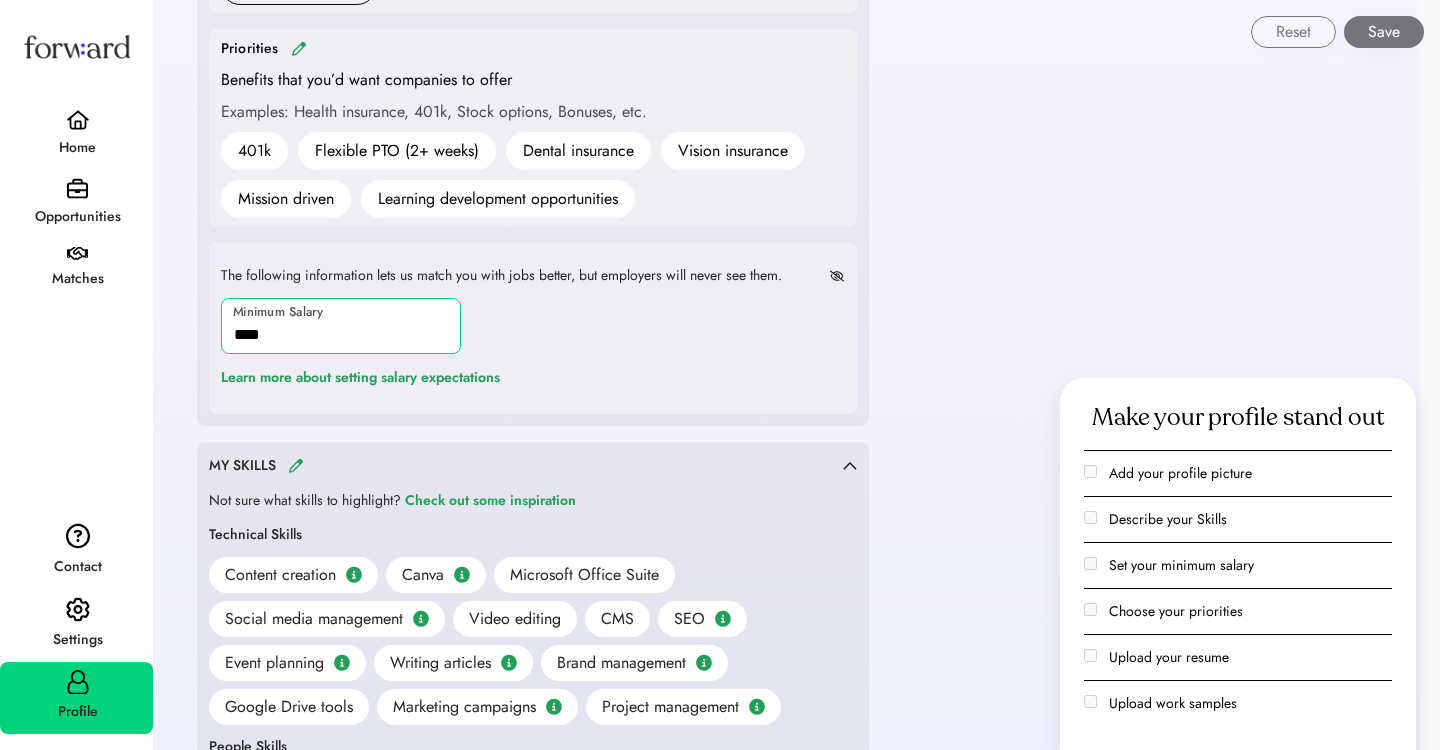 click at bounding box center [341, 326] 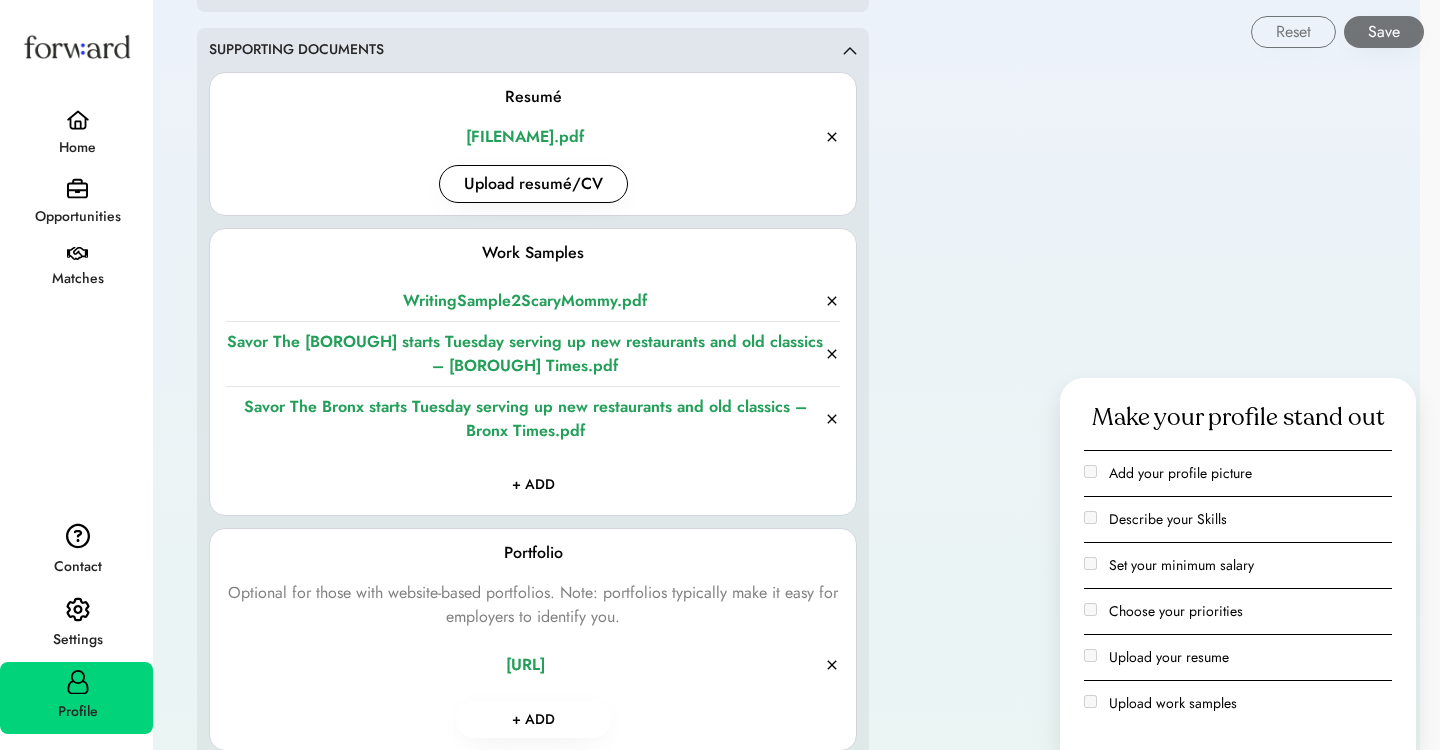 scroll, scrollTop: 2899, scrollLeft: 0, axis: vertical 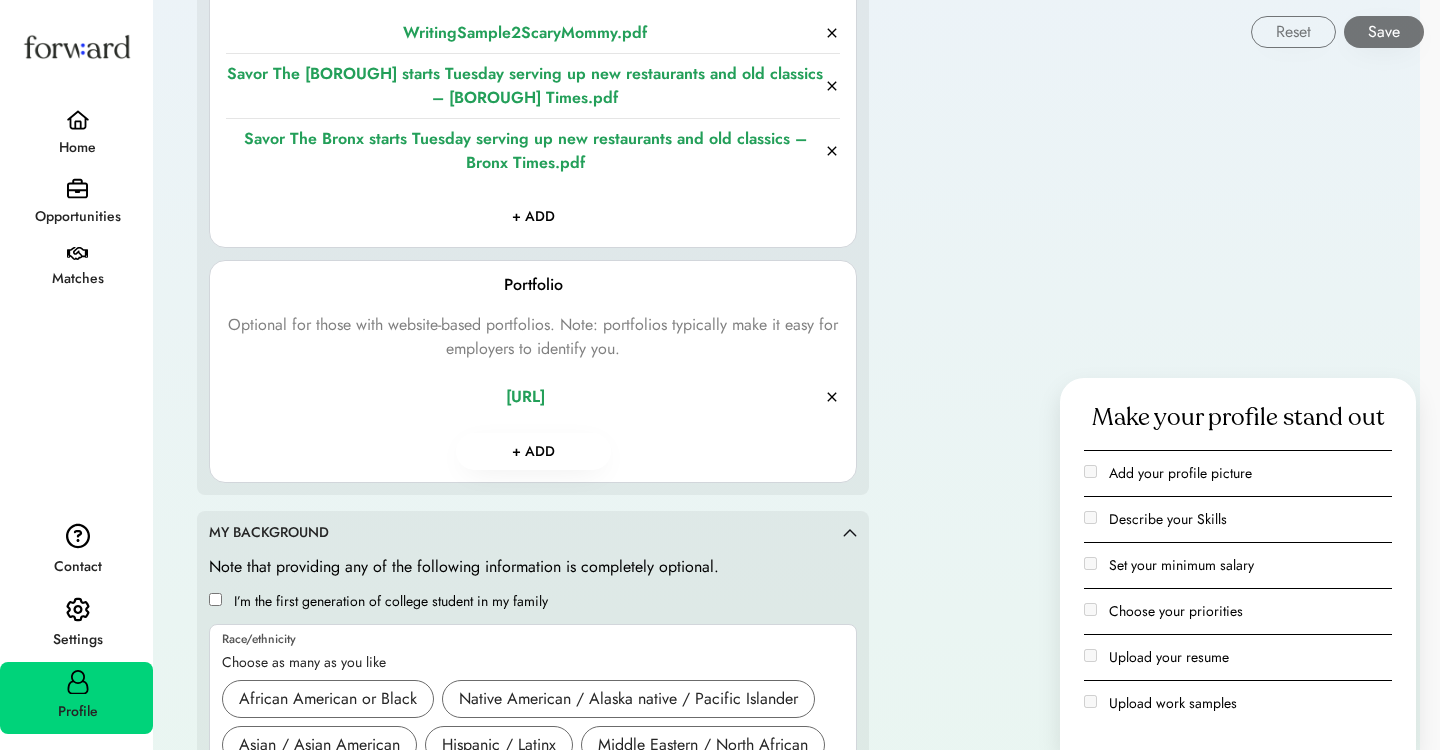 type on "*******" 